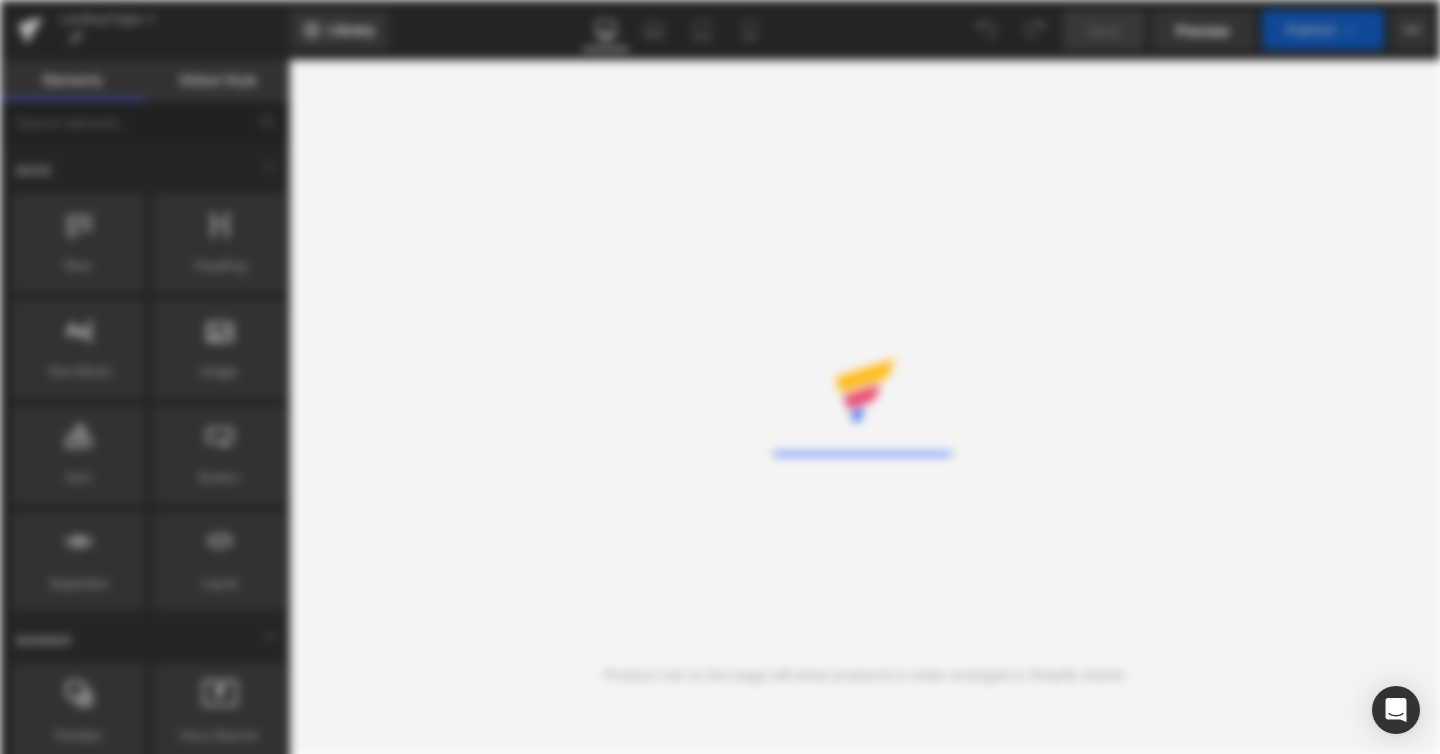 scroll, scrollTop: 0, scrollLeft: 0, axis: both 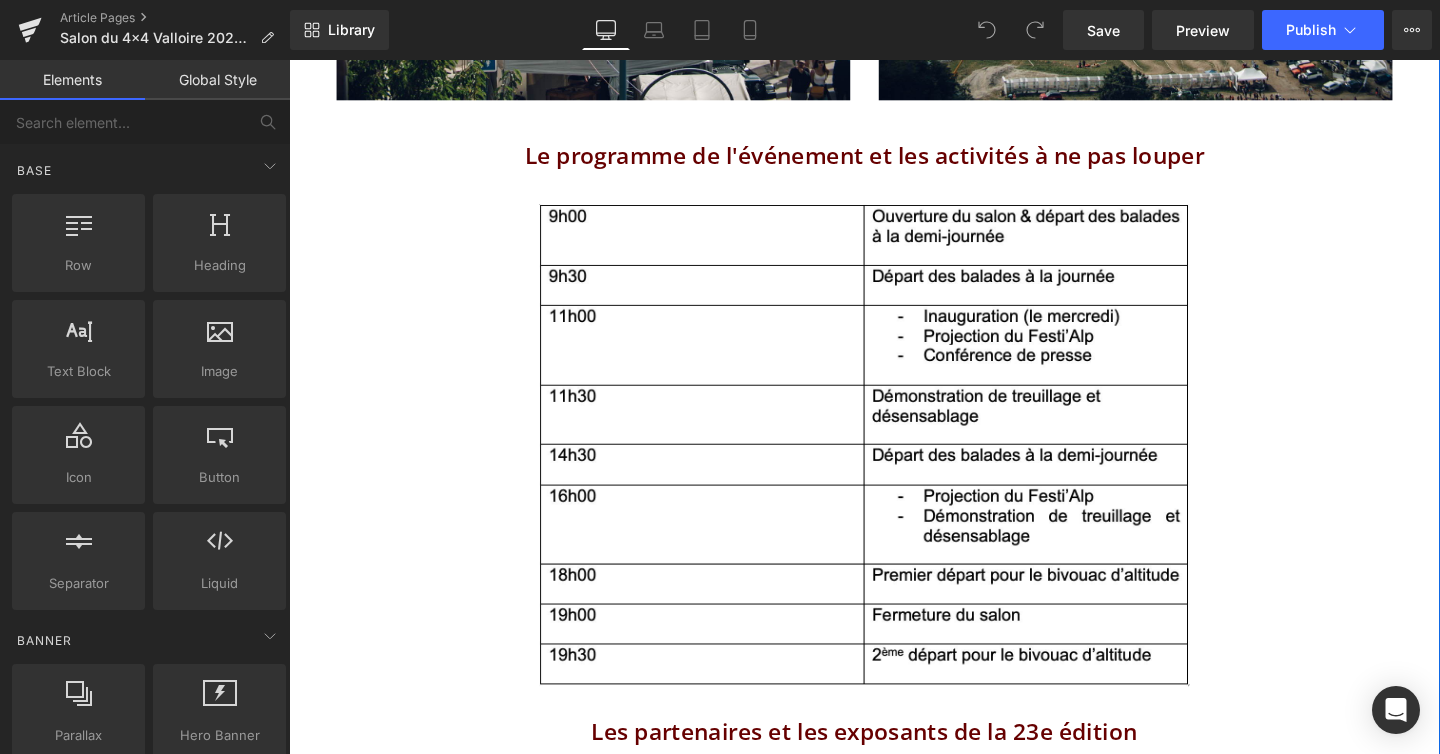 click at bounding box center (894, 464) 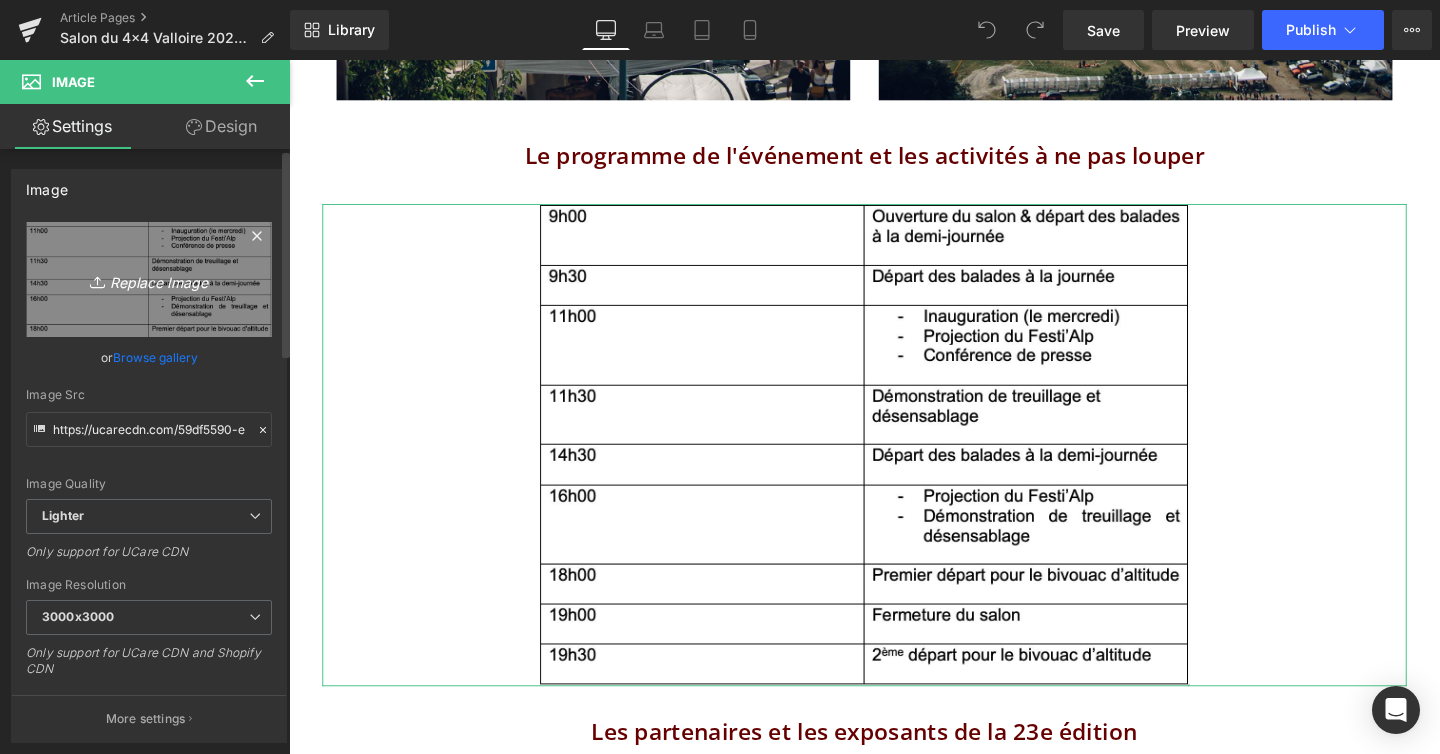 click on "Replace Image" at bounding box center [149, 279] 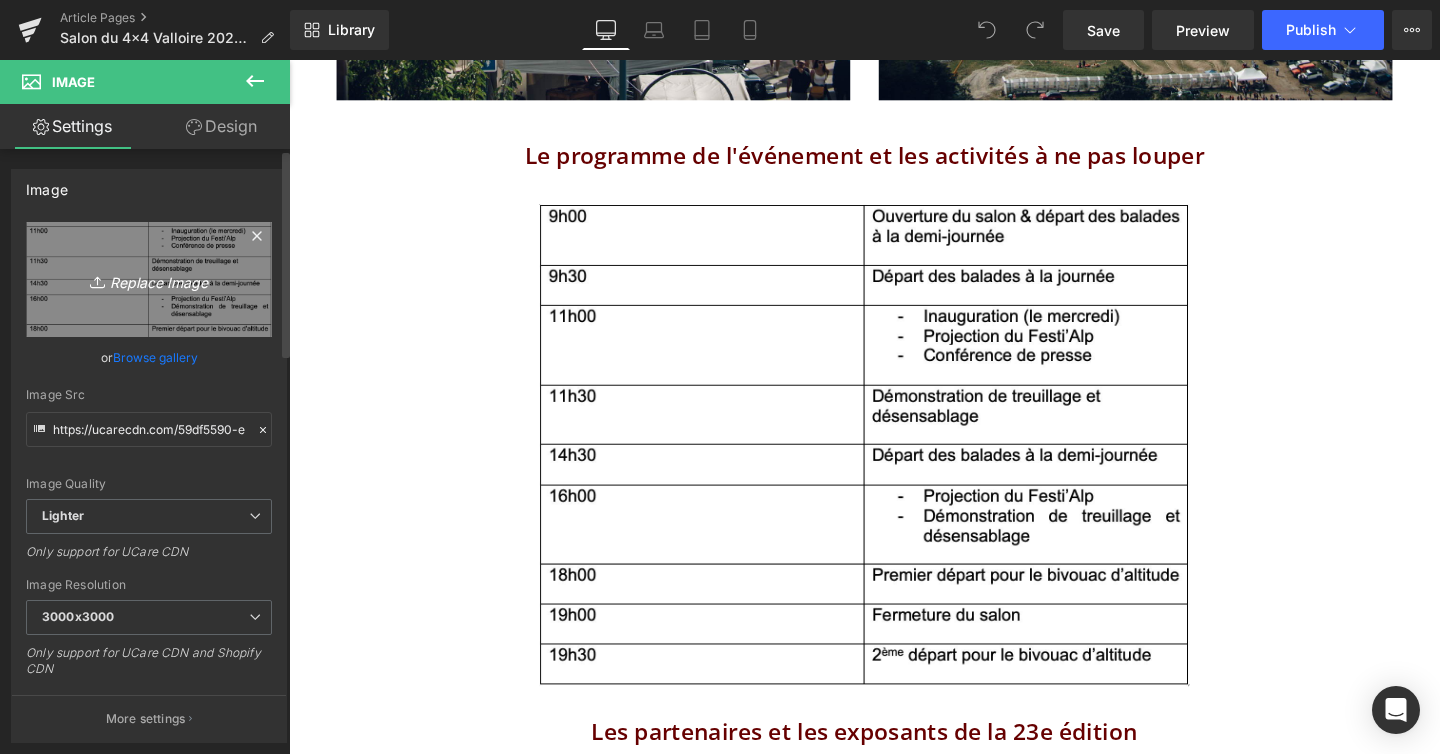 type on "C:\fakepath\PROGRAMME_page-0001.jpg" 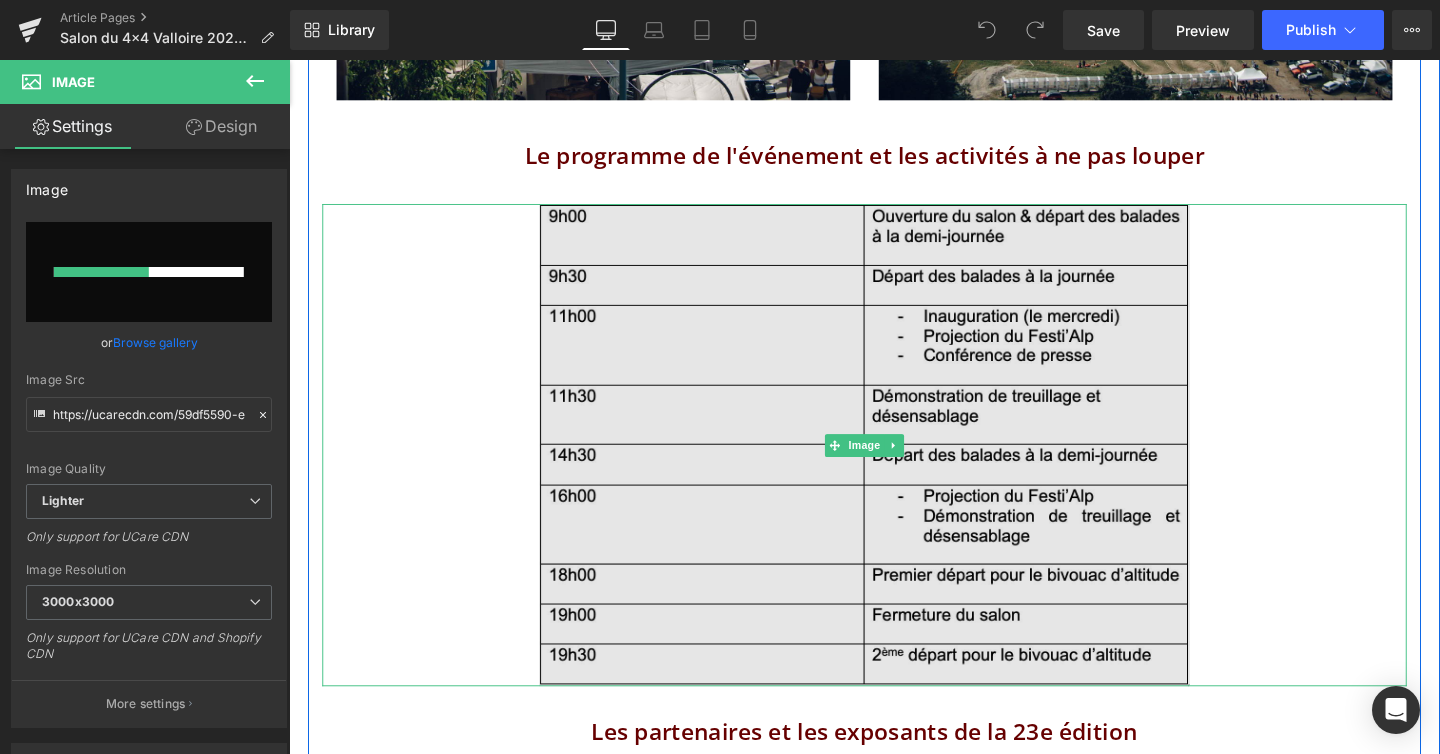 type 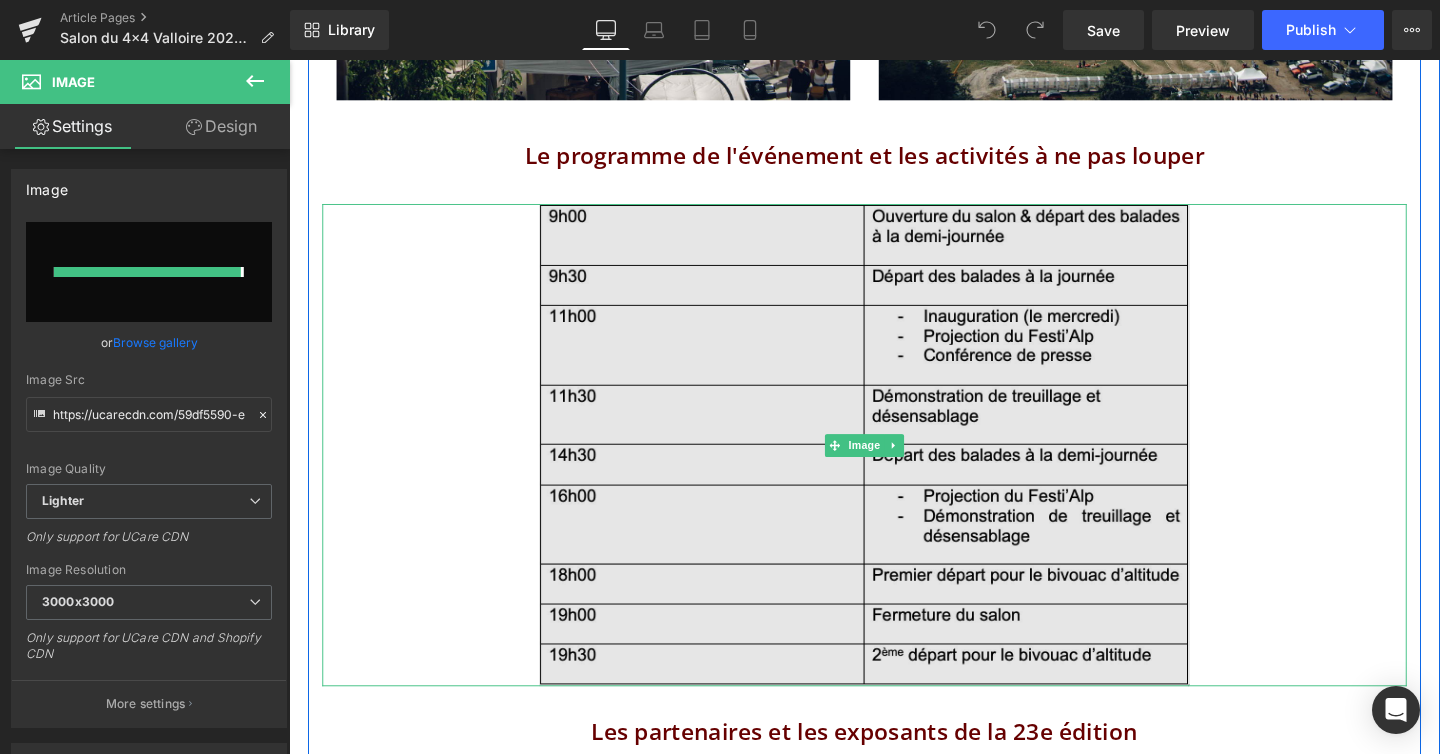 type on "https://ucarecdn.com/853ab2e4-5680-4514-8921-ac6dce32d0ce/-/format/auto/-/preview/3000x3000/-/quality/lighter/PROGRAMME_page-0001.jpg" 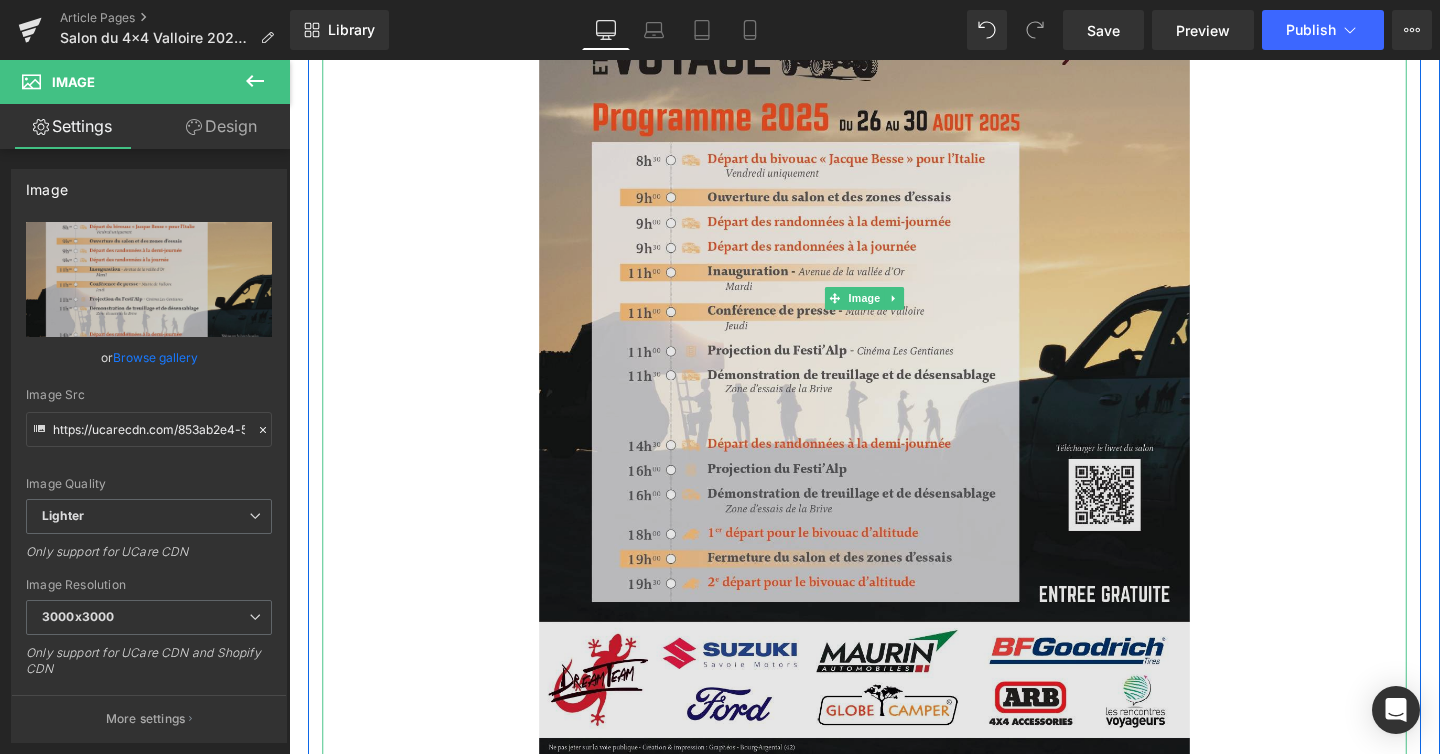 scroll, scrollTop: 3210, scrollLeft: 0, axis: vertical 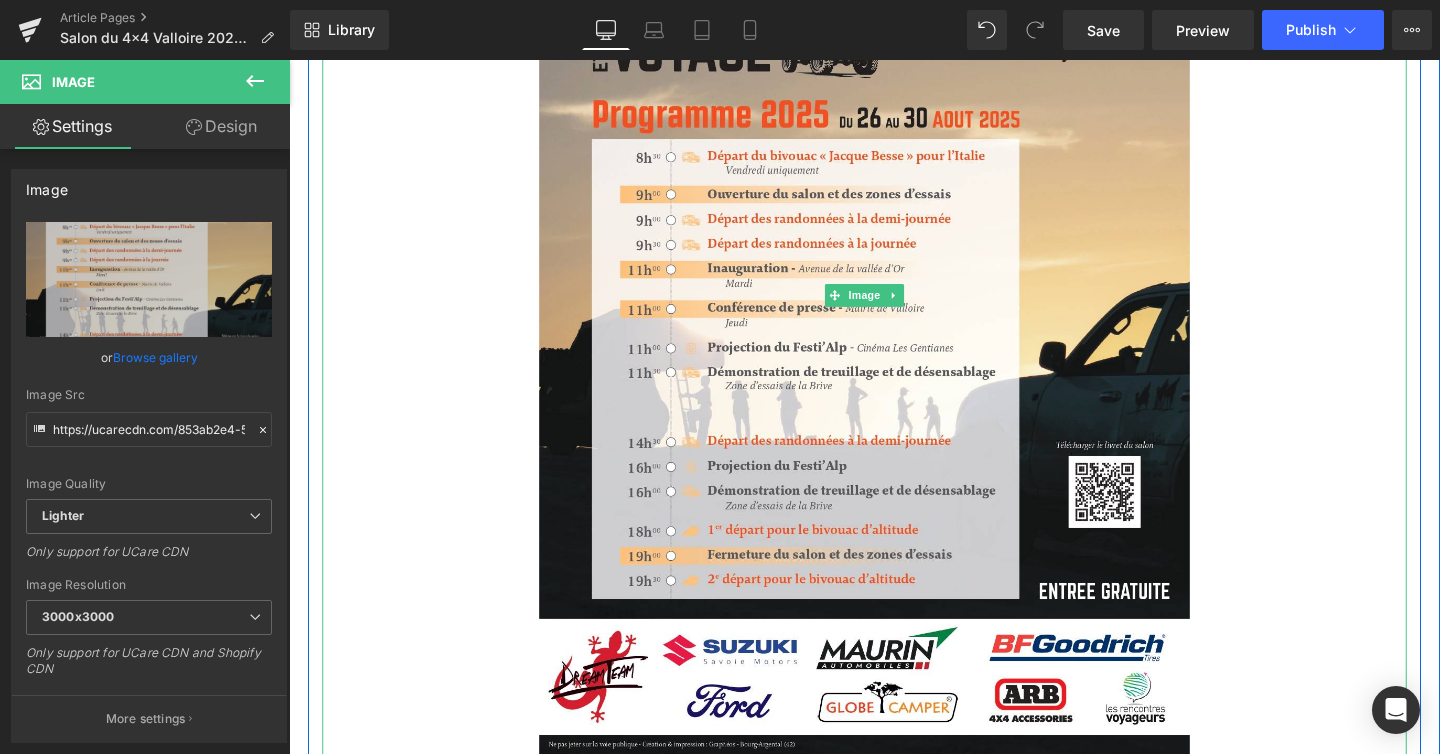 click at bounding box center [894, 307] 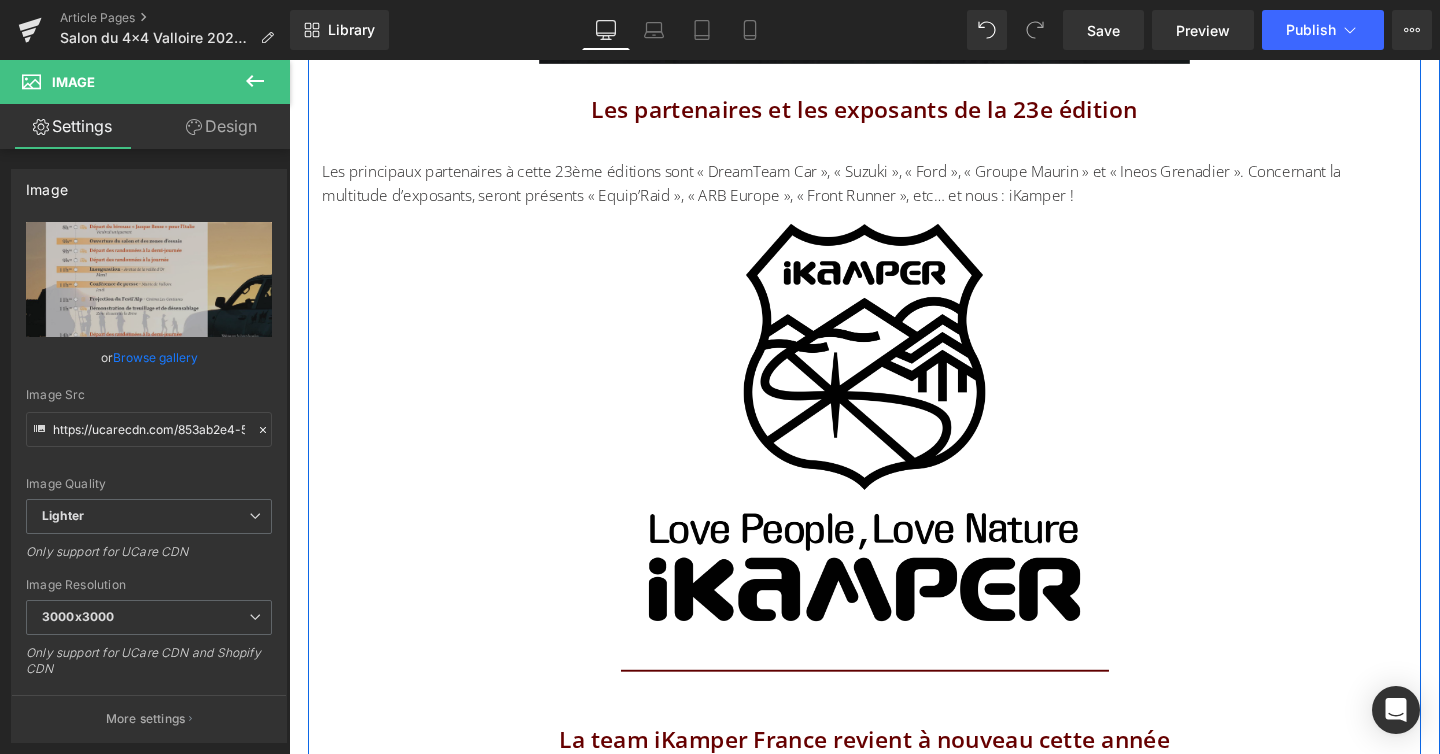 scroll, scrollTop: 3911, scrollLeft: 0, axis: vertical 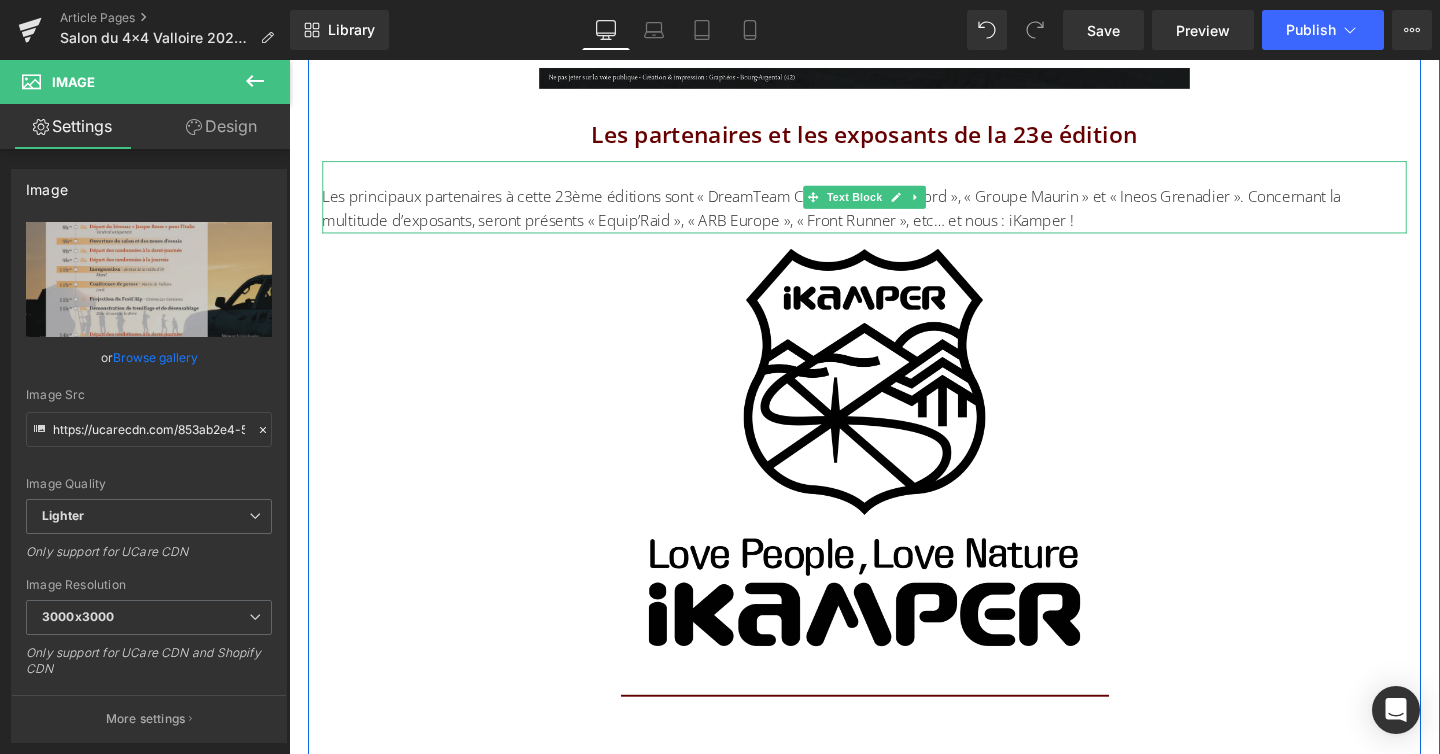 click on "Les principaux partenaires à cette 23ème éditions sont « DreamTeam Car », « Suzuki », « Ford », « Groupe Maurin » et « Ineos Grenadier ». Concernant la multitude d’exposants, seront présents « Equip’Raid », « ARB Europe », « Front Runner », etc… et nous : iKamper !" at bounding box center (894, 204) 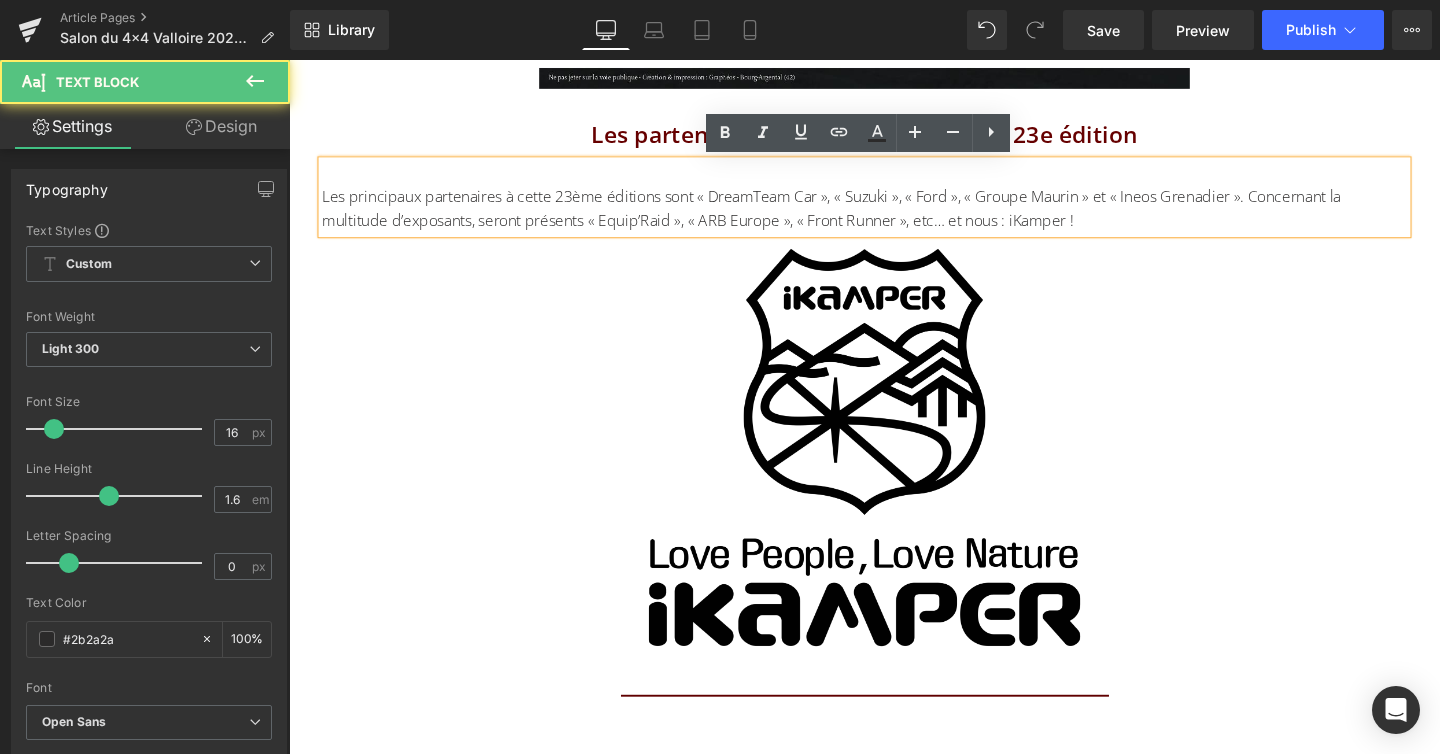 click on "Les principaux partenaires à cette 23ème éditions sont « DreamTeam Car », « Suzuki », « Ford », « Groupe Maurin » et « Ineos Grenadier ». Concernant la multitude d’exposants, seront présents « Equip’Raid », « ARB Europe », « Front Runner », etc… et nous : iKamper !" at bounding box center [894, 204] 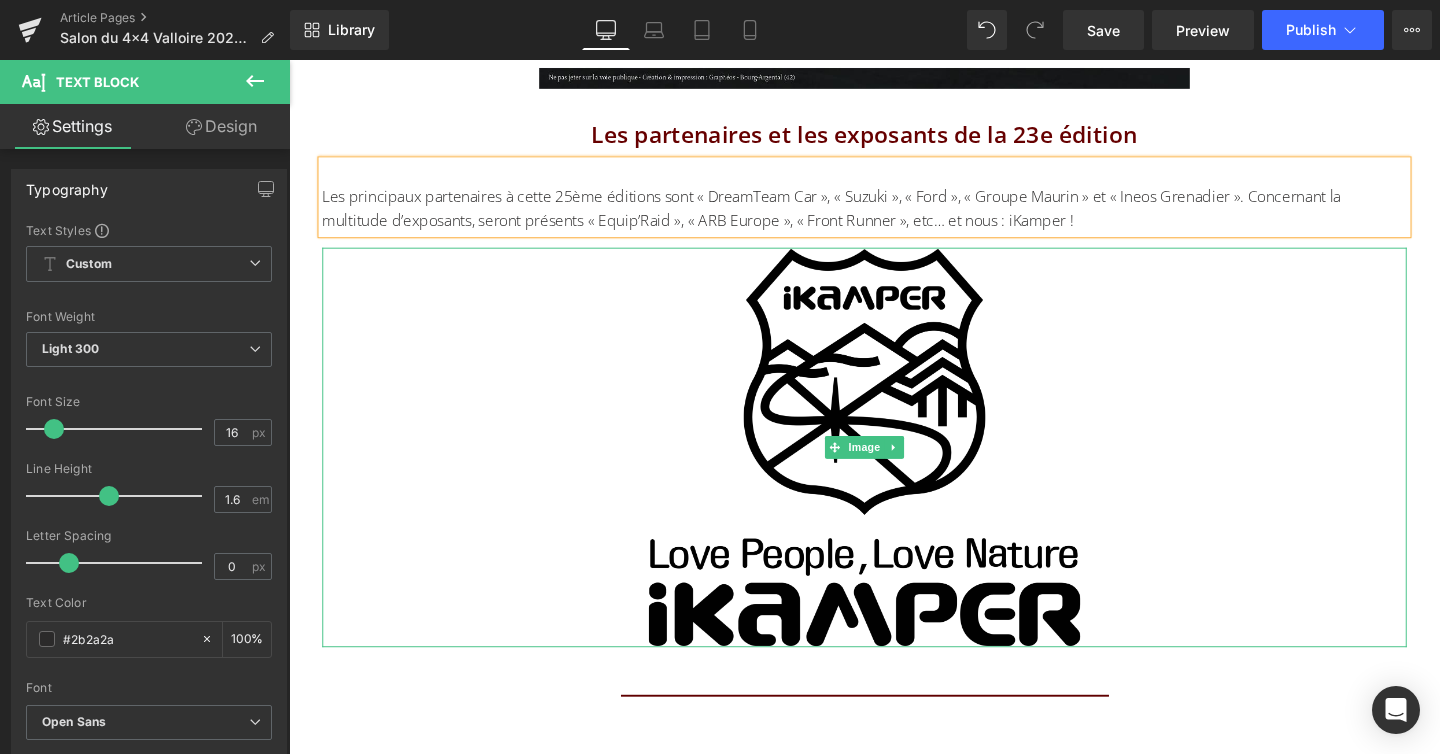 click at bounding box center (894, 467) 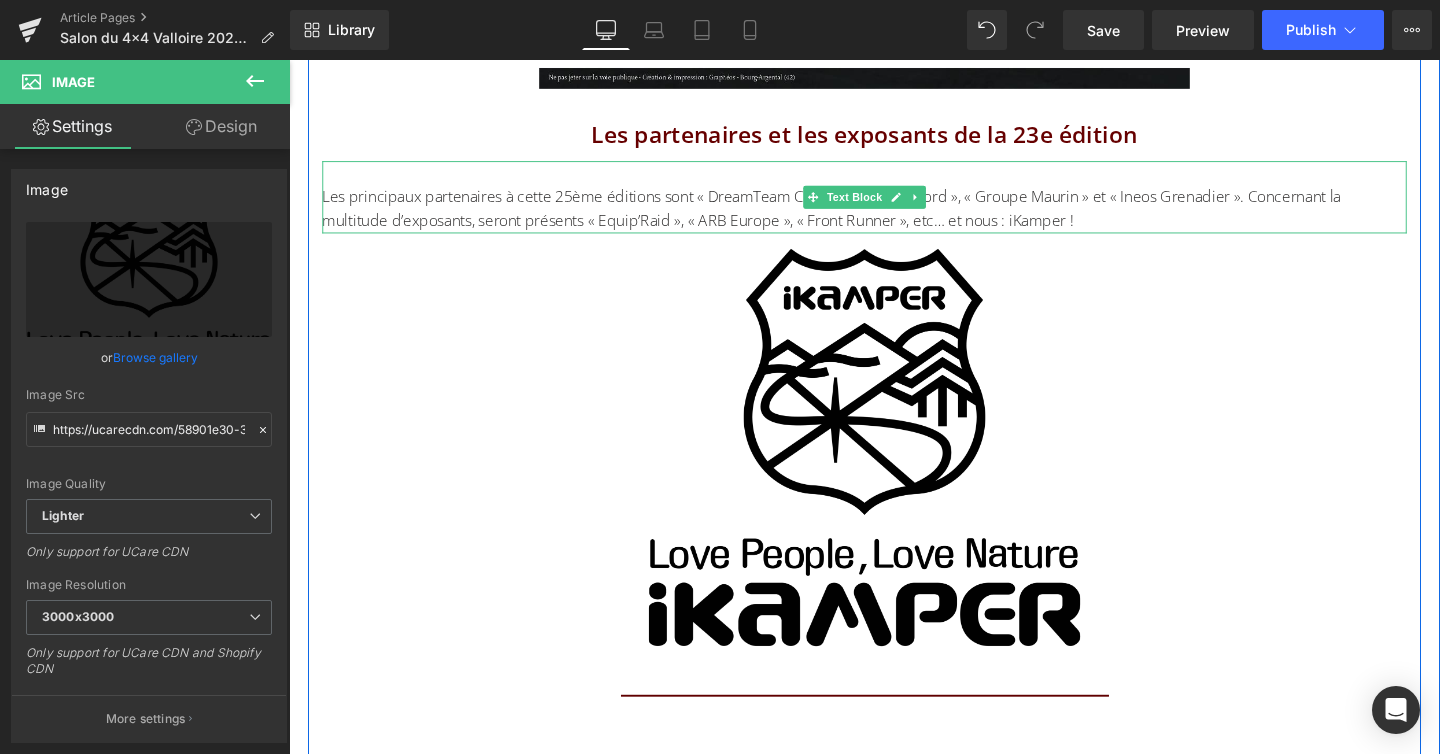 click on "Les principaux partenaires à cette 25ème éditions sont « DreamTeam Car », « Suzuki », « Ford », « Groupe Maurin » et « Ineos Grenadier ». Concernant la multitude d’exposants, seront présents « Equip’Raid », « ARB Europe », « Front Runner », etc… et nous : iKamper !" at bounding box center (894, 204) 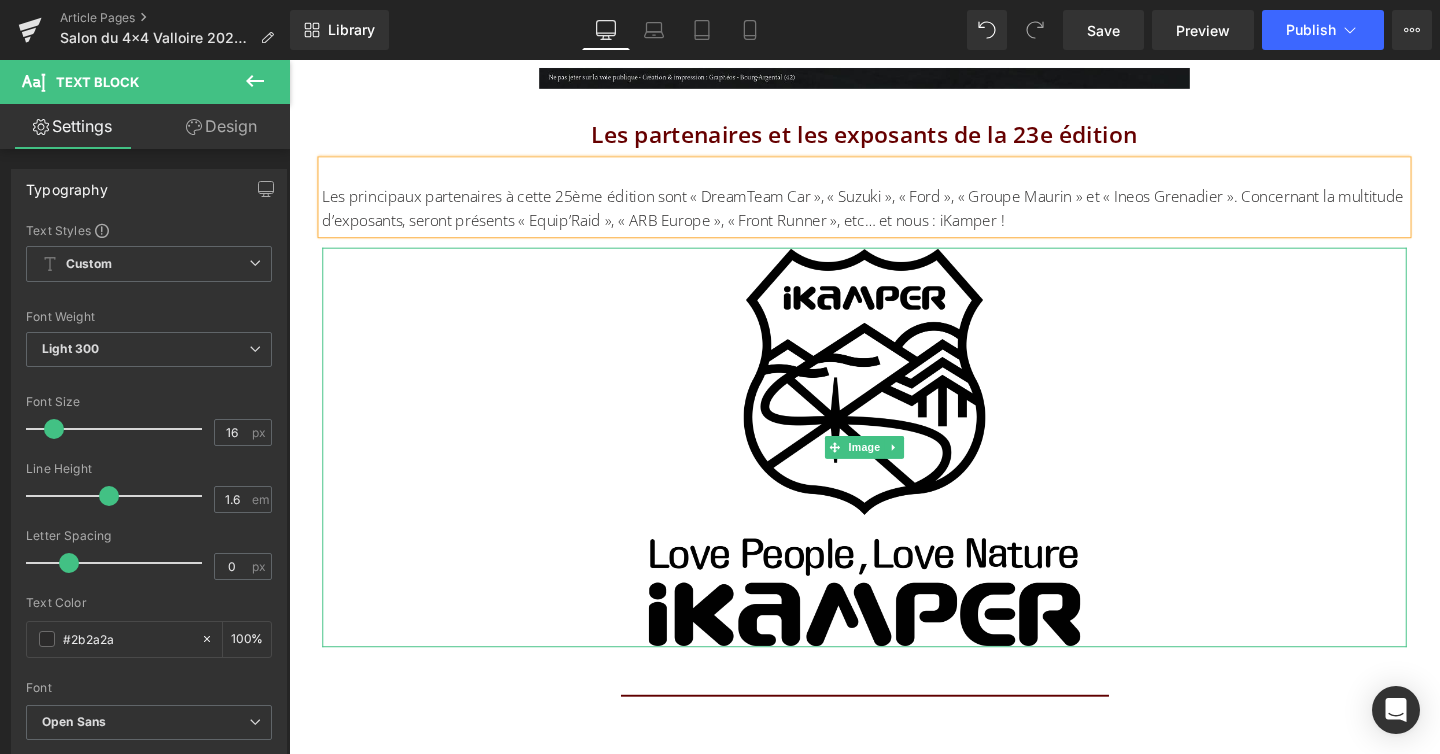 click at bounding box center [894, 467] 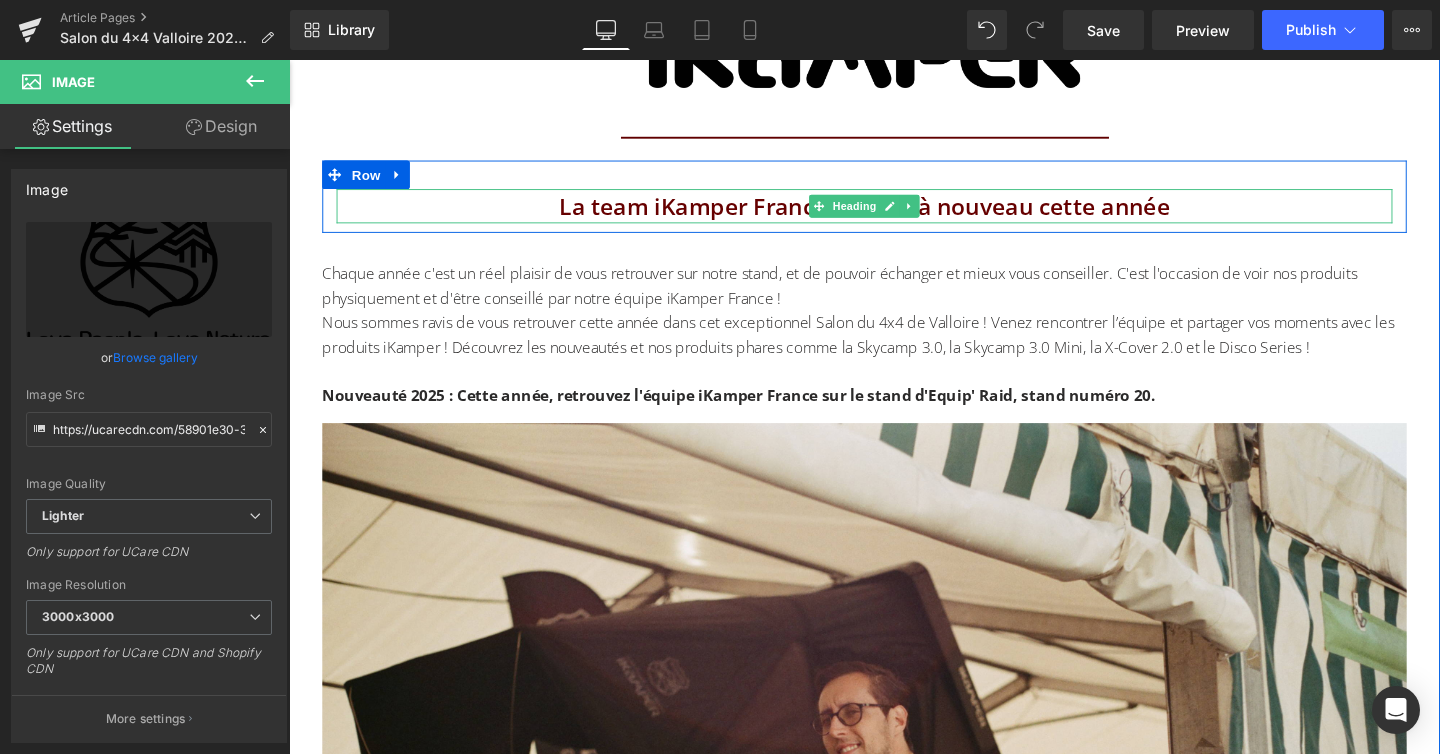 scroll, scrollTop: 4498, scrollLeft: 0, axis: vertical 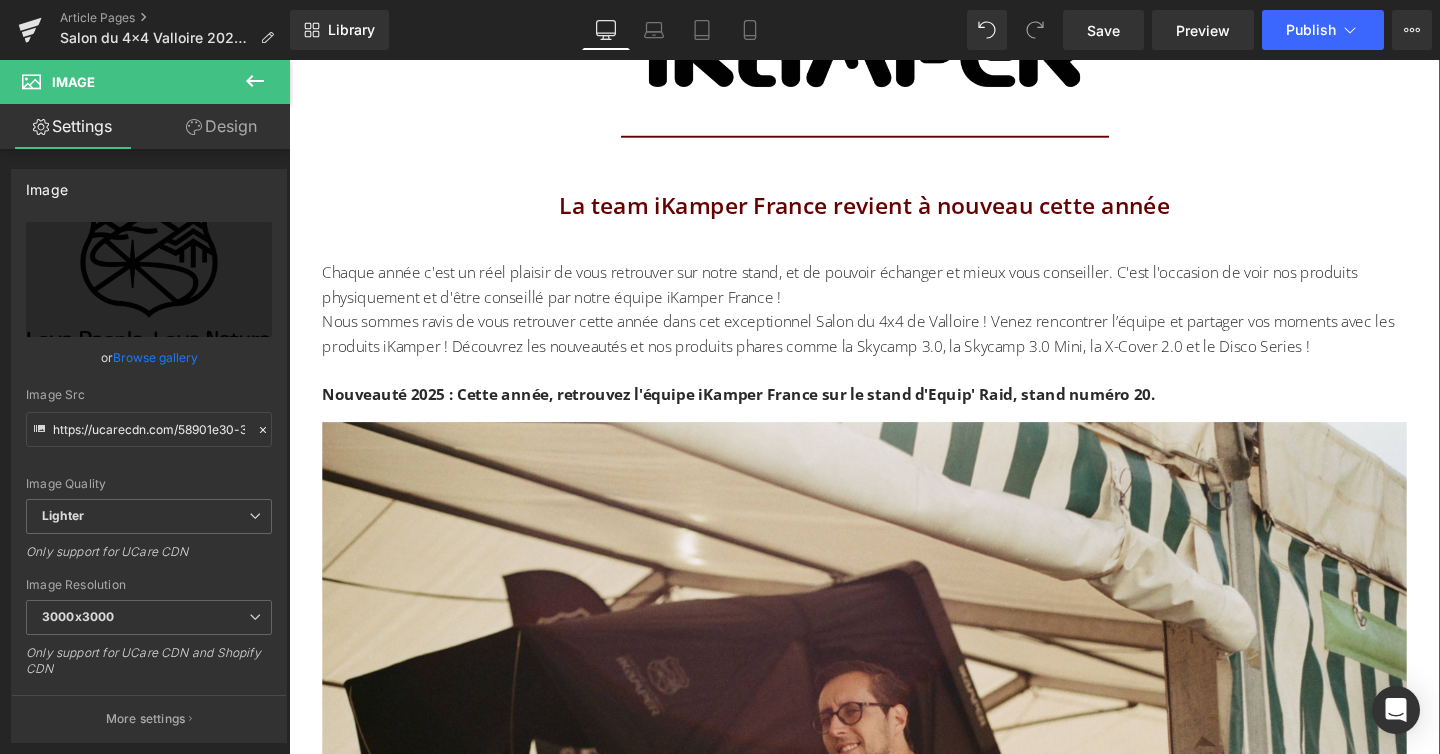 click on "ler. C'est l'occasion de voir nos produits physiquement et d'être conseillé par notre équipe iKamper France !" at bounding box center [868, 297] 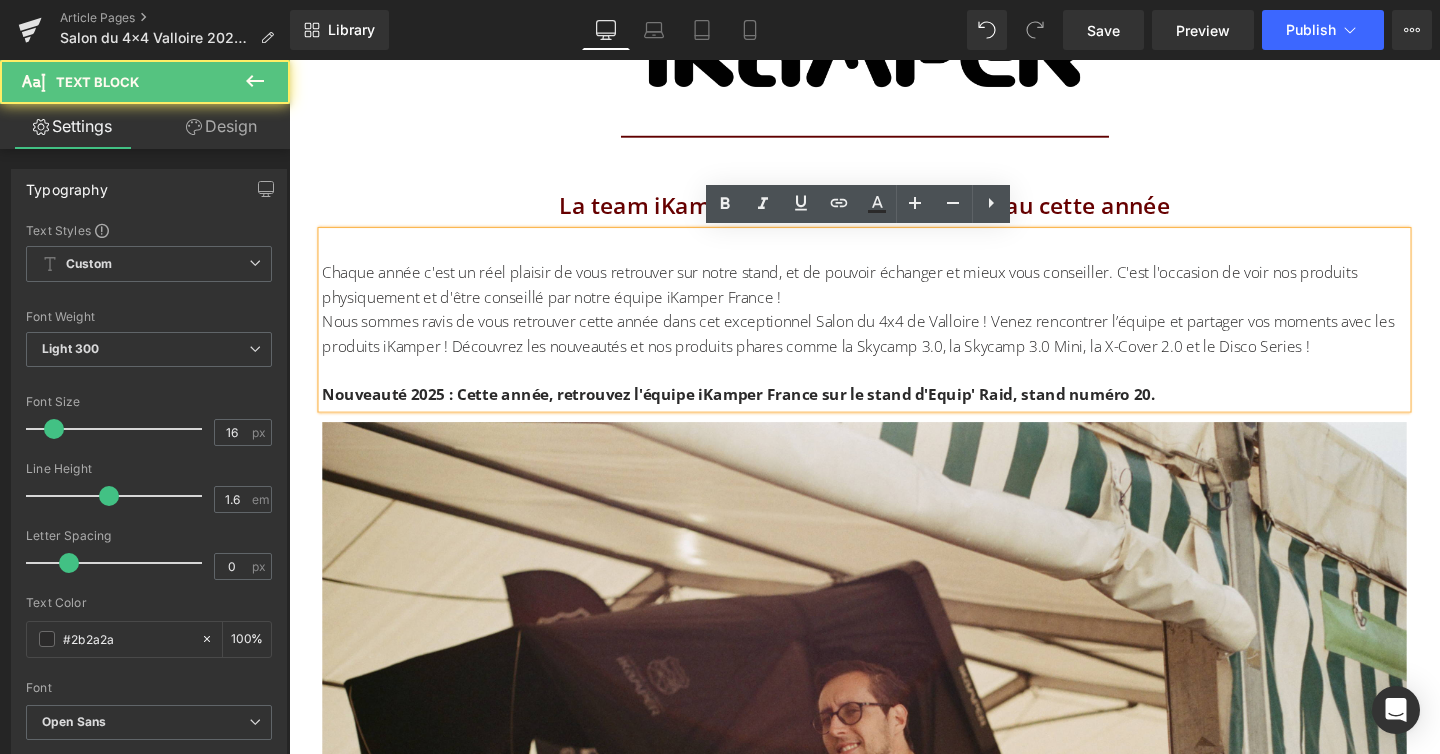 click on "Nous sommes ravis de vous retrouver cette année dans cet exceptionnel Salon du 4x4 de Valloire ! Venez rencontrer l’équipe et partager vos moments avec les produits iKamper ! Découvrez les nouveautés et nos produits phares comme la Skycamp 3.0, la Skycamp 3.0 Mini, la X-Cover 2.0 et le Disco Series !" at bounding box center [887, 348] 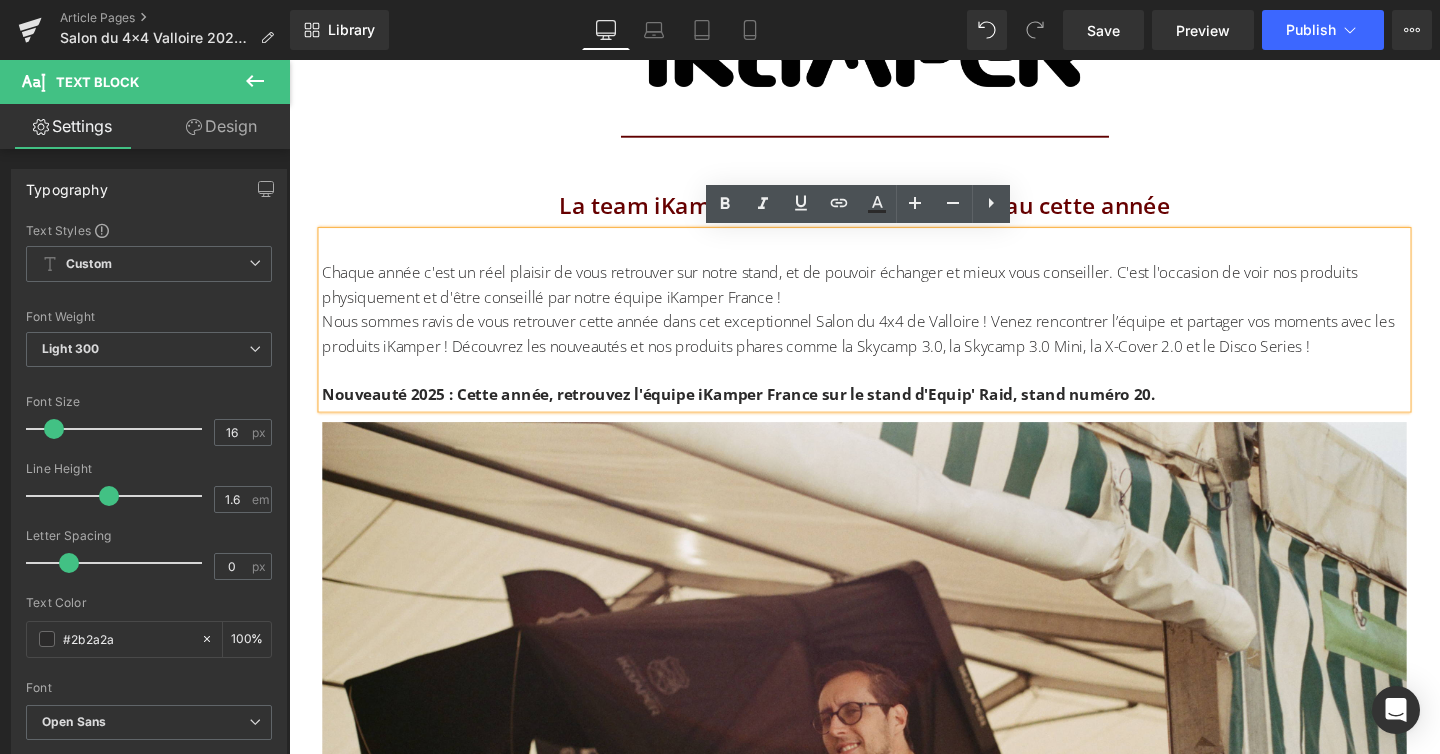 type 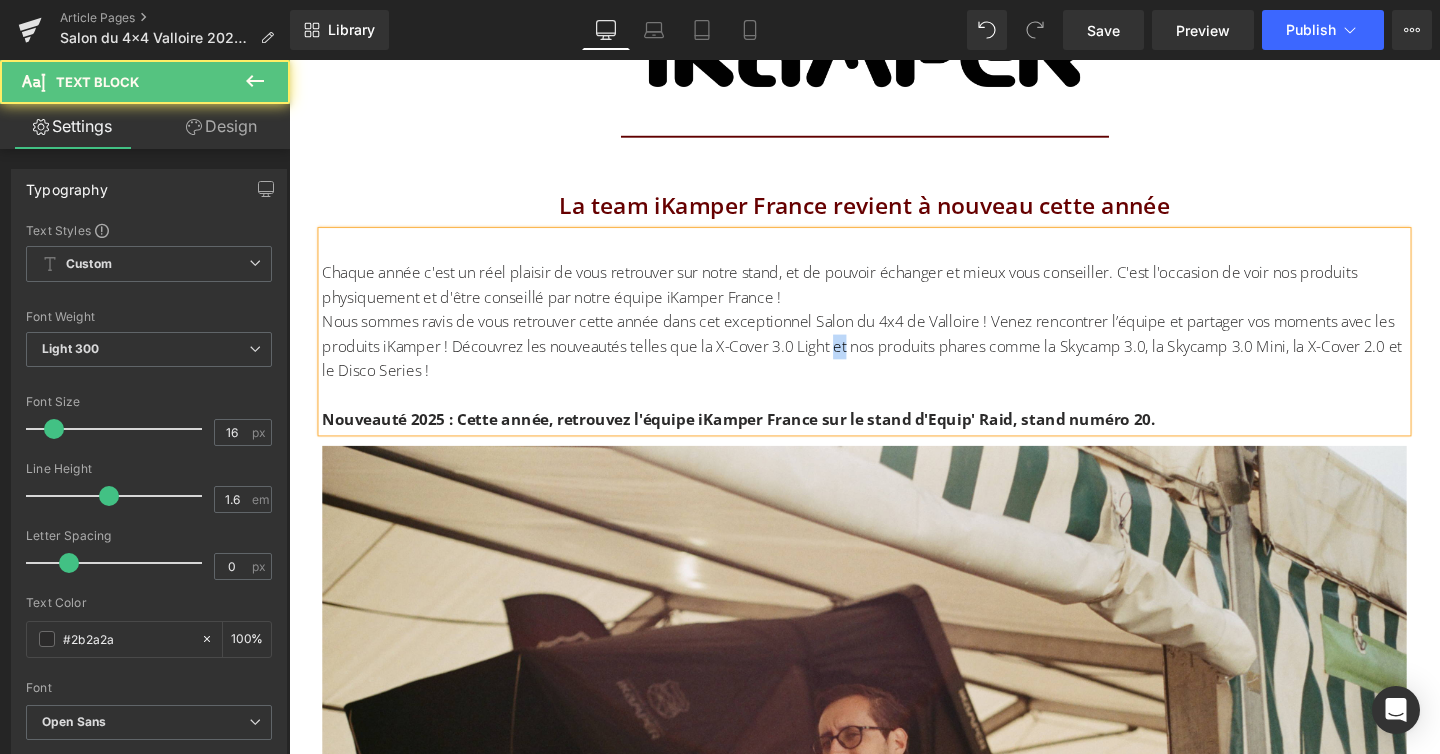 drag, startPoint x: 907, startPoint y: 366, endPoint x: 895, endPoint y: 365, distance: 12.0415945 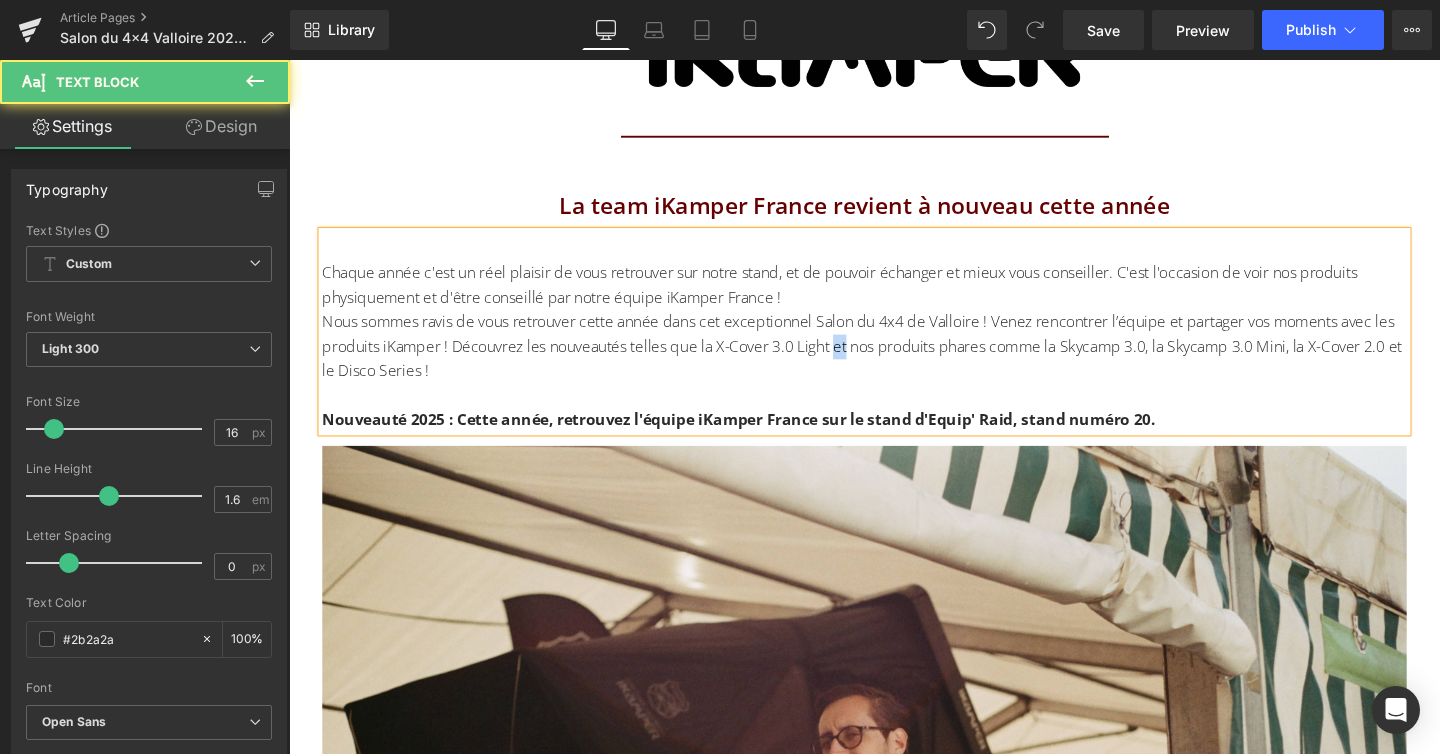click on "Nous sommes ravis de vous retrouver cette année dans cet exceptionnel Salon du 4x4 de Valloire ! Venez rencontrer l’équipe et partager vos moments avec les produits iKamper ! Découvrez les nouveautés telles que la X-Cover 3.0 Light et nos produits phares comme la Skycamp 3.0, la Skycamp 3.0 Mini, la X-Cover 2.0 et le Disco Series !" at bounding box center (891, 360) 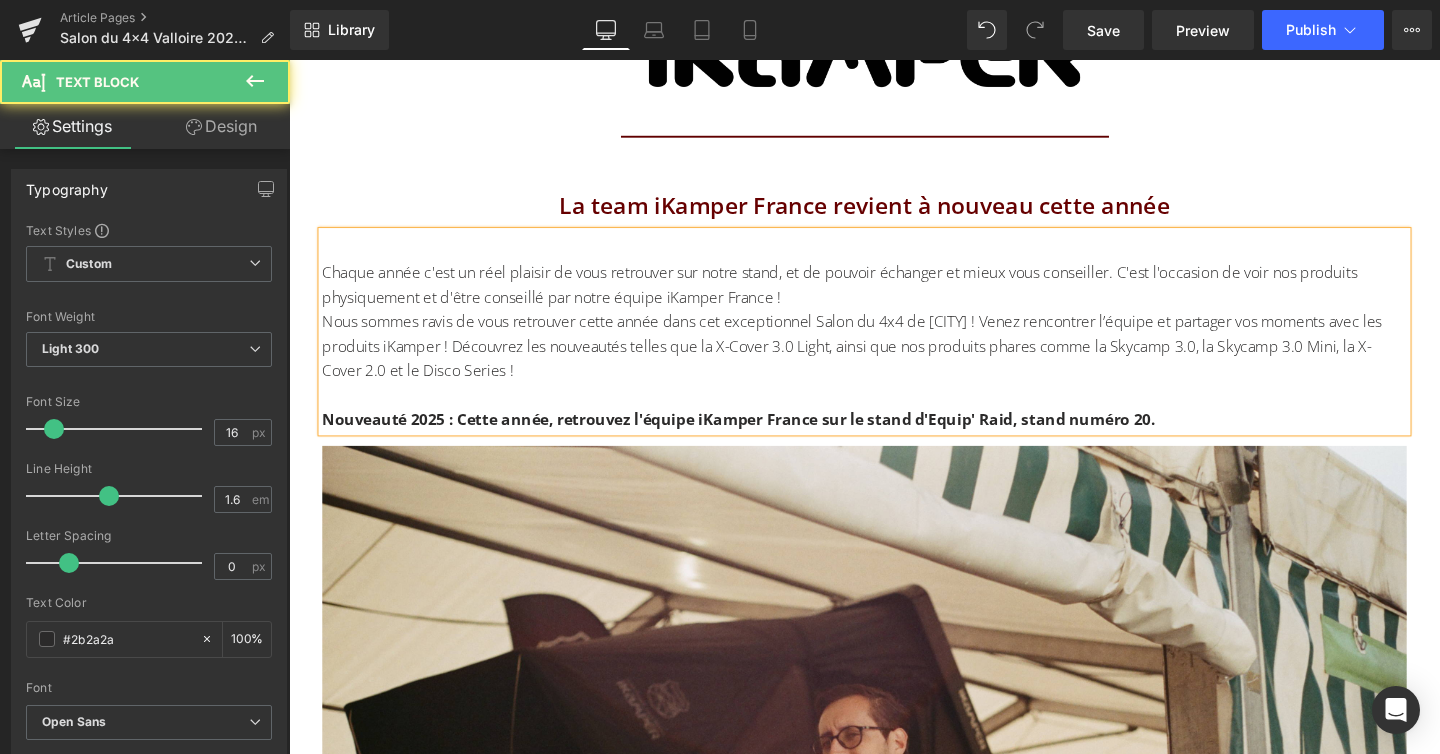 drag, startPoint x: 1428, startPoint y: 362, endPoint x: 1429, endPoint y: 385, distance: 23.021729 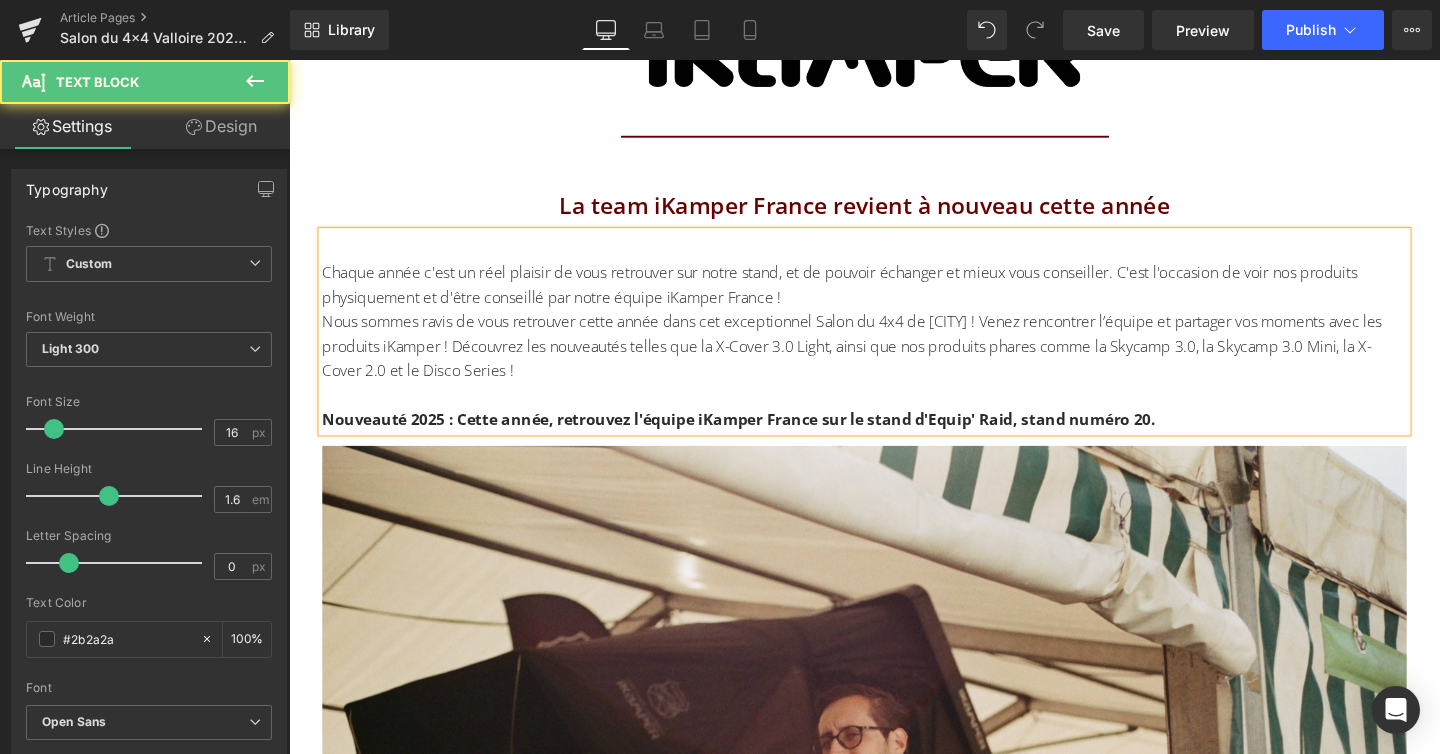 click on "Nous sommes ravis de vous retrouver cette année dans cet exceptionnel Salon du 4x4 de [CITY] ! Venez rencontrer l’équipe et partager vos moments avec les produits iKamper ! Découvrez les nouveautés telles que la X-Cover 3.0 Light, ainsi que nos produits phares comme la Skycamp 3.0, la Skycamp 3.0 Mini, la X-Cover 2.0 et le Disco Series !" at bounding box center [894, 361] 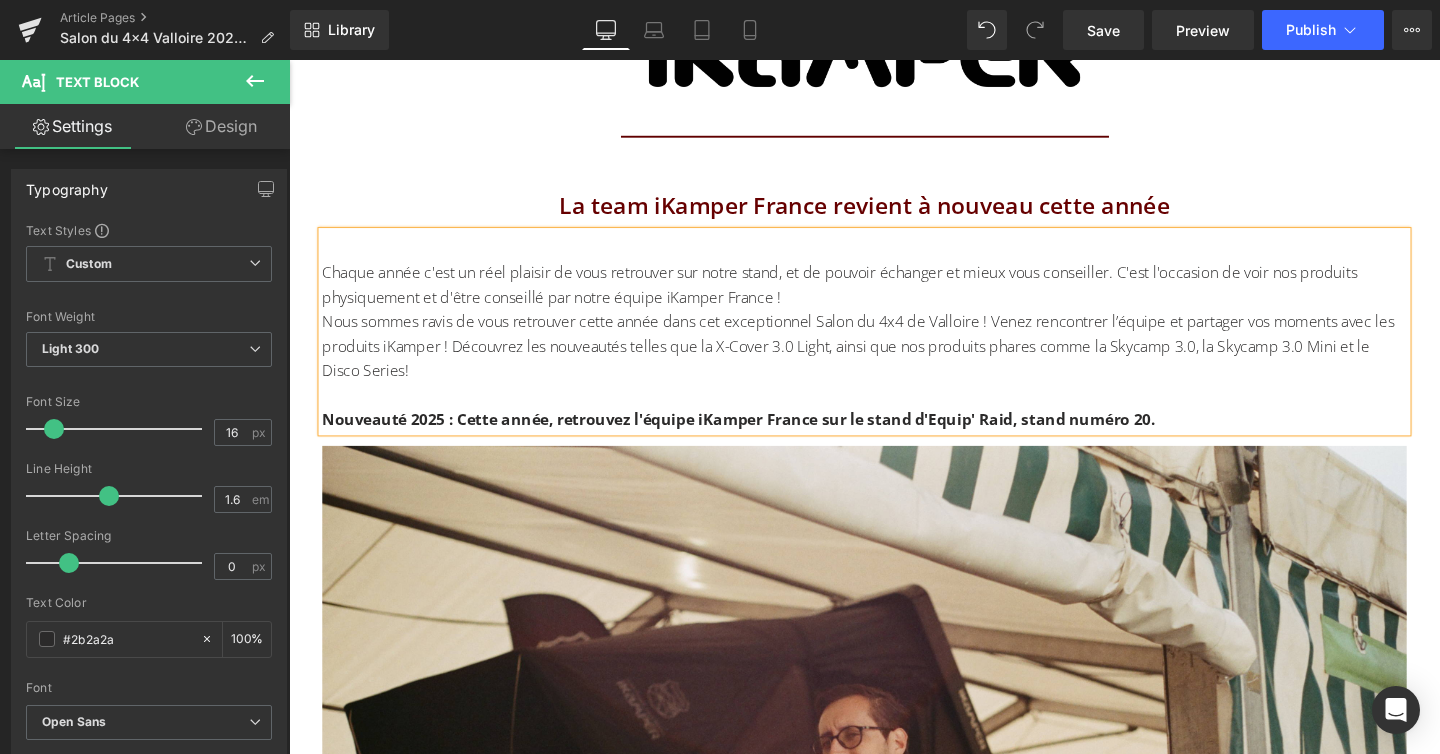 click on "Nous sommes ravis de vous retrouver cette année dans cet exceptionnel Salon du 4x4 de Valloire ! Venez rencontrer l’équipe et partager vos moments avec les produits iKamper ! Découvrez les nouveautés telles que la X-Cover 3.0 Light, ainsi que nos produits phares comme la Skycamp 3.0, la Skycamp 3.0 Mini et le Disco Series!" at bounding box center [887, 360] 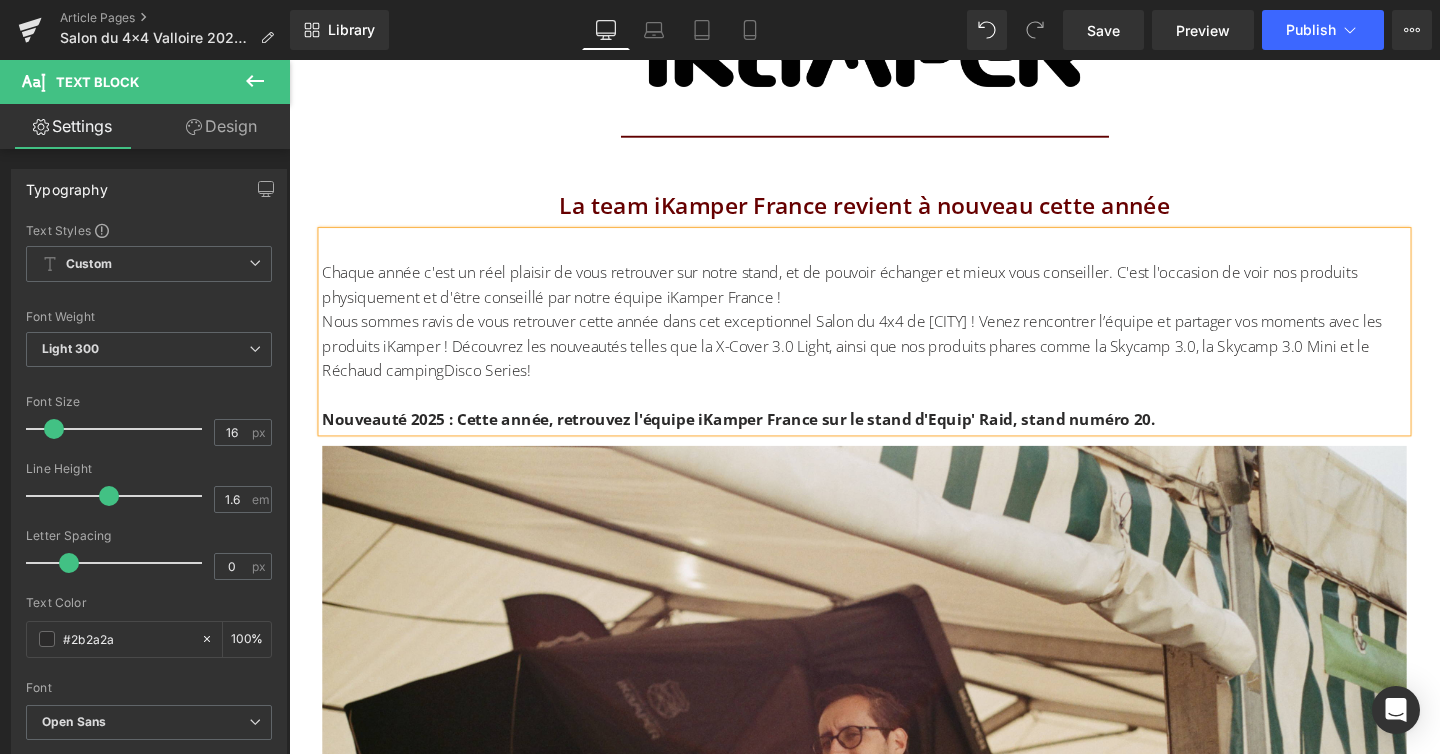 click on "Nous sommes ravis de vous retrouver cette année dans cet exceptionnel Salon du 4x4 de [CITY] ! Venez rencontrer l’équipe et partager vos moments avec les produits iKamper ! Découvrez les nouveautés telles que la X-Cover 3.0 Light, ainsi que nos produits phares comme la Skycamp 3.0, la Skycamp 3.0 Mini et le Réchaud campingDisco Series!" at bounding box center (881, 360) 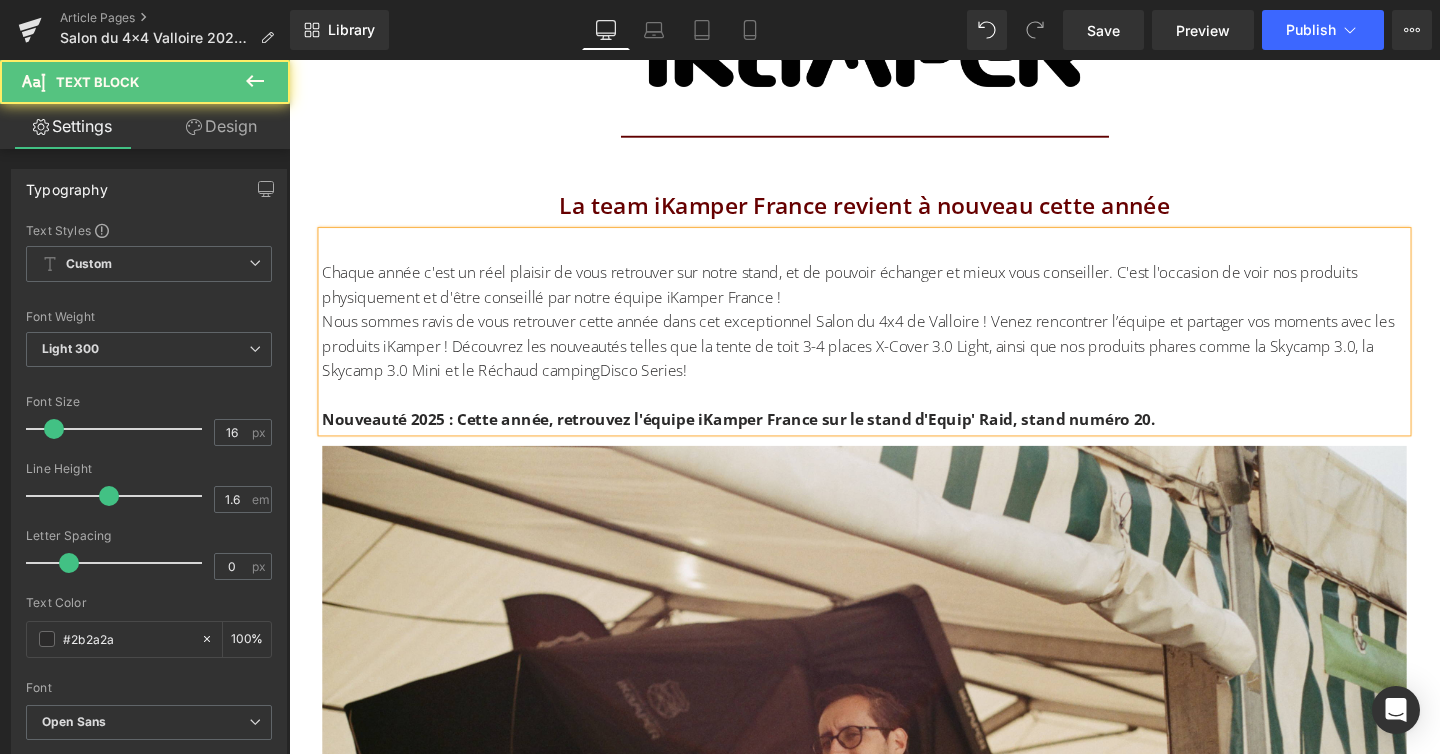 click on "Nous sommes ravis de vous retrouver cette année dans cet exceptionnel Salon du 4x4 de Valloire ! Venez rencontrer l’équipe et partager vos moments avec les produits iKamper ! Découvrez les nouveautés telles que la tente de toit 3-4 places X-Cover 3.0 Light, ainsi que nos produits phares comme la Skycamp 3.0, la Skycamp 3.0 Mini et le Réchaud campingDisco Series!" at bounding box center [887, 360] 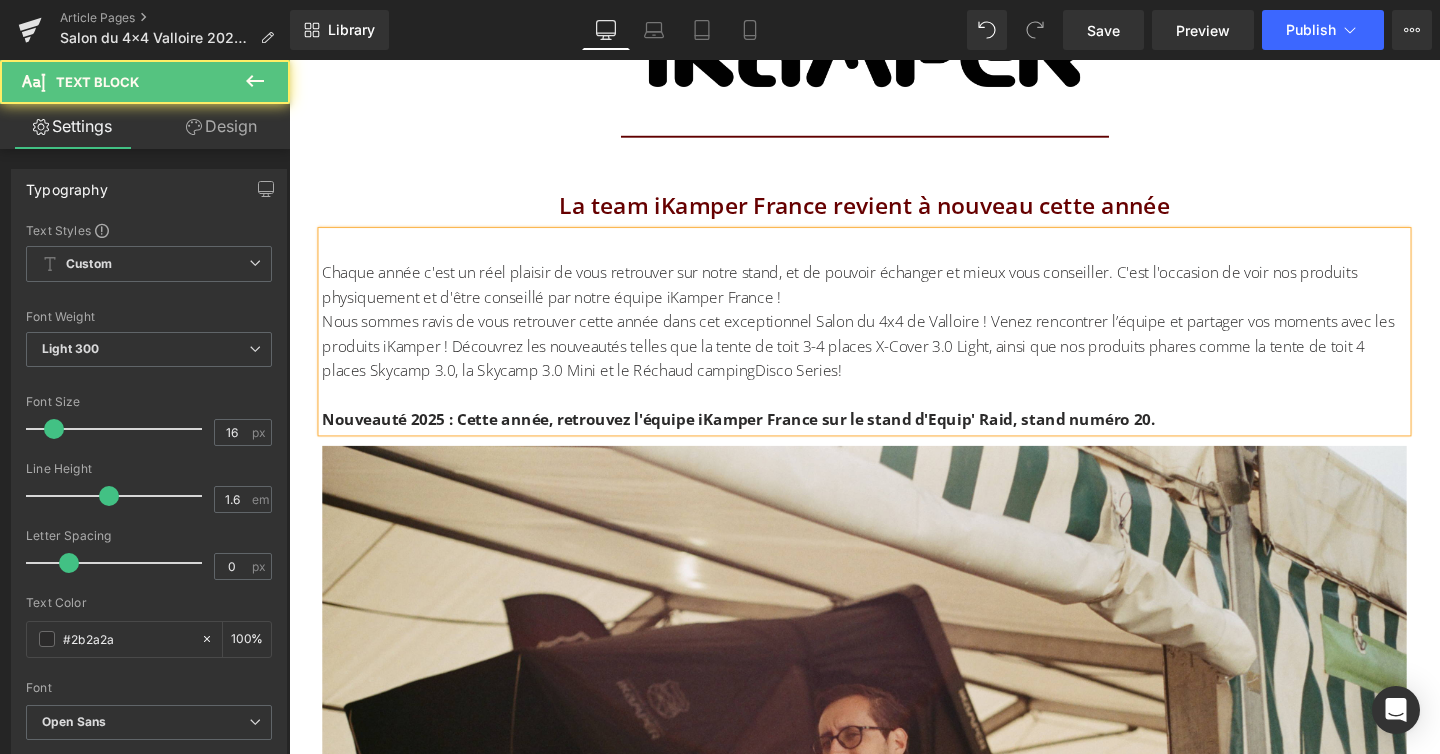 click on "Nous sommes ravis de vous retrouver cette année dans cet exceptionnel Salon du 4x4 de Valloire ! Venez rencontrer l’équipe et partager vos moments avec les produits iKamper ! Découvrez les nouveautés telles que la tente de toit 3-4 places X-Cover 3.0 Light, ainsi que nos produits phares comme la tente de toit 4 places Skycamp 3.0, la Skycamp 3.0 Mini et le Réchaud campingDisco Series!" at bounding box center [887, 360] 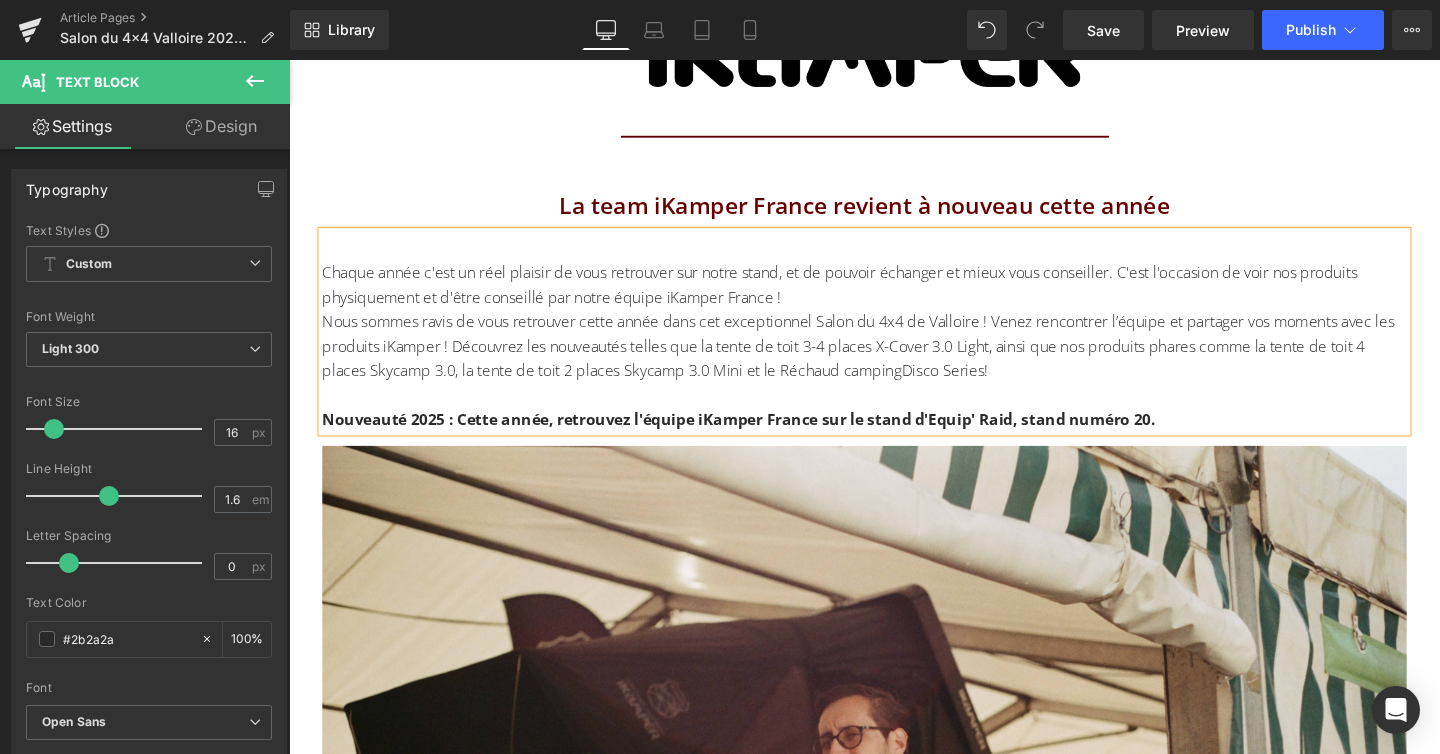 click on "Nous sommes ravis de vous retrouver cette année dans cet exceptionnel Salon du 4x4 de Valloire ! Venez rencontrer l’équipe et partager vos moments avec les produits iKamper ! Découvrez les nouveautés telles que la tente de toit 3-4 places X-Cover 3.0 Light, ainsi que nos produits phares comme la tente de toit 4 places Skycamp 3.0, la tente de toit 2 places Skycamp 3.0 Mini et le Réchaud campingDisco Series!" at bounding box center (887, 360) 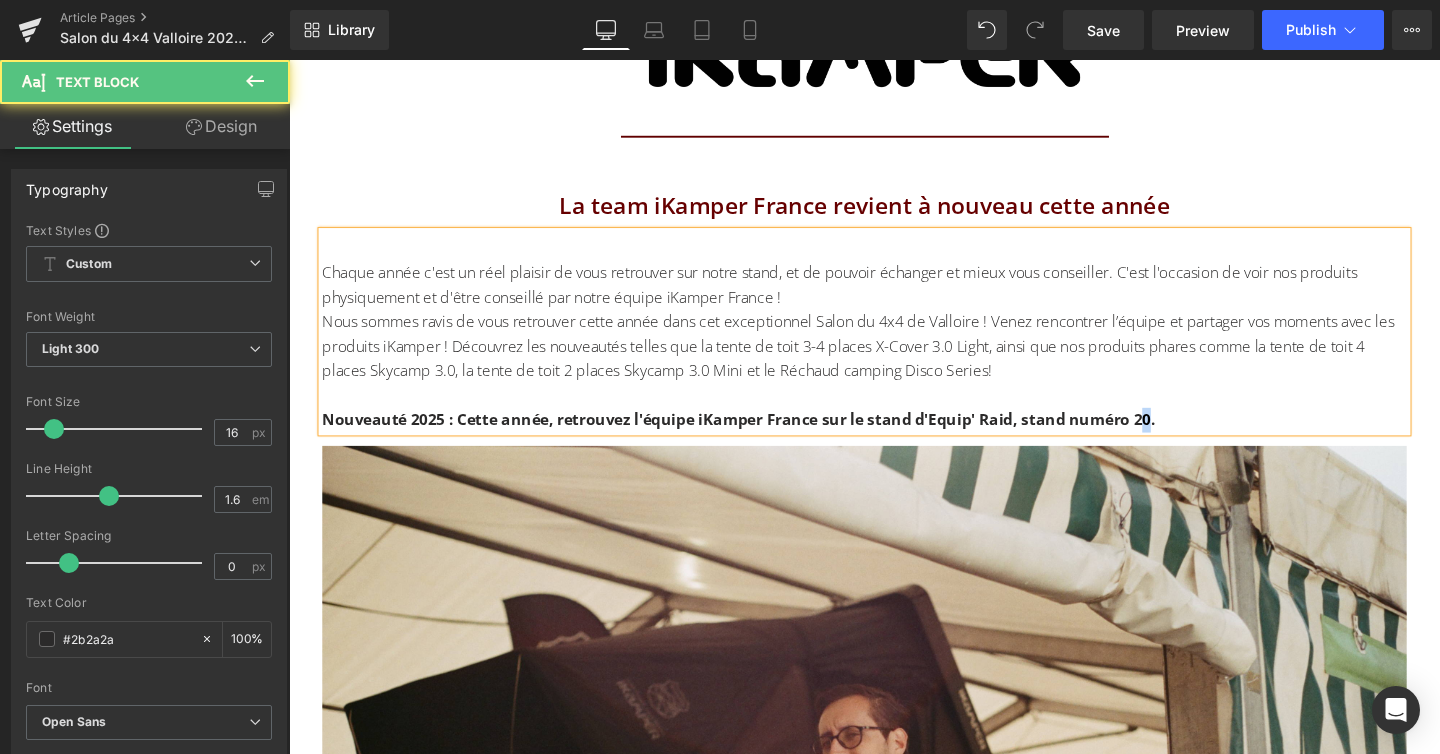 drag, startPoint x: 1184, startPoint y: 434, endPoint x: 1195, endPoint y: 436, distance: 11.18034 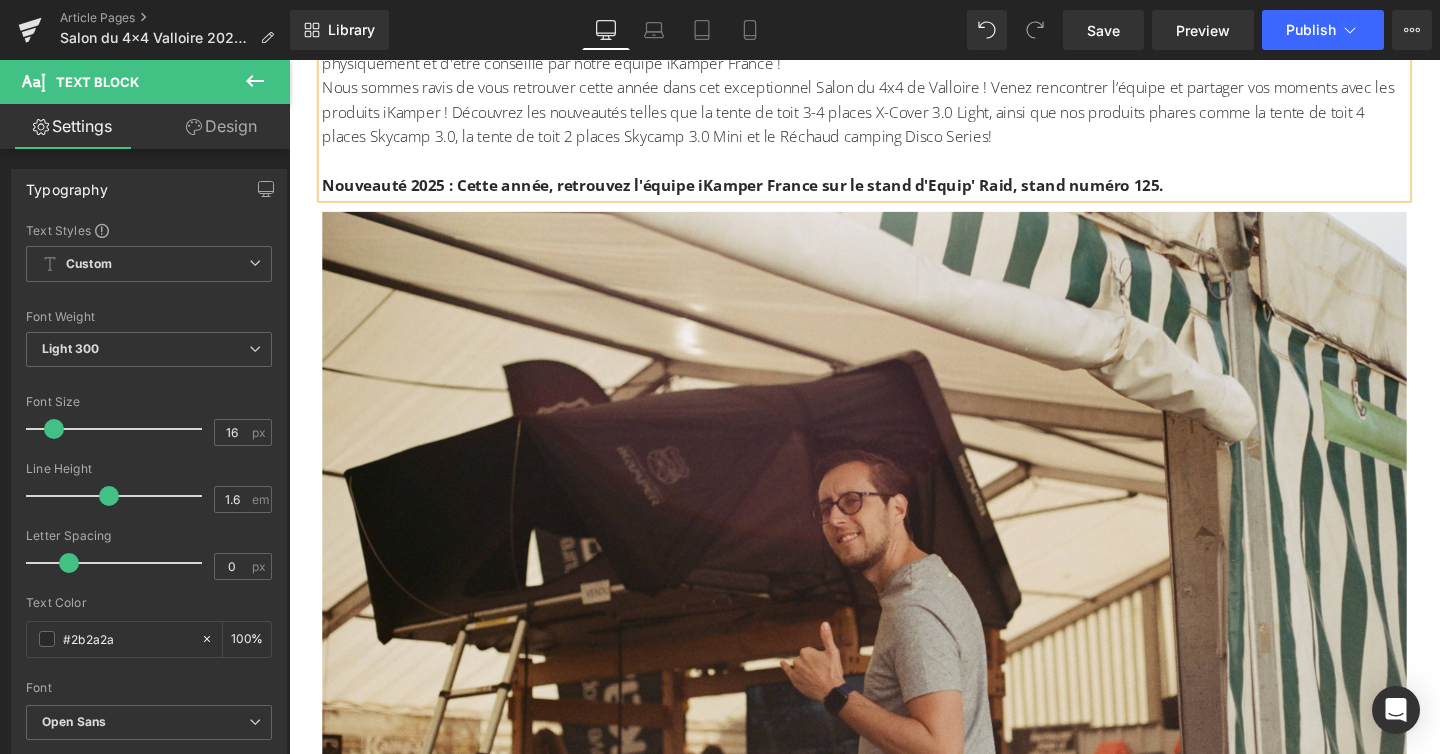 scroll, scrollTop: 4747, scrollLeft: 0, axis: vertical 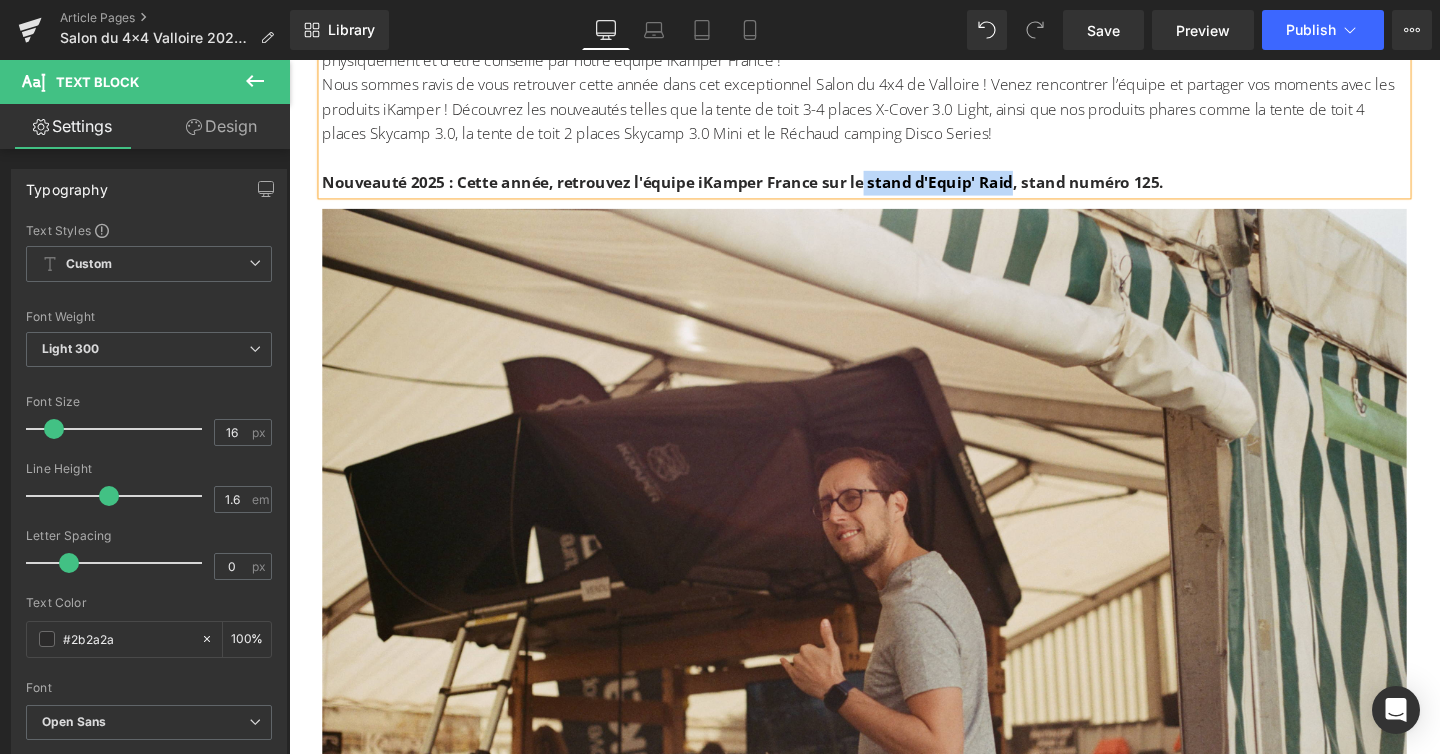 drag, startPoint x: 1050, startPoint y: 188, endPoint x: 894, endPoint y: 188, distance: 156 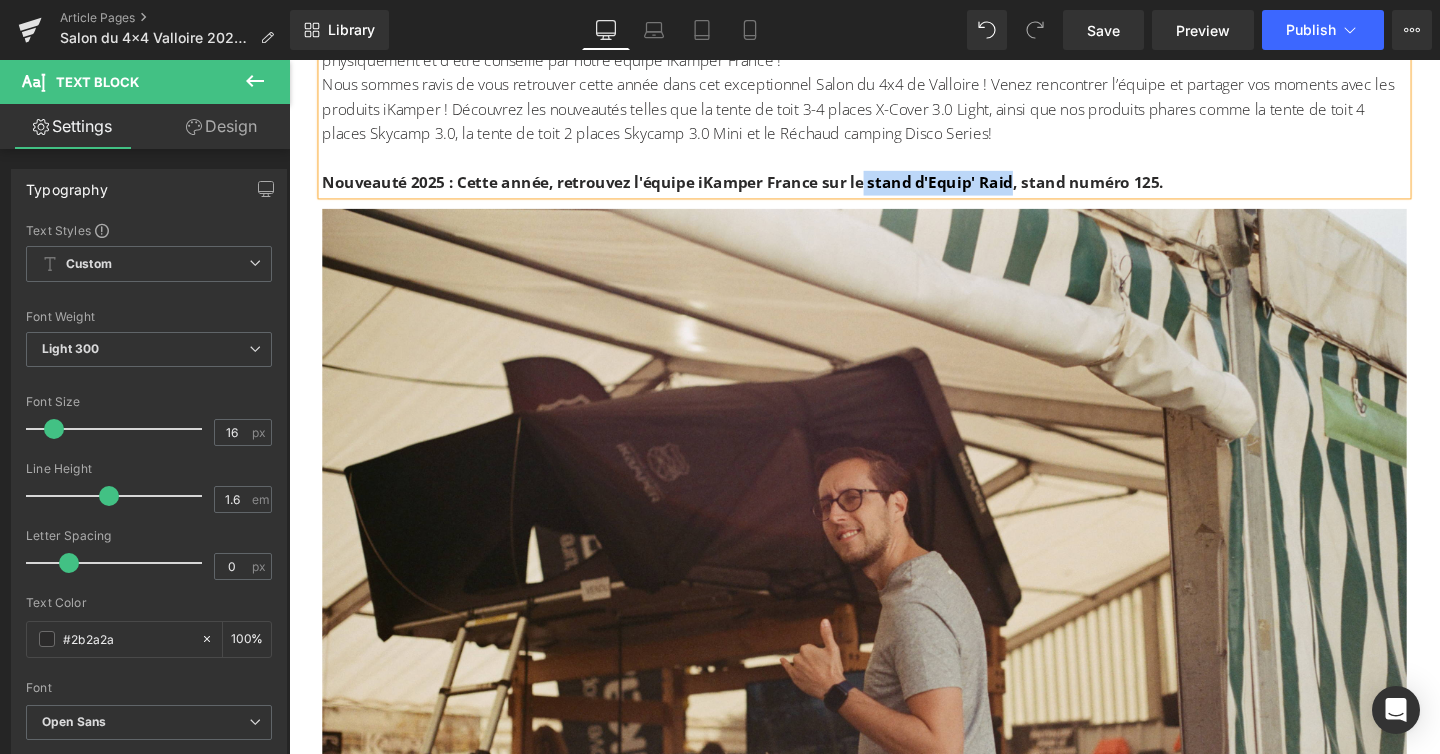 click on "Nouveauté 2025 : Cette année, retrouvez l'équipe iKamper France sur le stand d'Equip' Raid, stand numéro 125." at bounding box center (766, 189) 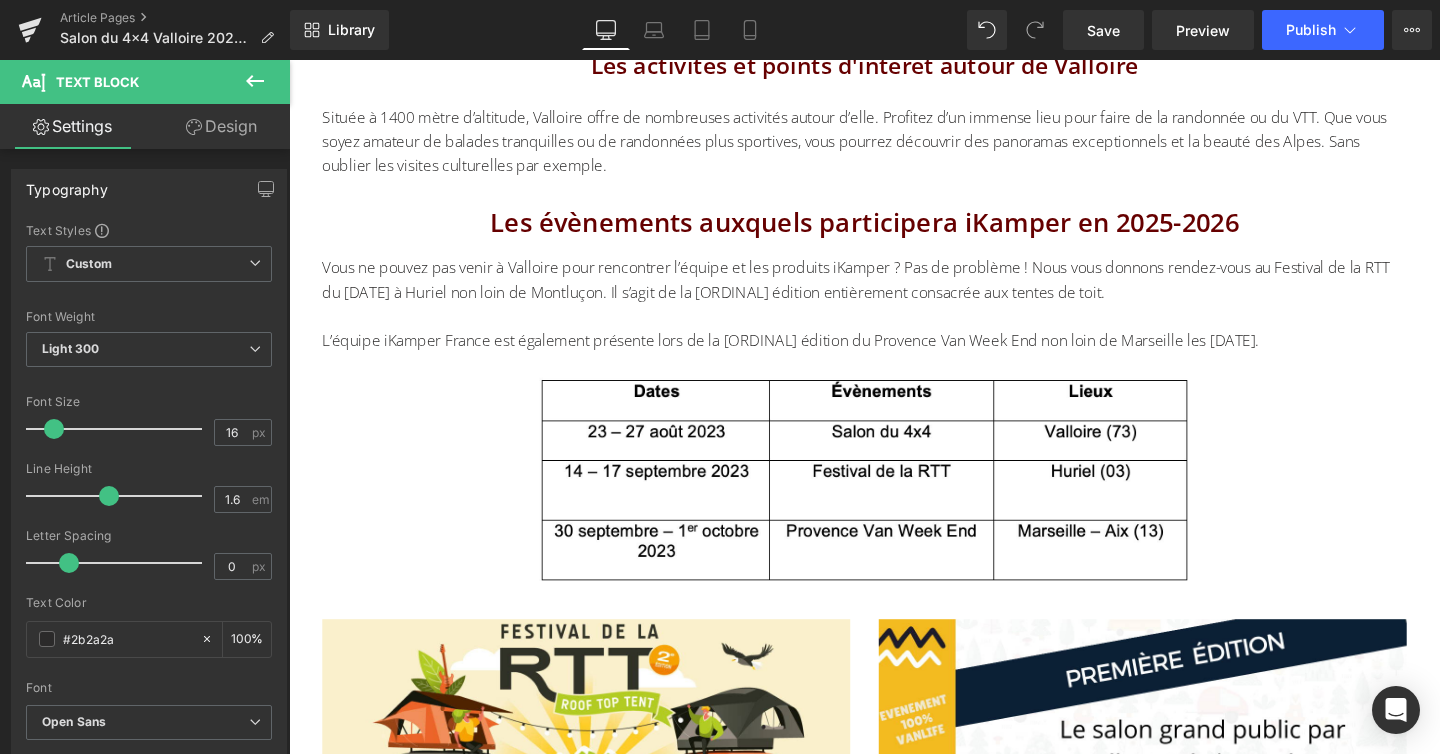 scroll, scrollTop: 7430, scrollLeft: 0, axis: vertical 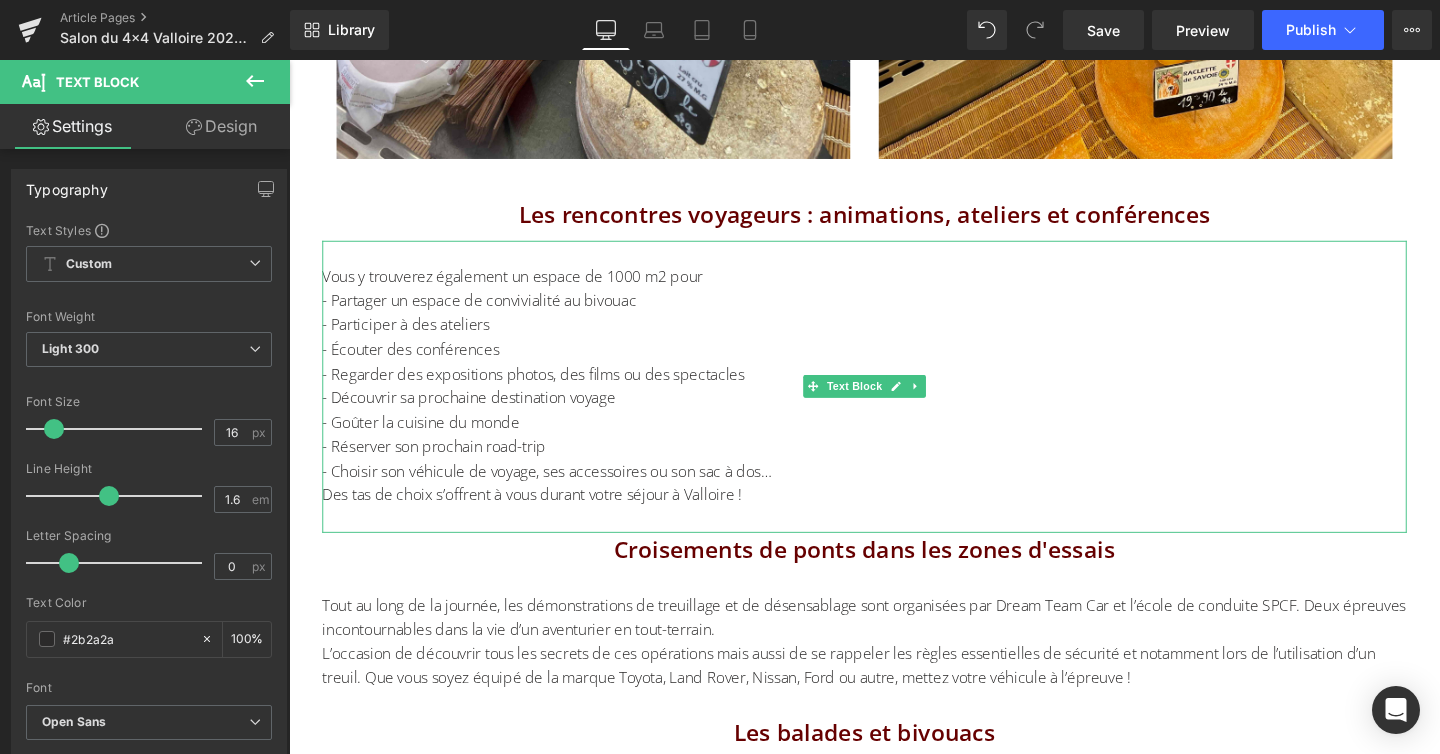 click on "-	Goûter la cuisine du monde" at bounding box center (894, 442) 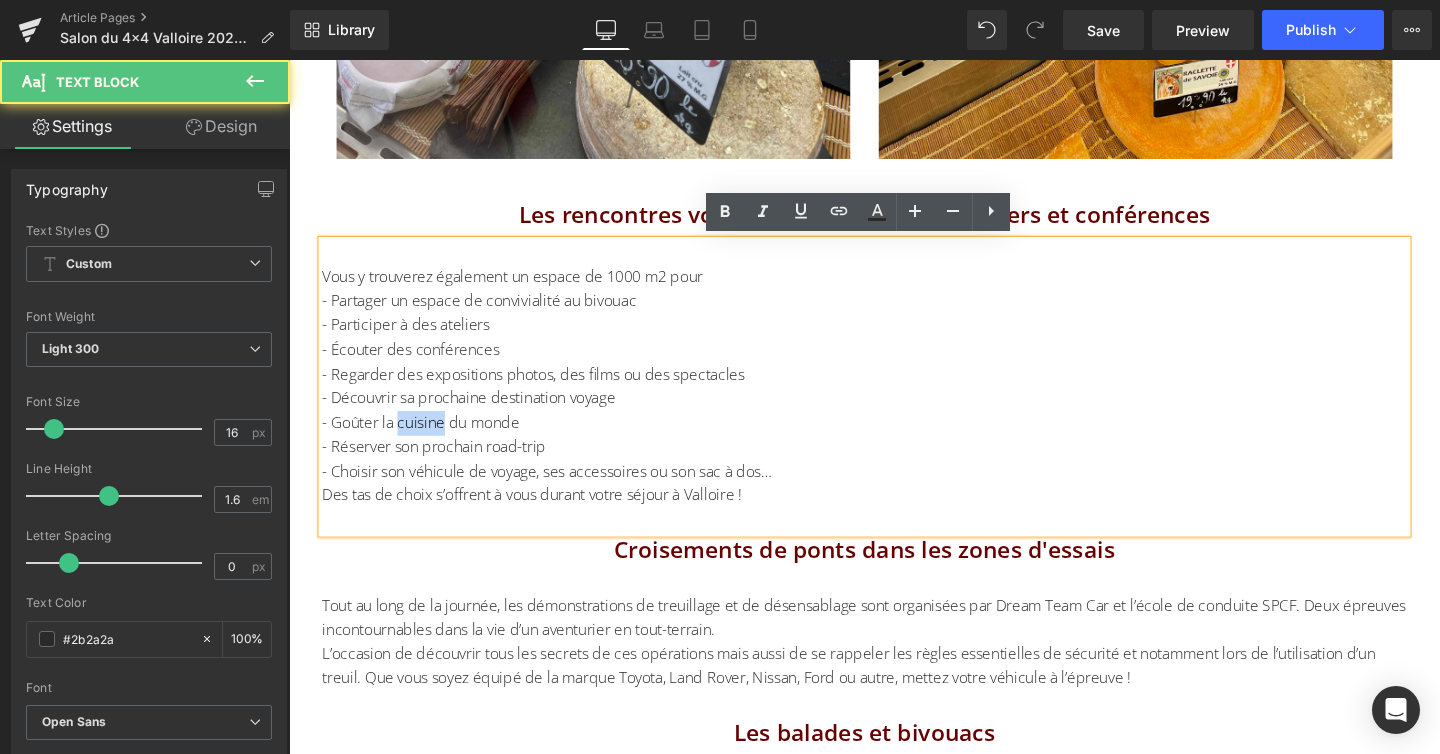 click on "-	Goûter la cuisine du monde" at bounding box center [894, 442] 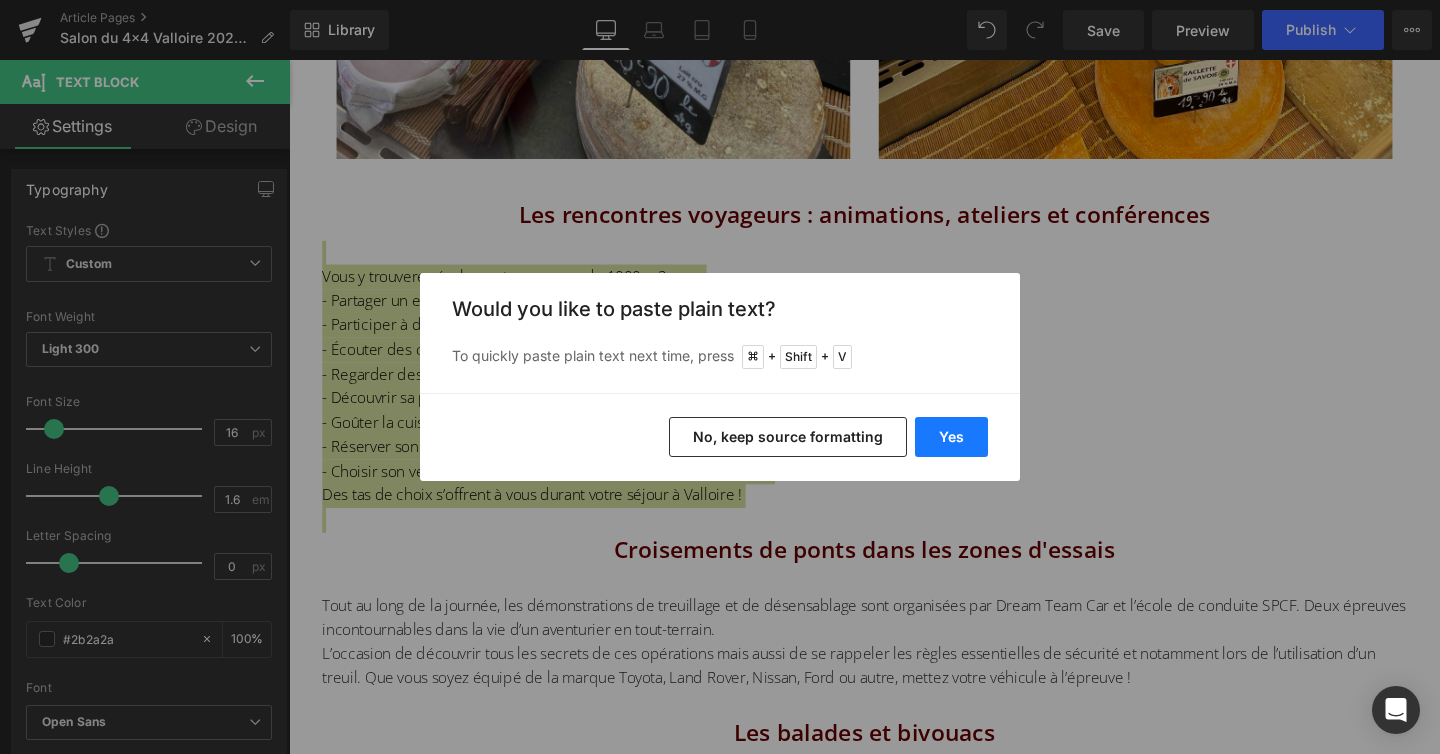 click on "Yes" at bounding box center [951, 437] 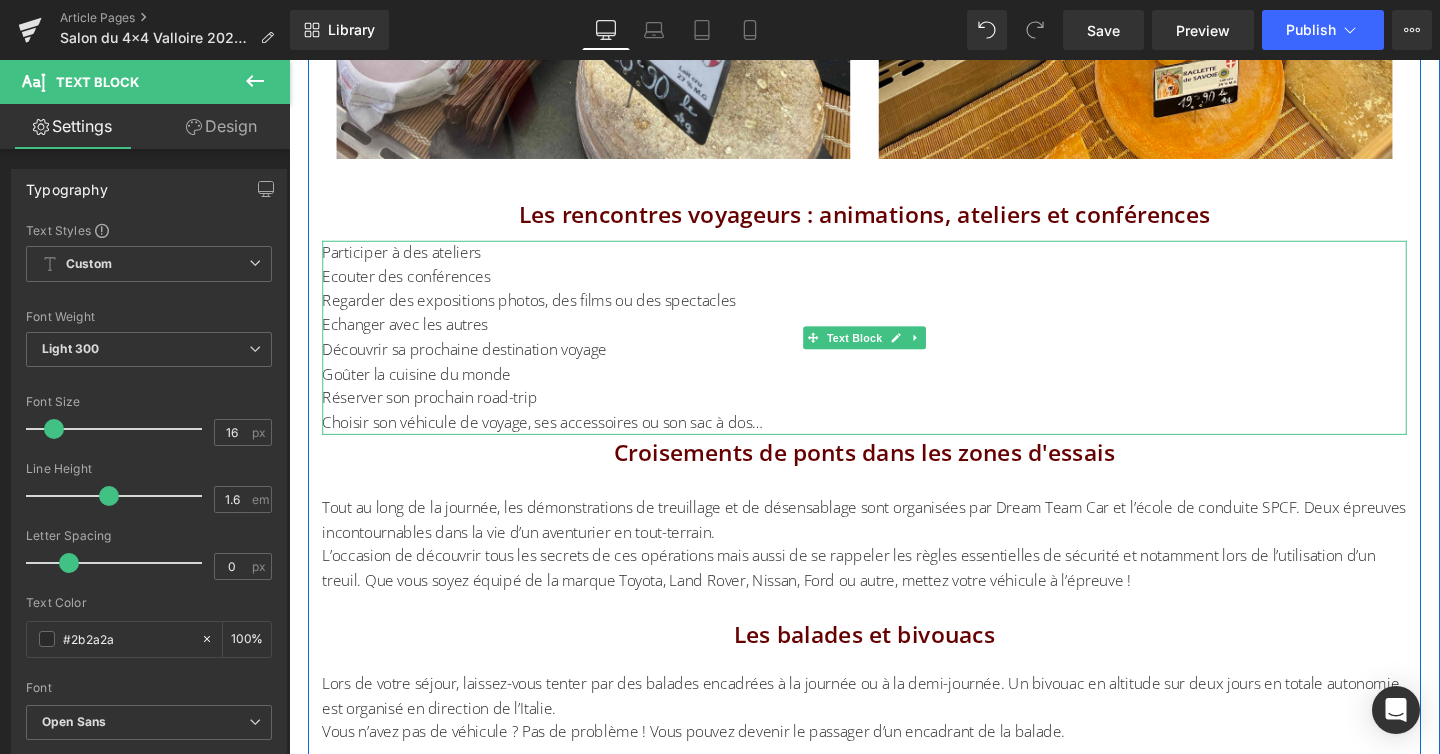 click on "Participer à des ateliers" at bounding box center [894, 263] 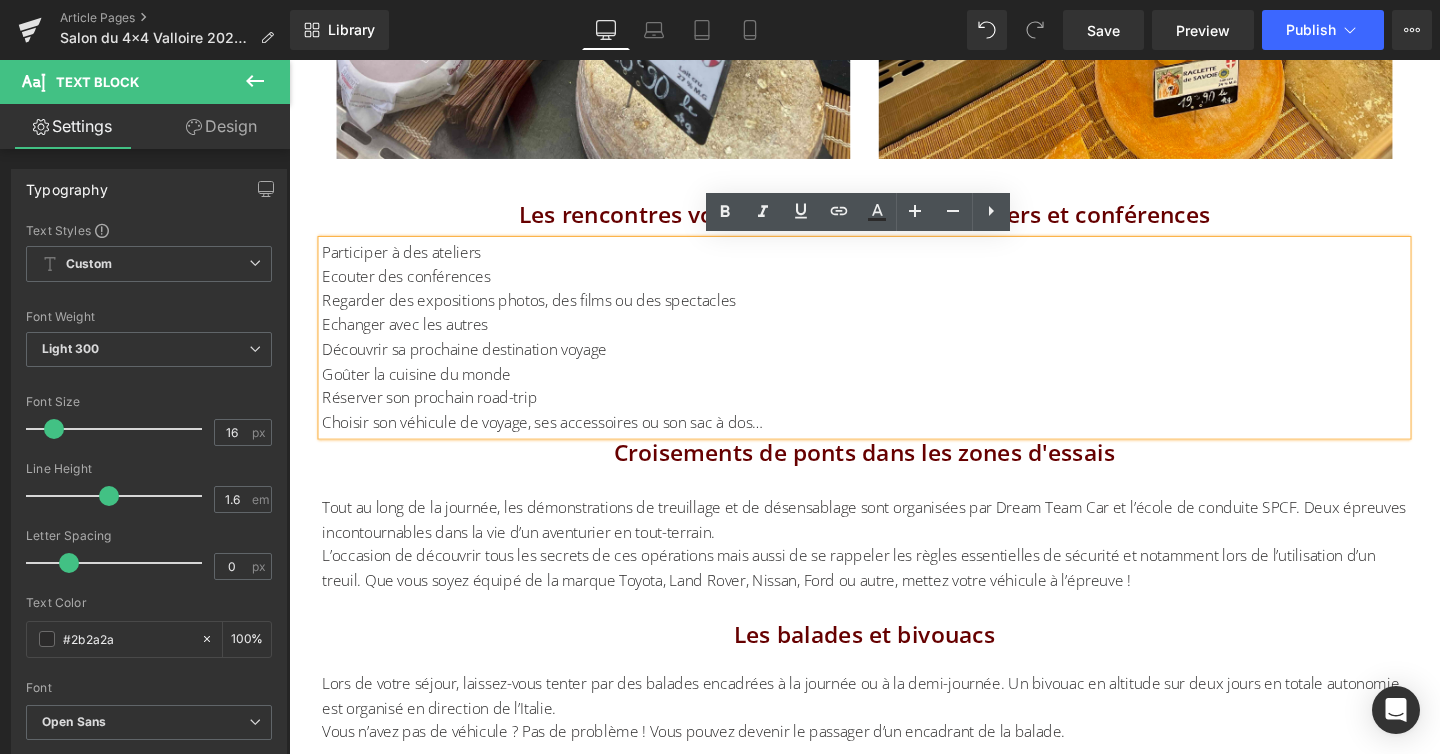 drag, startPoint x: 323, startPoint y: 262, endPoint x: 809, endPoint y: 428, distance: 513.56793 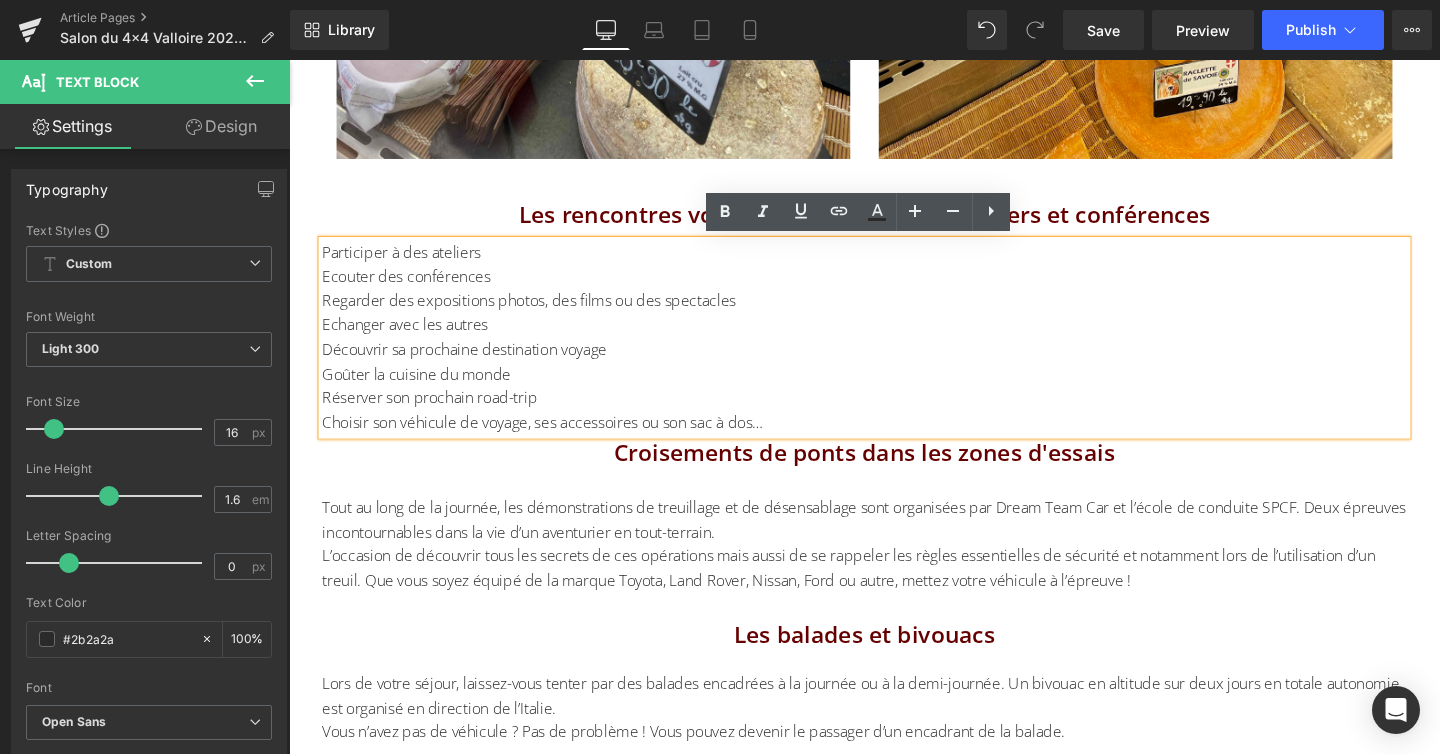 click on "Participer à des ateliers Ecouter des conférences Regarder des expositions photos, des films ou des spectacles Echanger avec les autres Découvrir sa prochaine destination voyage Goûter la cuisine du monde Réserver son prochain road-trip Choisir son véhicule de voyage, ses accessoires ou son sac à dos…" at bounding box center [894, 352] 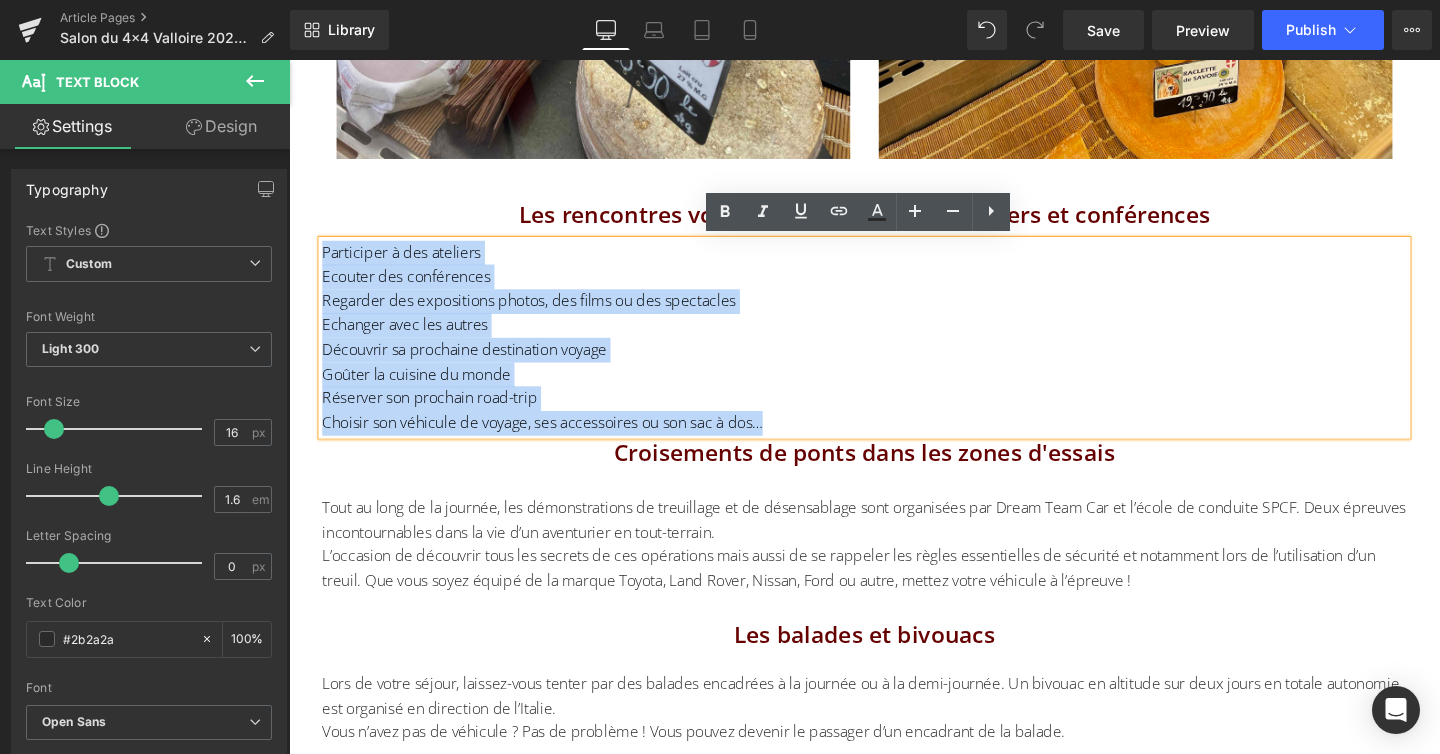 drag, startPoint x: 823, startPoint y: 446, endPoint x: 324, endPoint y: 262, distance: 531.843 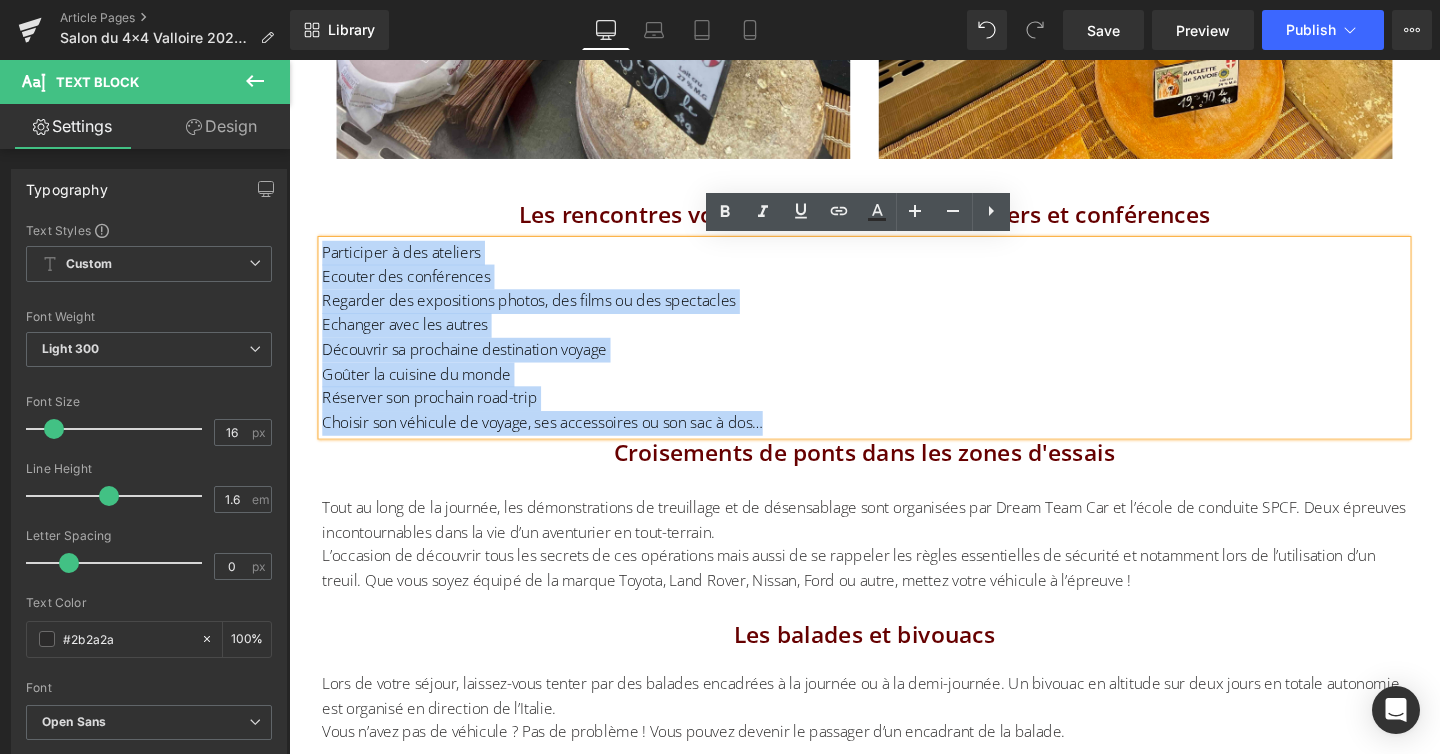 click on "Participer à des ateliers Ecouter des conférences Regarder des expositions photos, des films ou des spectacles Echanger avec les autres Découvrir sa prochaine destination voyage Goûter la cuisine du monde Réserver son prochain road-trip Choisir son véhicule de voyage, ses accessoires ou son sac à dos…" at bounding box center [894, 352] 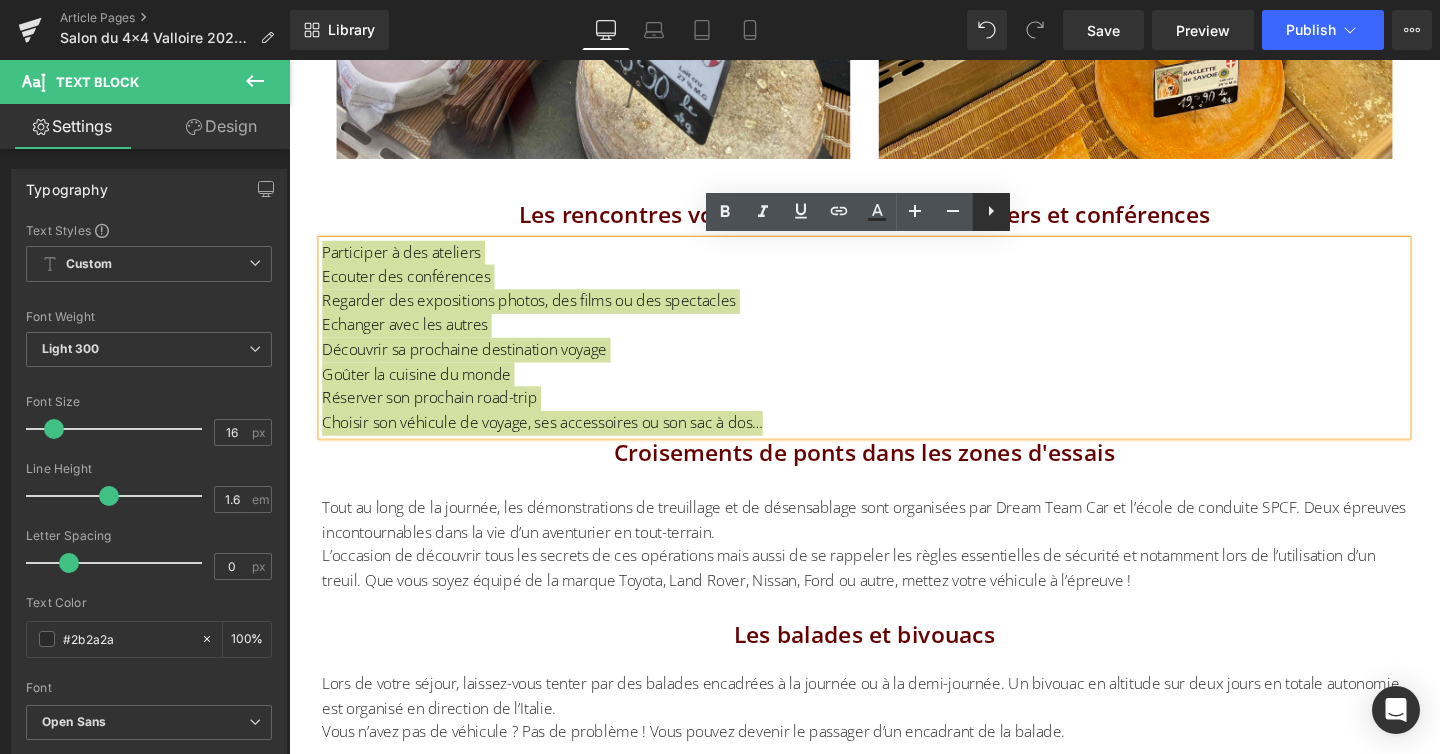 click 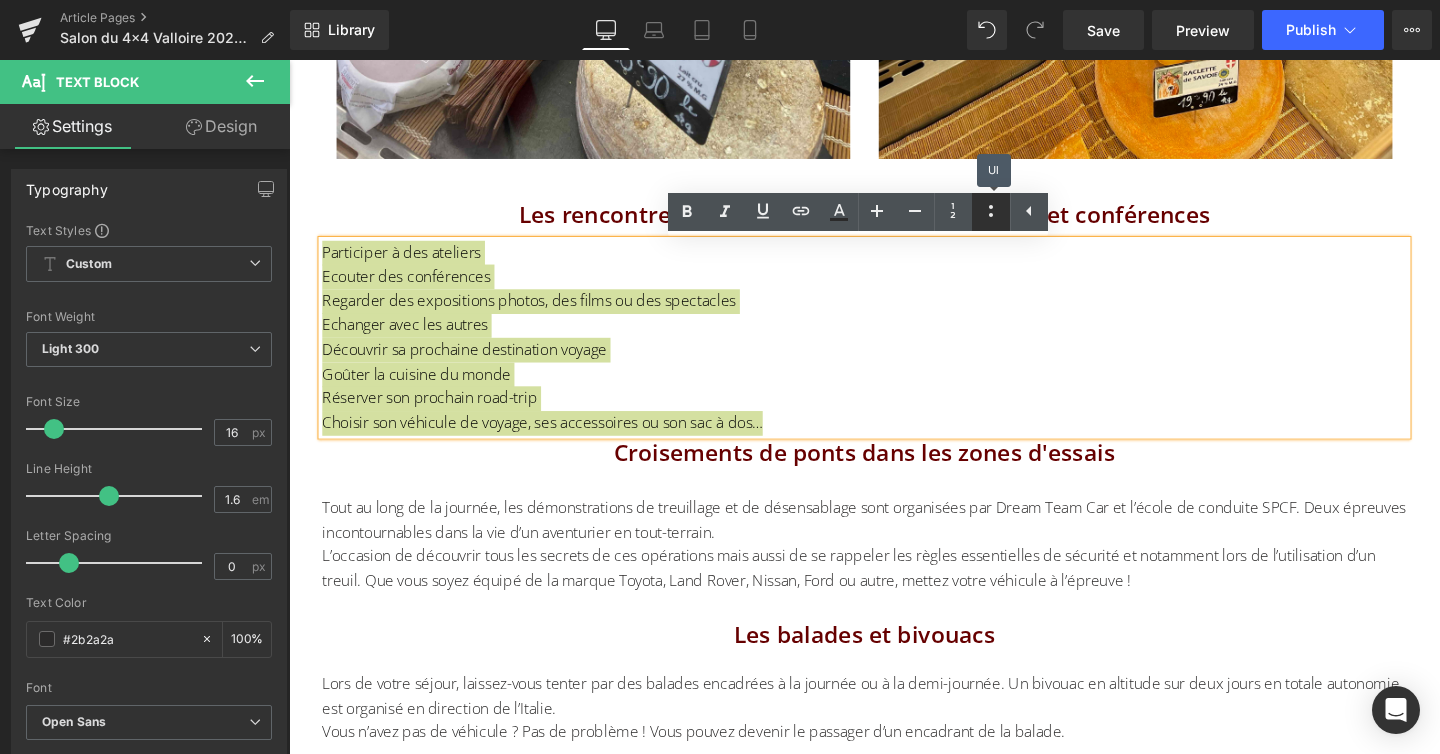 click 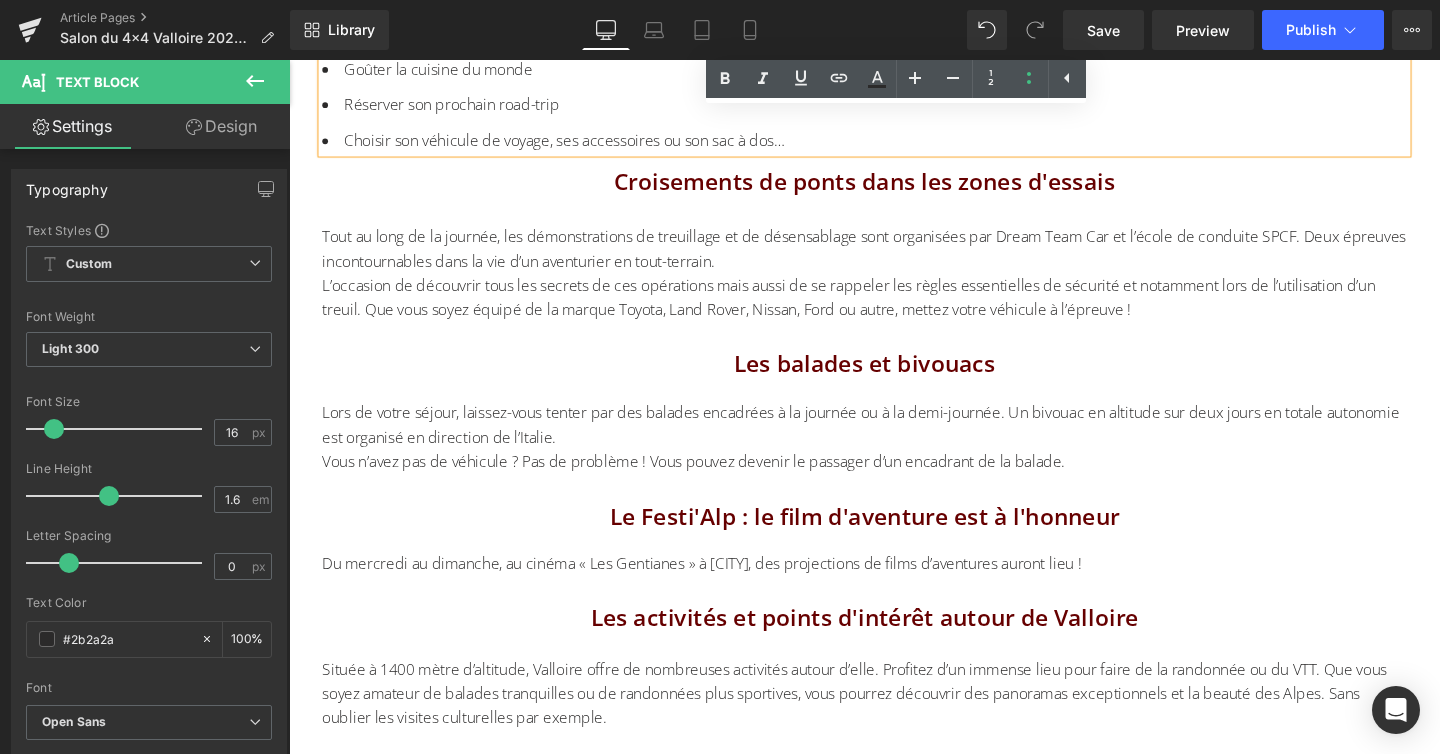scroll, scrollTop: 6881, scrollLeft: 0, axis: vertical 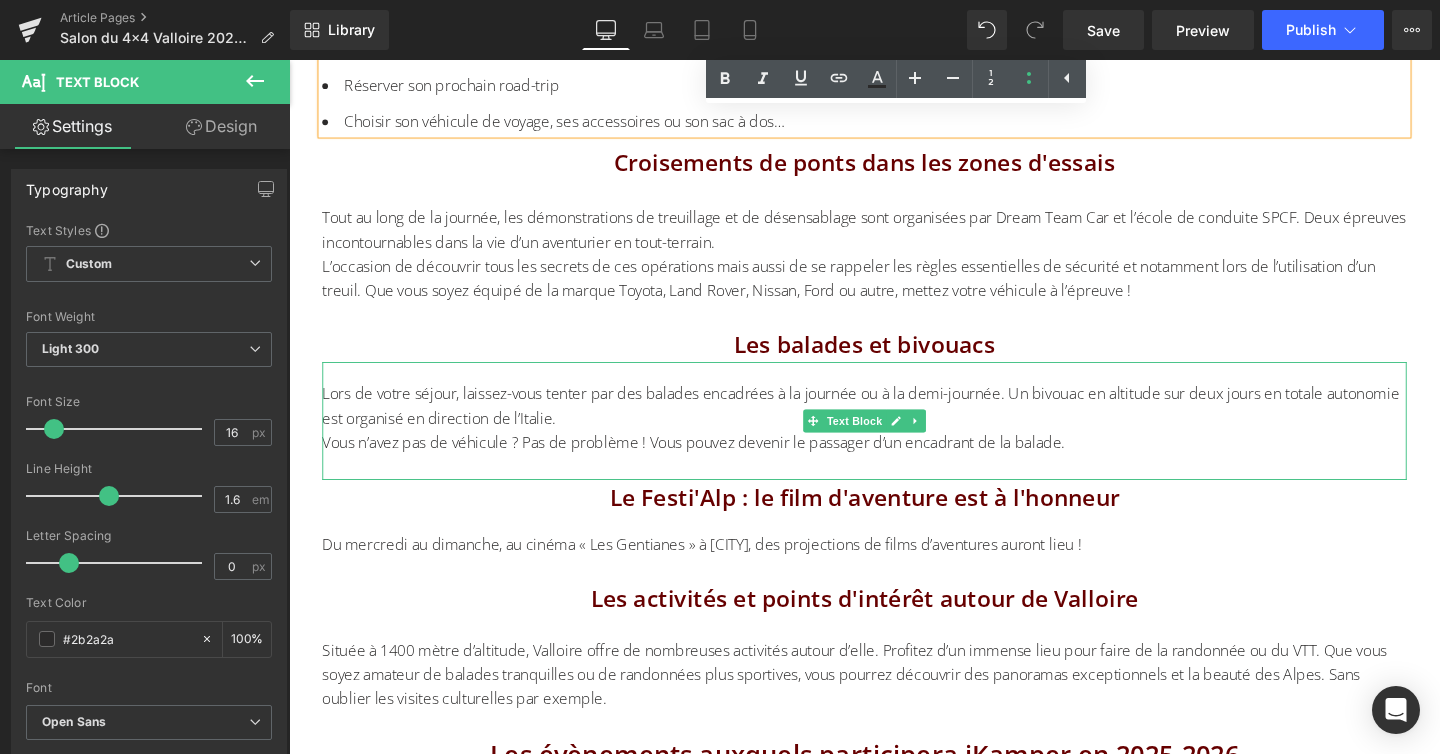 click on "Lors de votre séjour, laissez-vous tenter par des balades encadrées à la journée ou à la demi-journée. Un bivouac en altitude sur deux jours en totale autonomie est organisé en direction de l’Italie." at bounding box center (894, 423) 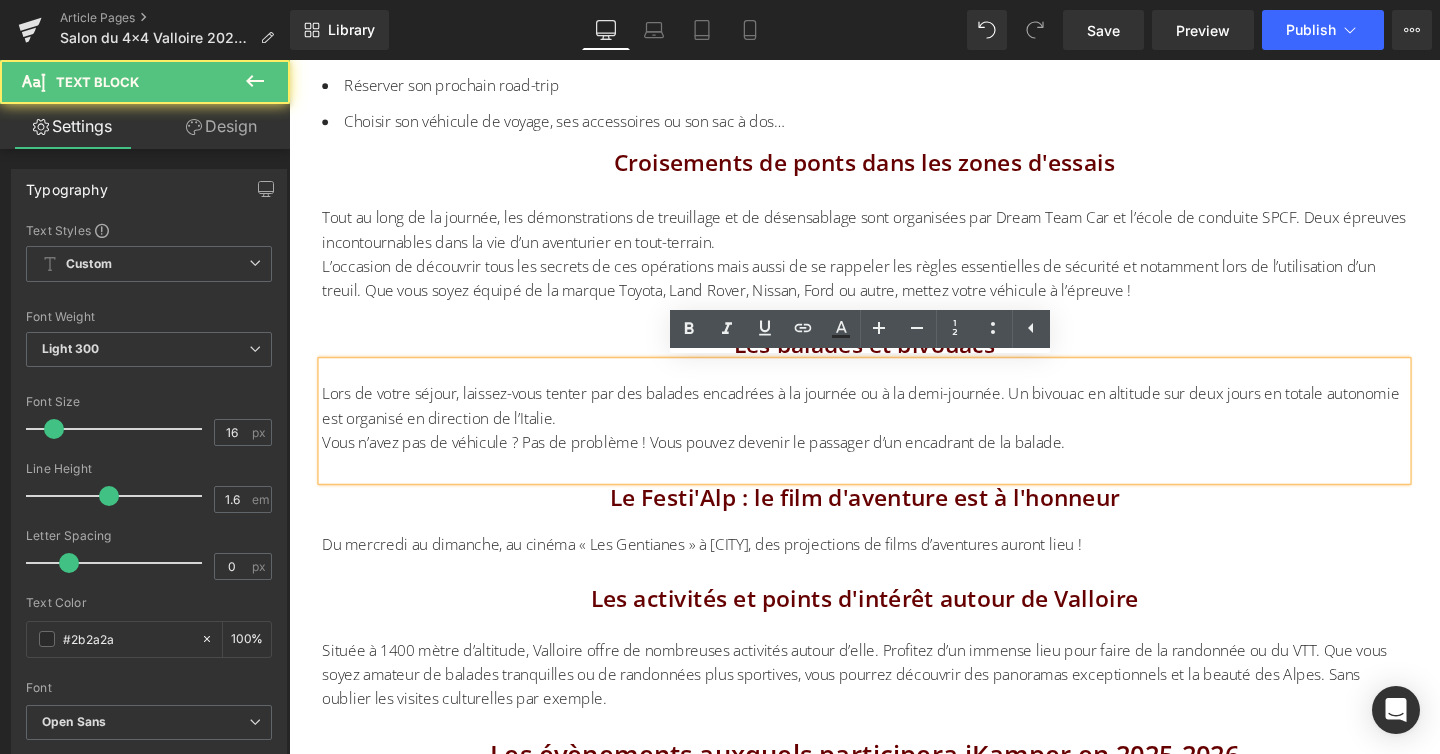 click on "Lors de votre séjour, laissez-vous tenter par des balades encadrées à la journée ou à la demi-journée. Un bivouac en altitude sur deux jours en totale autonomie est organisé en direction de l’Italie." at bounding box center [894, 423] 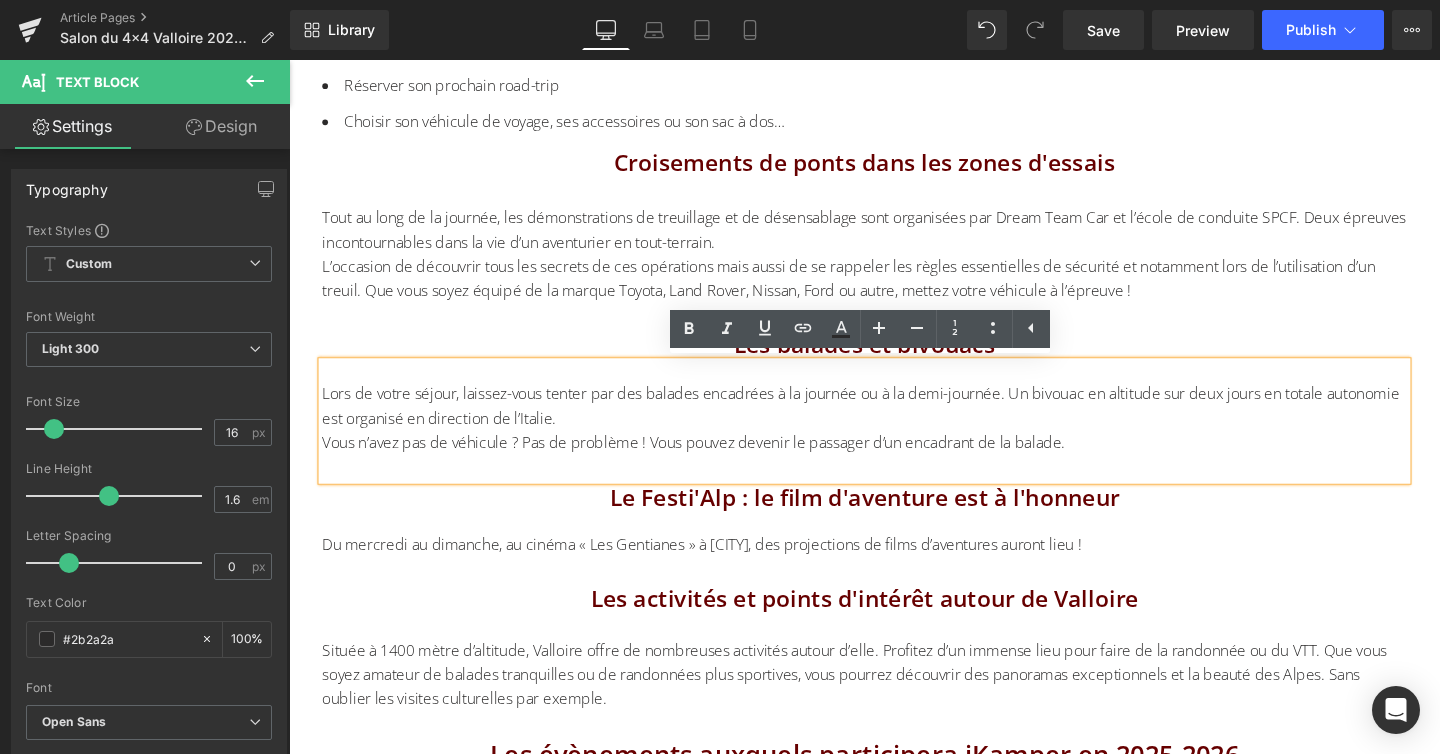 type 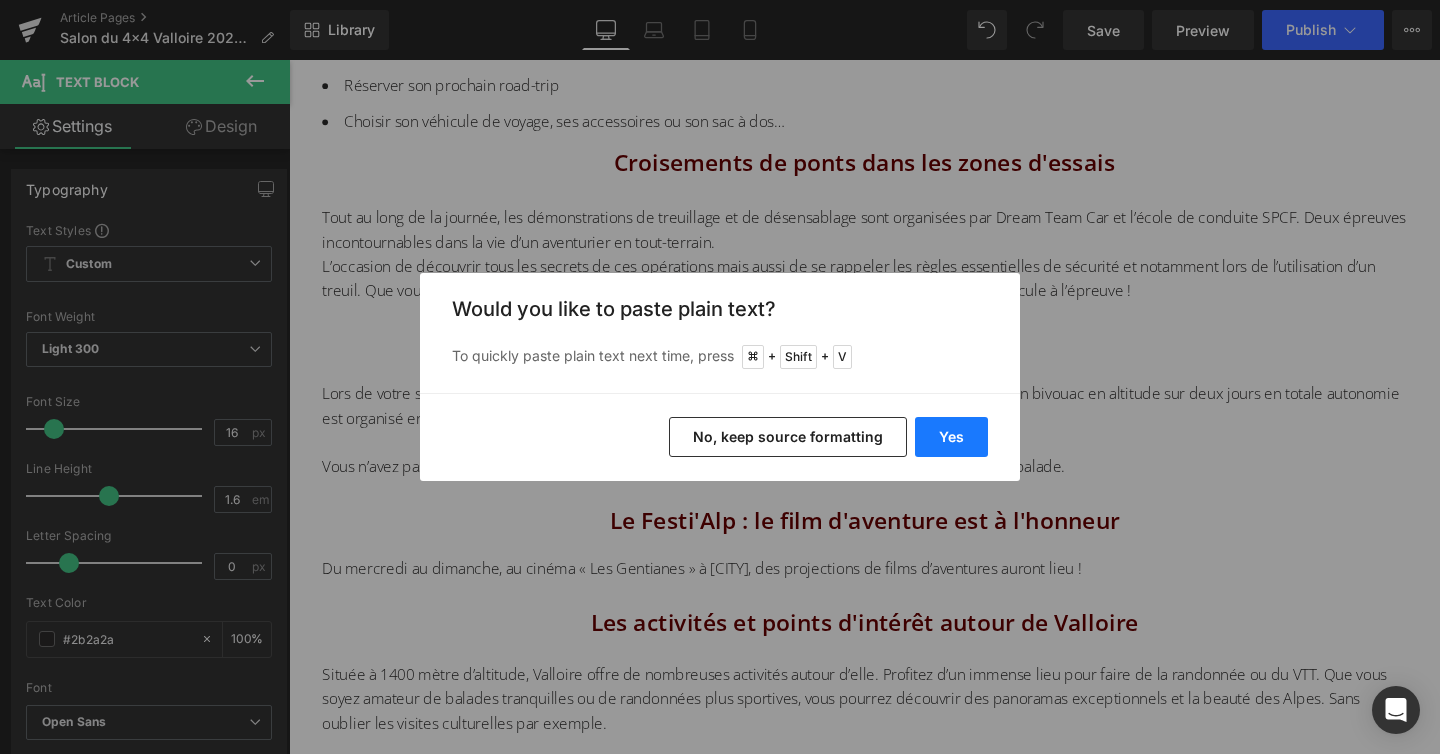 click on "Yes" at bounding box center [951, 437] 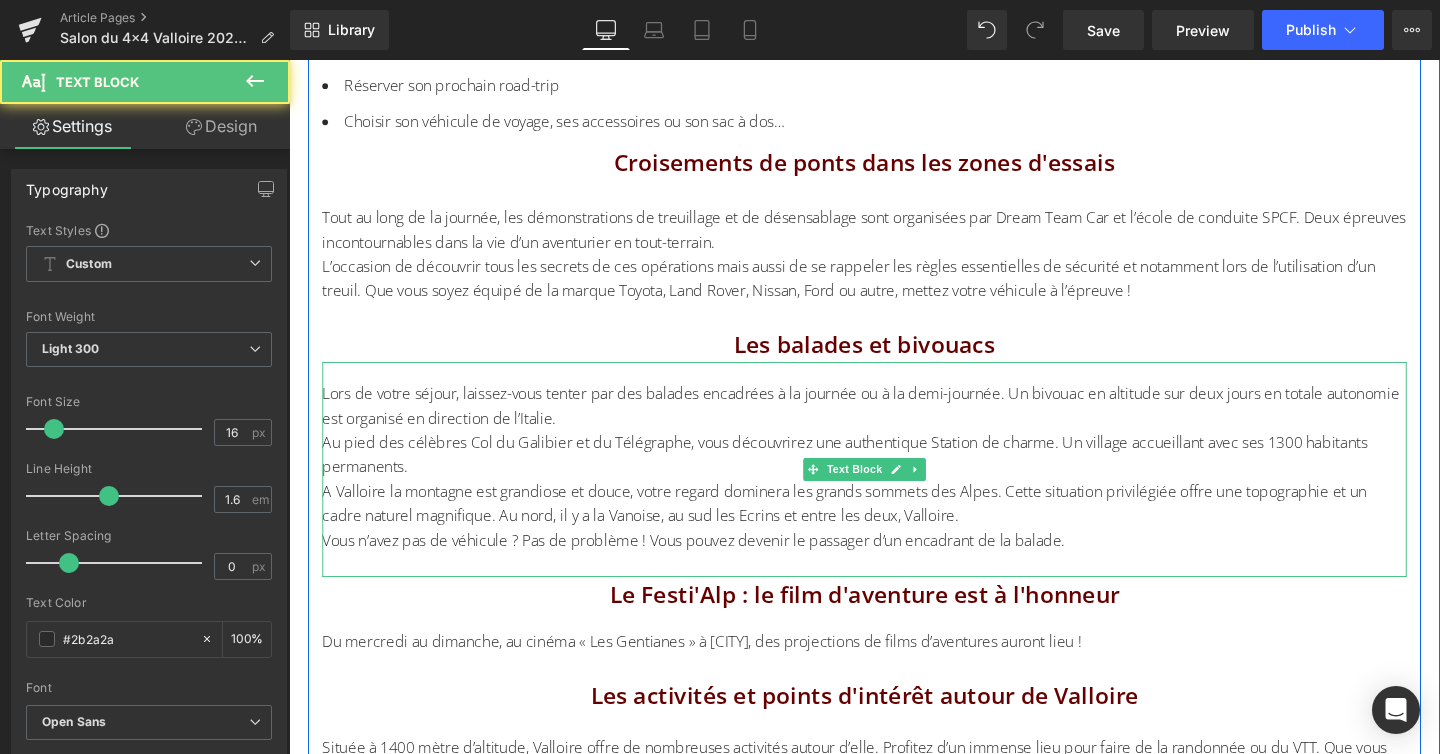 click on "Au pied des célèbres Col du Galibier et du Télégraphe, vous découvrirez une authentique Station de charme. Un village accueillant avec ses 1300 habitants permanents." at bounding box center (894, 474) 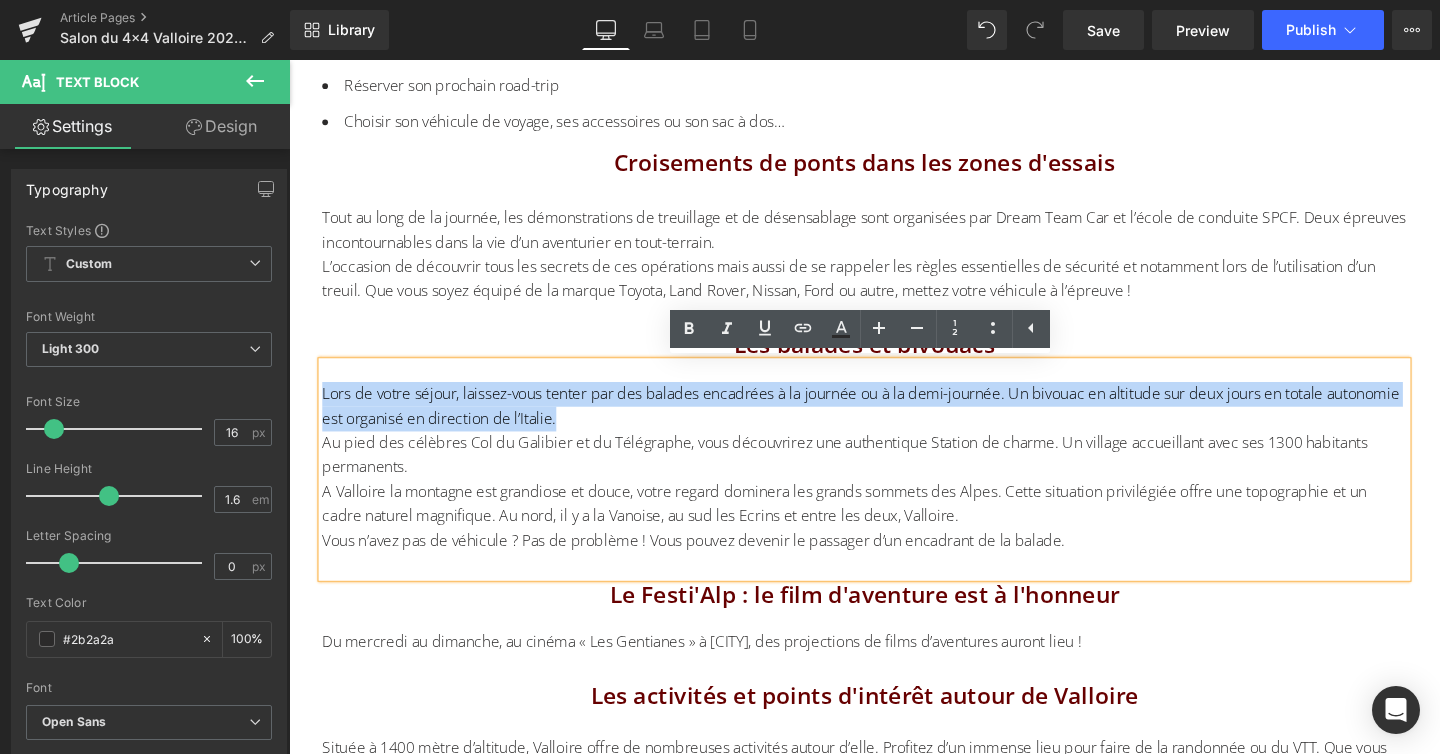 drag, startPoint x: 664, startPoint y: 441, endPoint x: 327, endPoint y: 407, distance: 338.7108 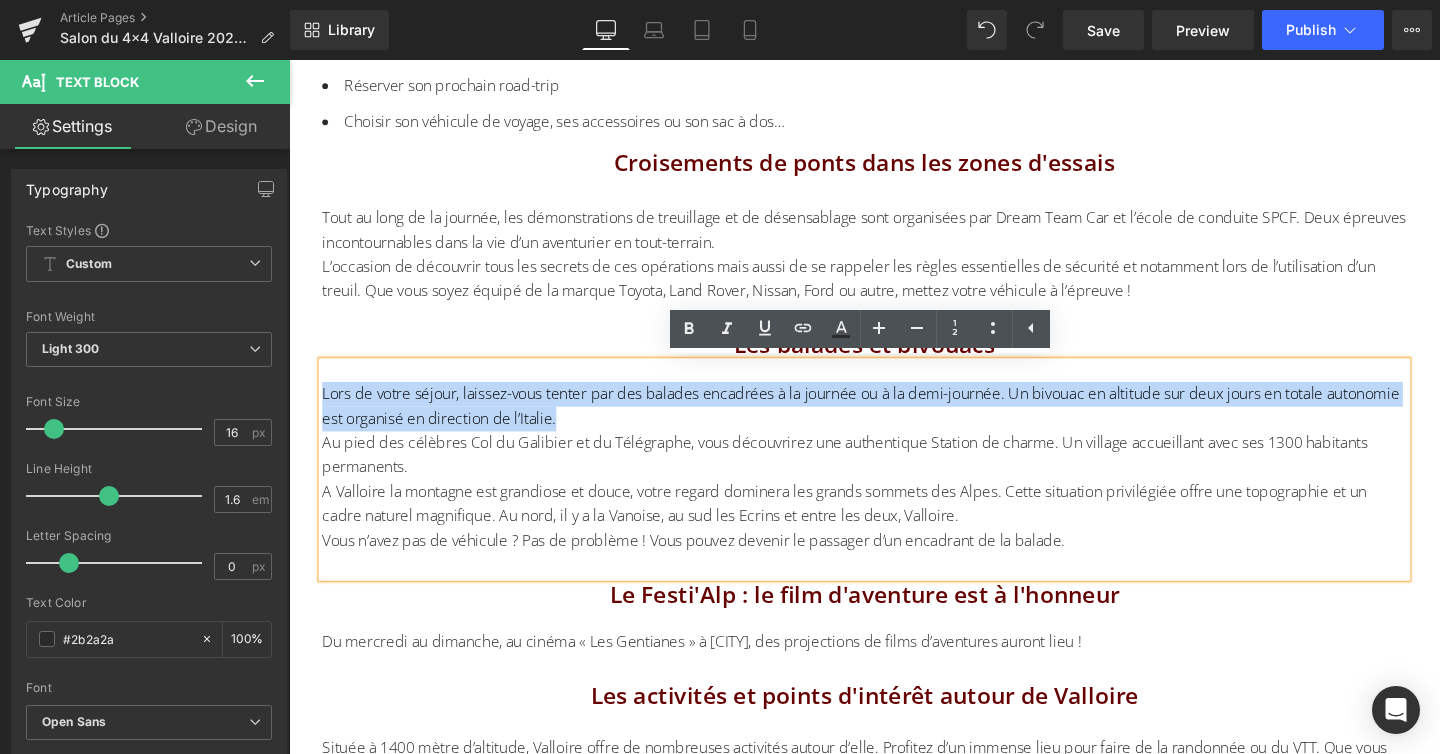 click on "Lors de votre séjour, laissez-vous tenter par des balades encadrées à la journée ou à la demi-journée. Un bivouac en altitude sur deux jours en totale autonomie est organisé en direction de l’Italie." at bounding box center [894, 423] 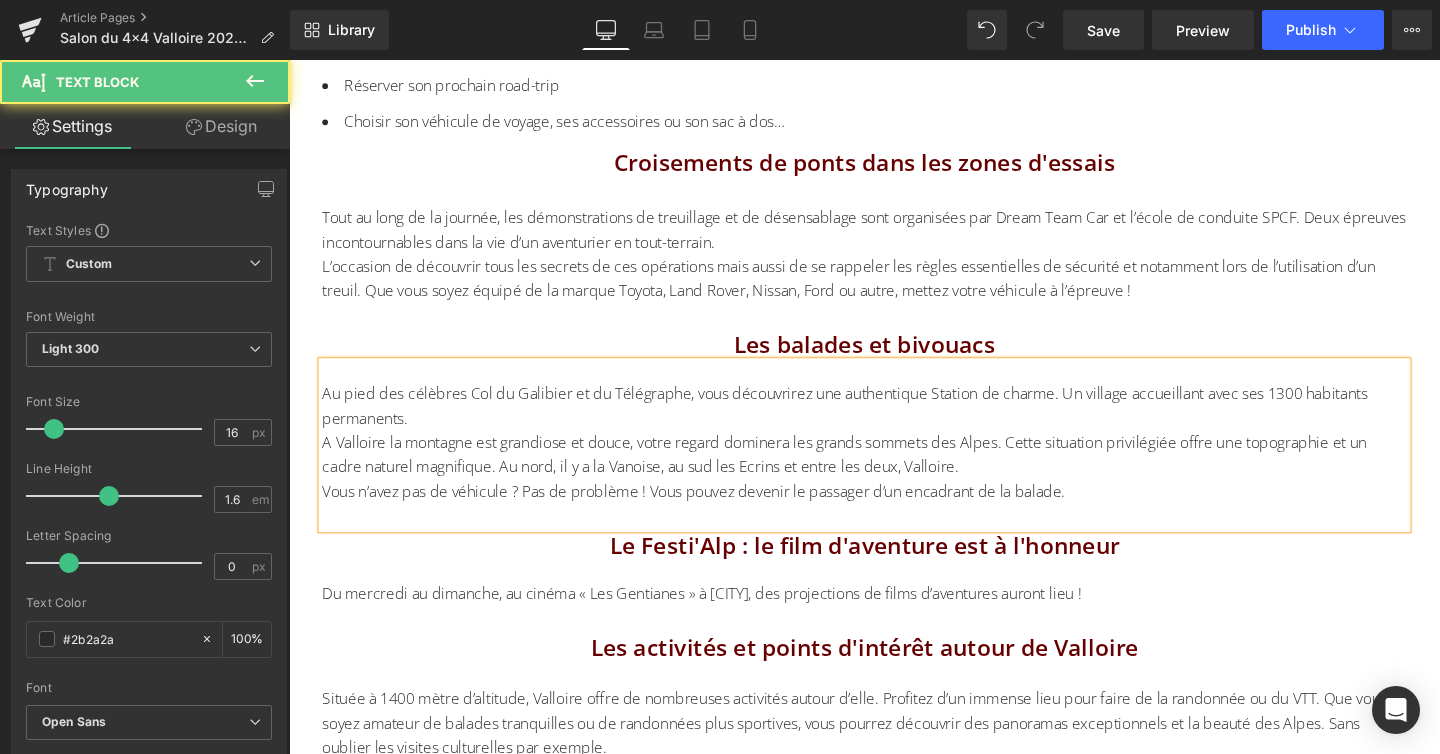 click on "A Valloire la montagne est grandiose et douce, votre regard dominera les grands sommets des Alpes. Cette situation privilégiée offre une topographie et un cadre naturel magnifique. Au nord, il y a la Vanoise, au sud les Ecrins et entre les deux, Valloire." at bounding box center [894, 474] 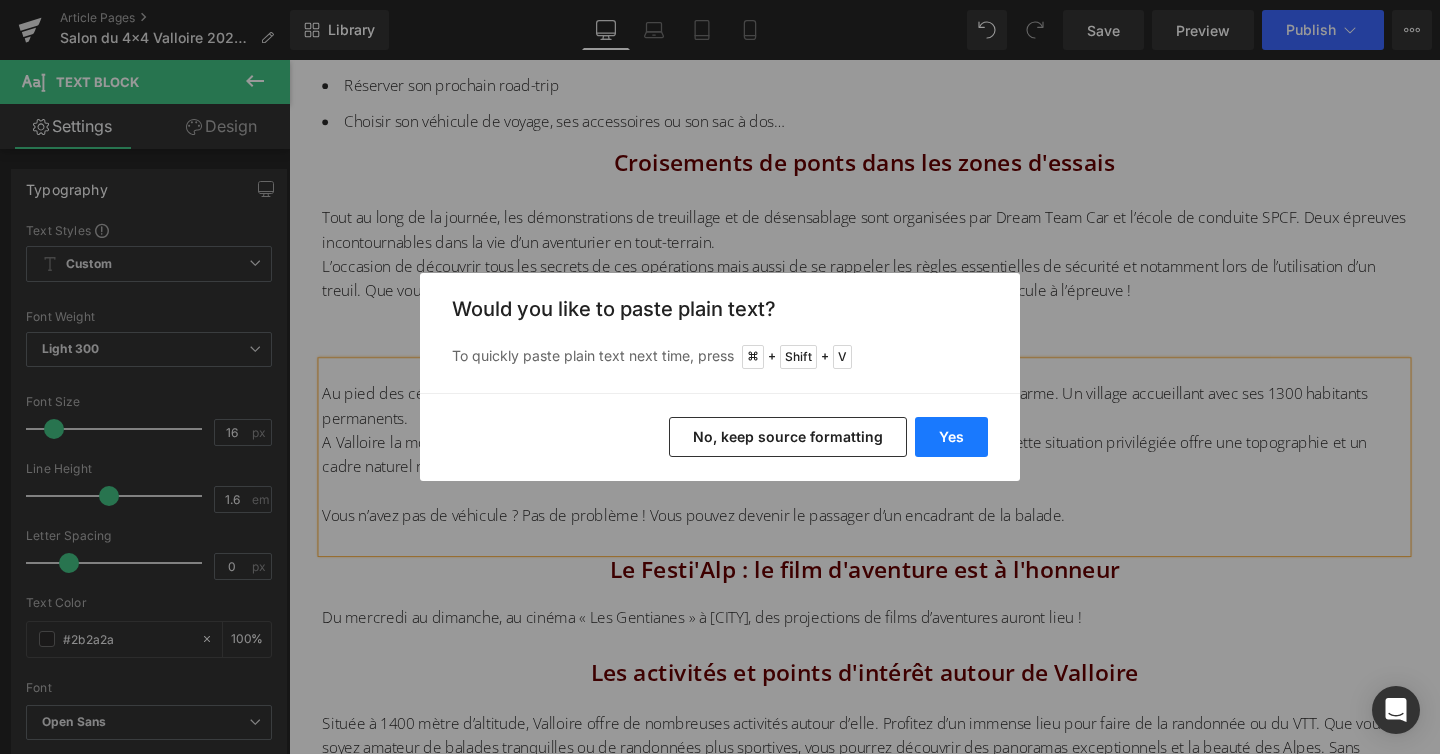 click on "Yes" at bounding box center [951, 437] 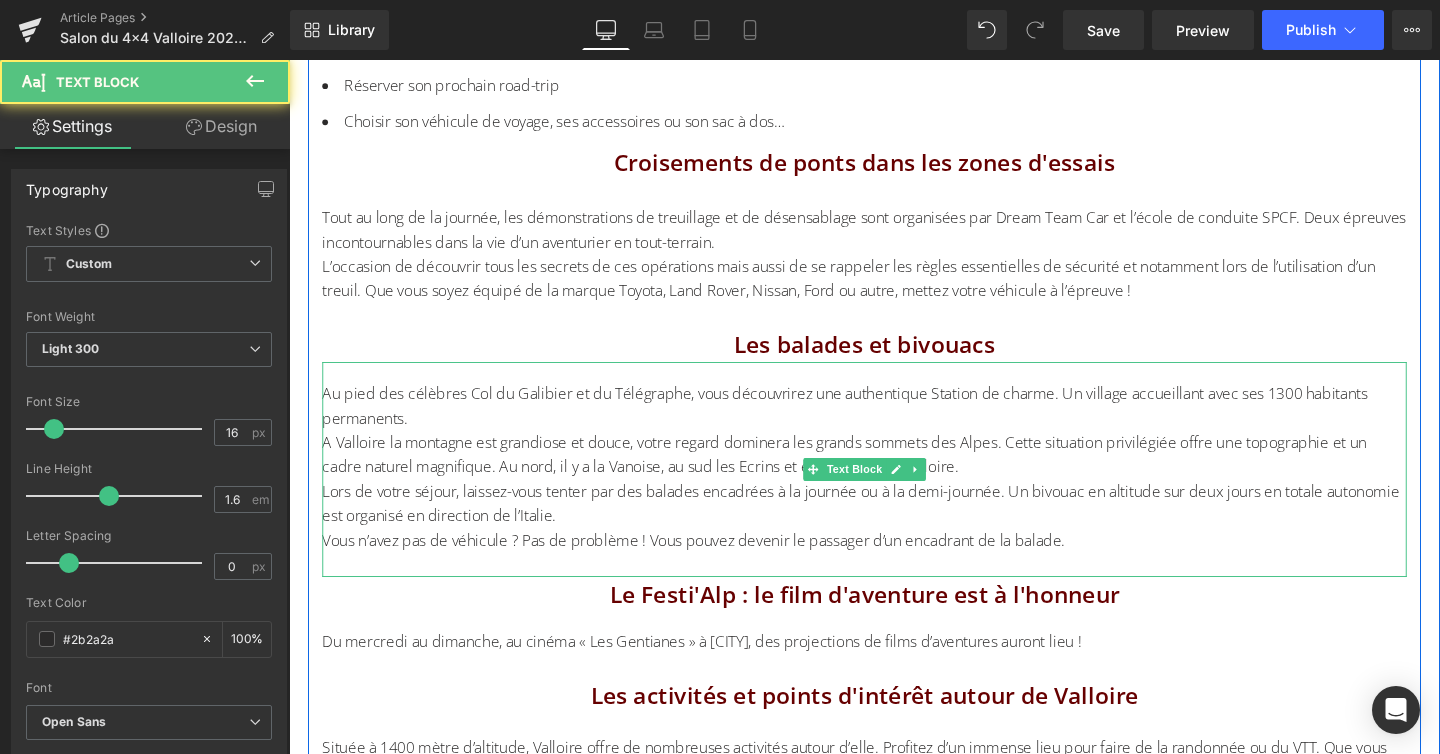 click on "Au pied des célèbres Col du Galibier et du Télégraphe, vous découvrirez une authentique Station de charme. Un village accueillant avec ses [NUMBER] habitants permanents." at bounding box center [894, 500] 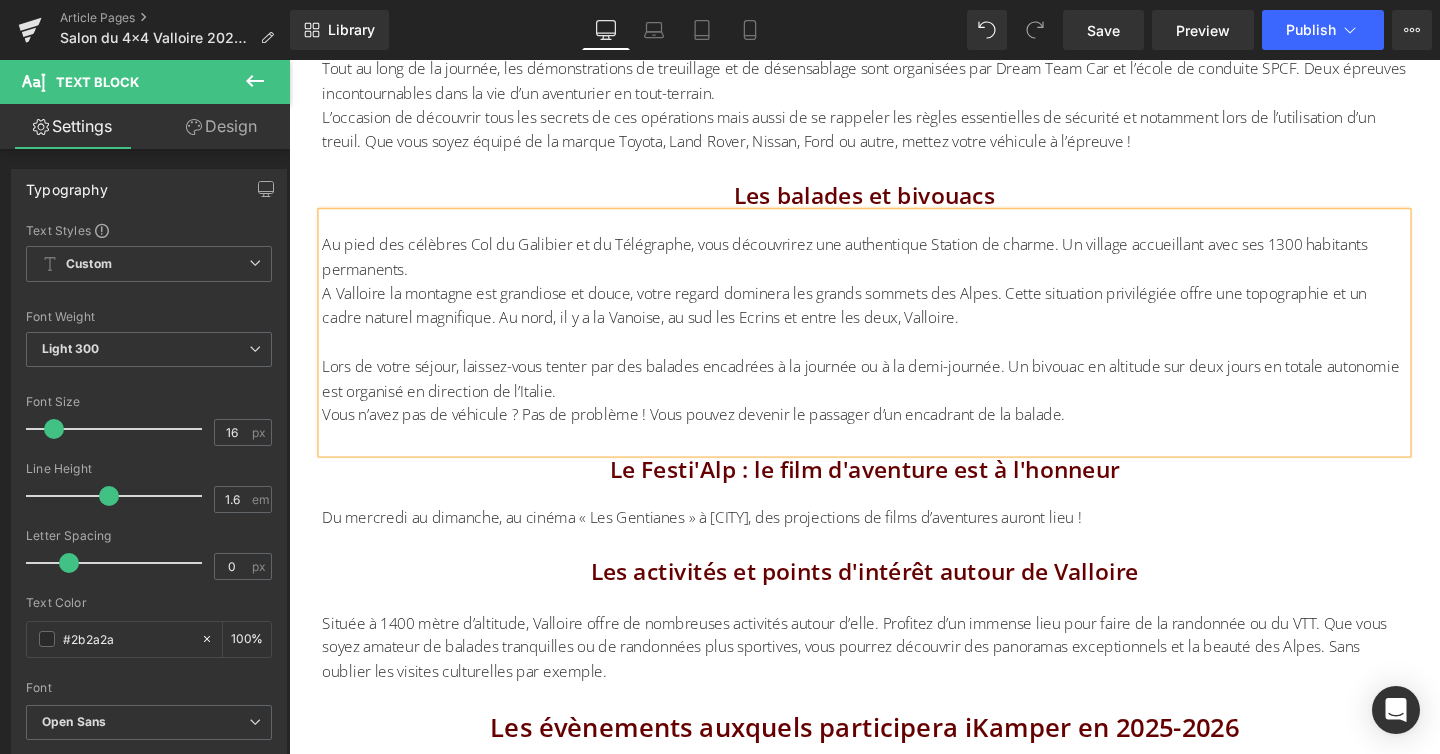 scroll, scrollTop: 7038, scrollLeft: 0, axis: vertical 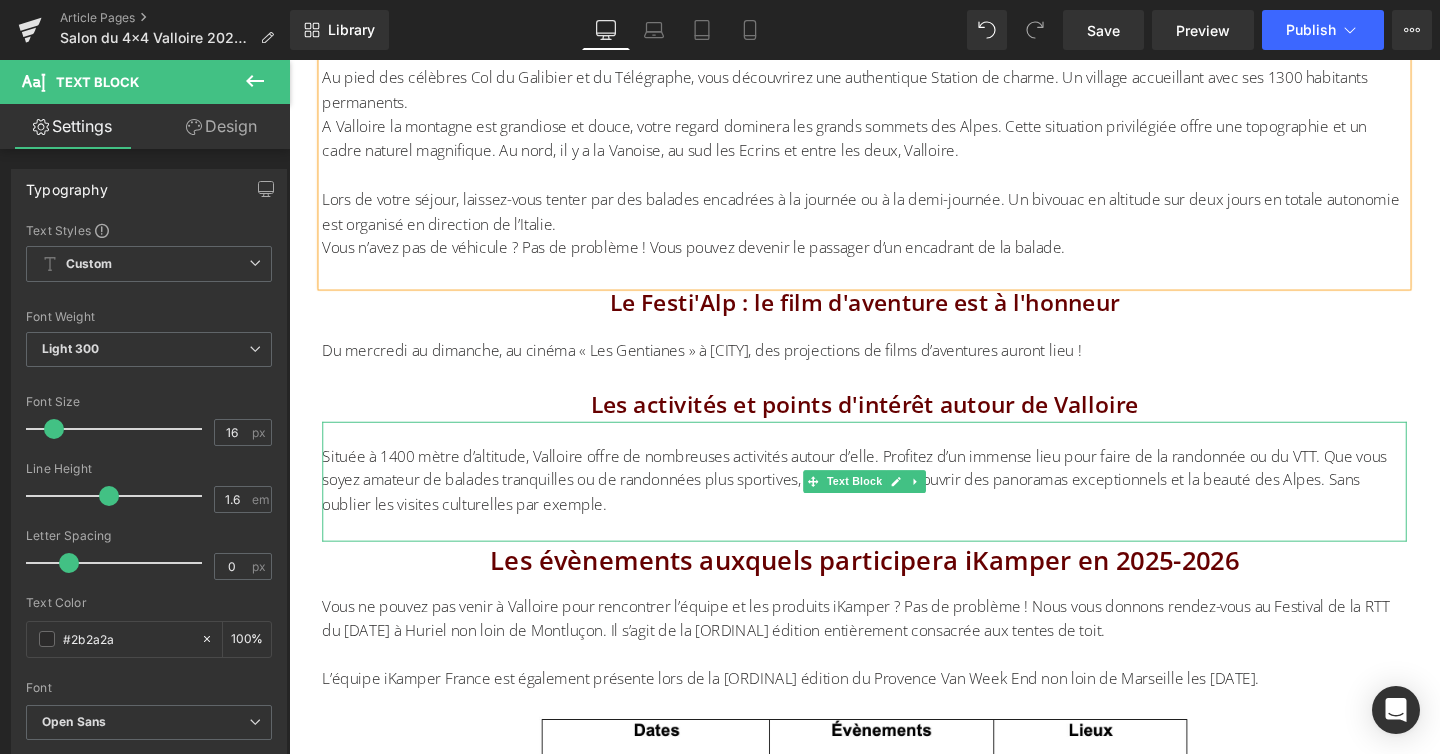 click on "Située à 1400 mètre d’altitude, Valloire offre de nombreuses activités autour d’elle. Profitez d’un immense lieu pour faire de la randonnée ou du VTT. Que vous soyez amateur de balades tranquilles ou de randonnées plus sportives, vous pourrez découvrir des panoramas exceptionnels et la beauté des Alpes. Sans oublier les visites culturelles par exemple." at bounding box center (894, 502) 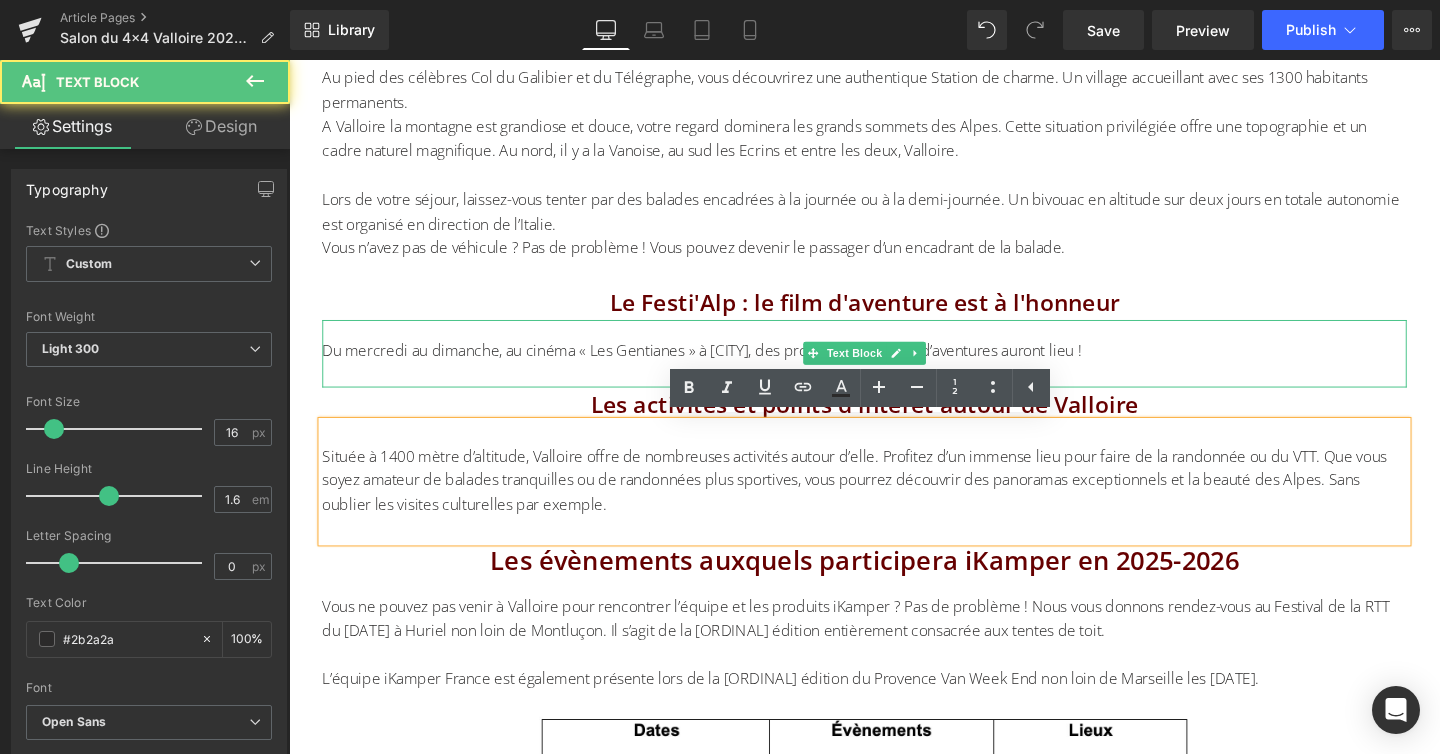 click on "Du mercredi au dimanche, au cinéma « Les Gentianes » à [CITY], des projections de films d’aventures auront lieu !" at bounding box center (723, 365) 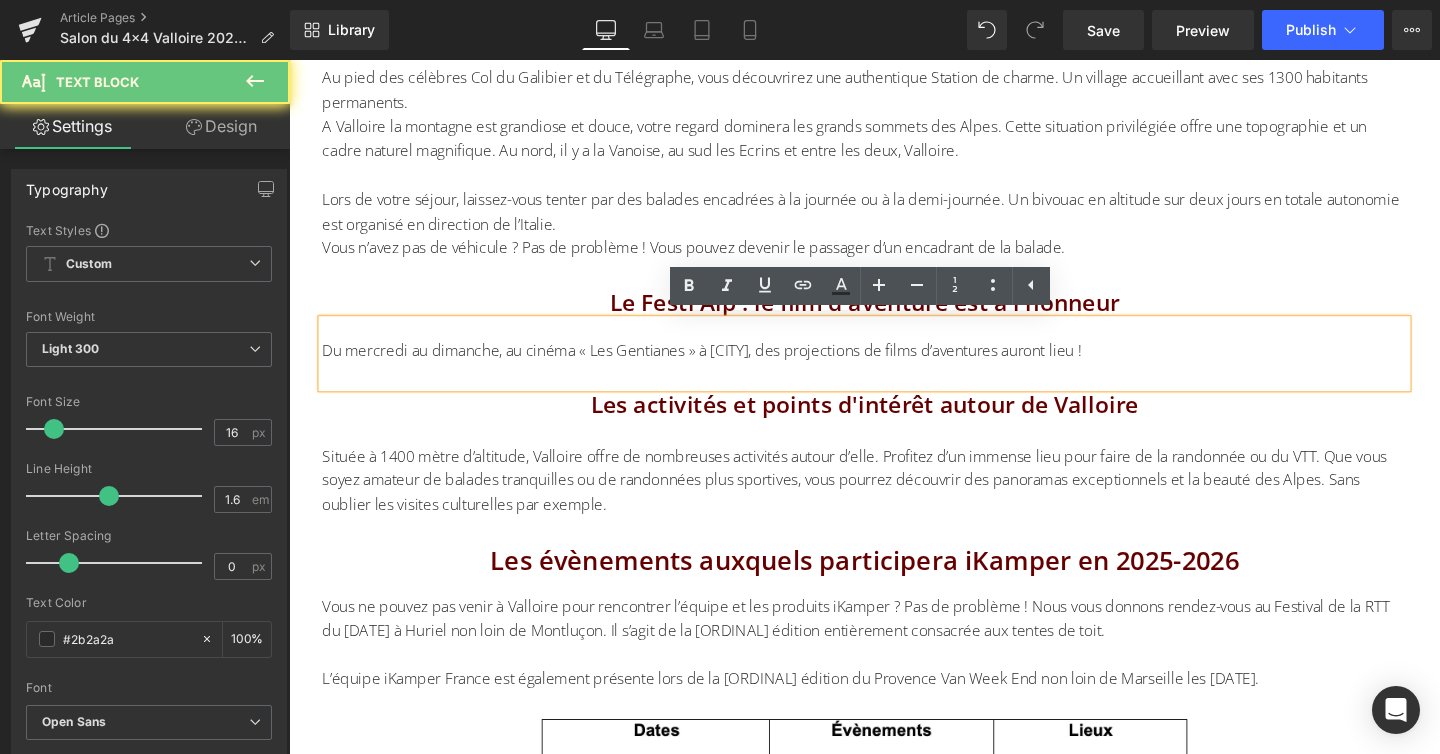 click on "Du mercredi au dimanche, au cinéma « Les Gentianes » à [CITY], des projections de films d’aventures auront lieu !" at bounding box center (723, 365) 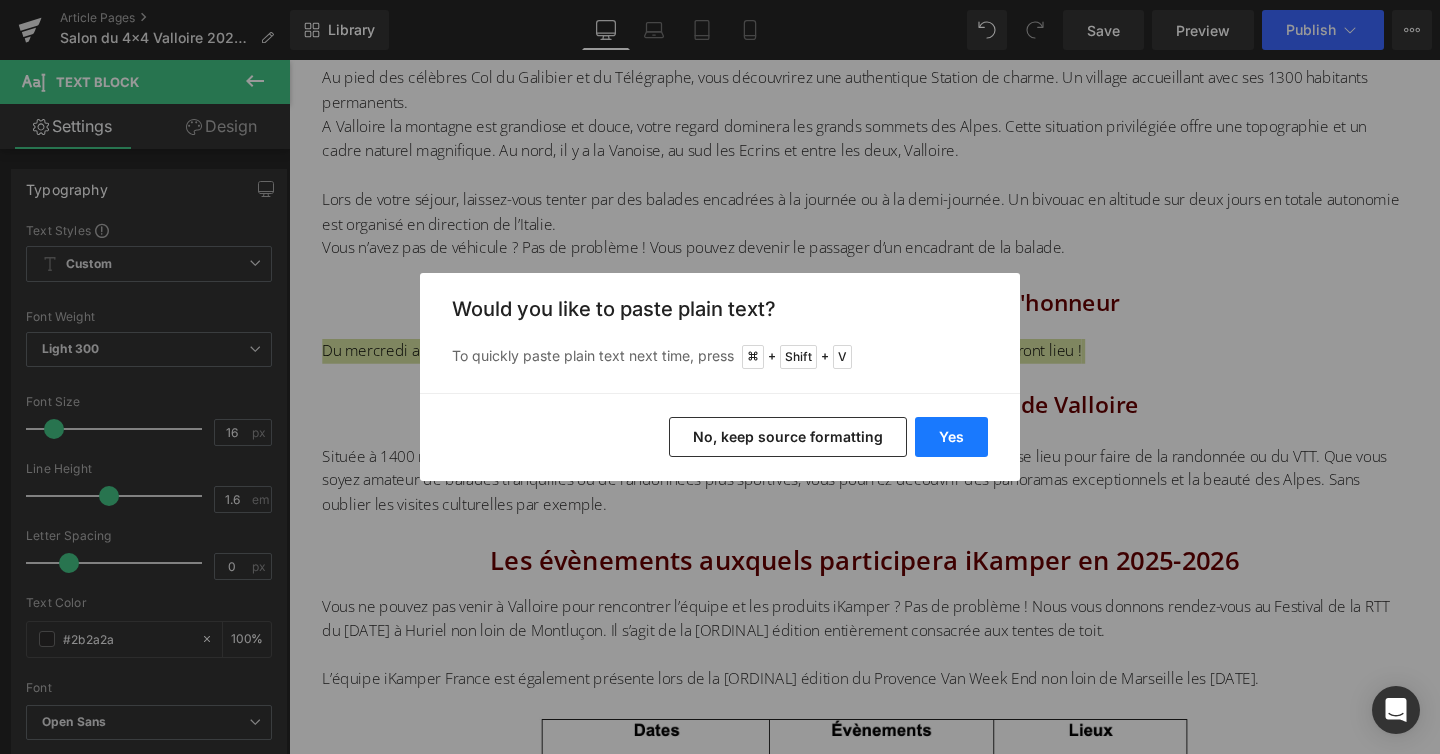click on "Yes" at bounding box center [951, 437] 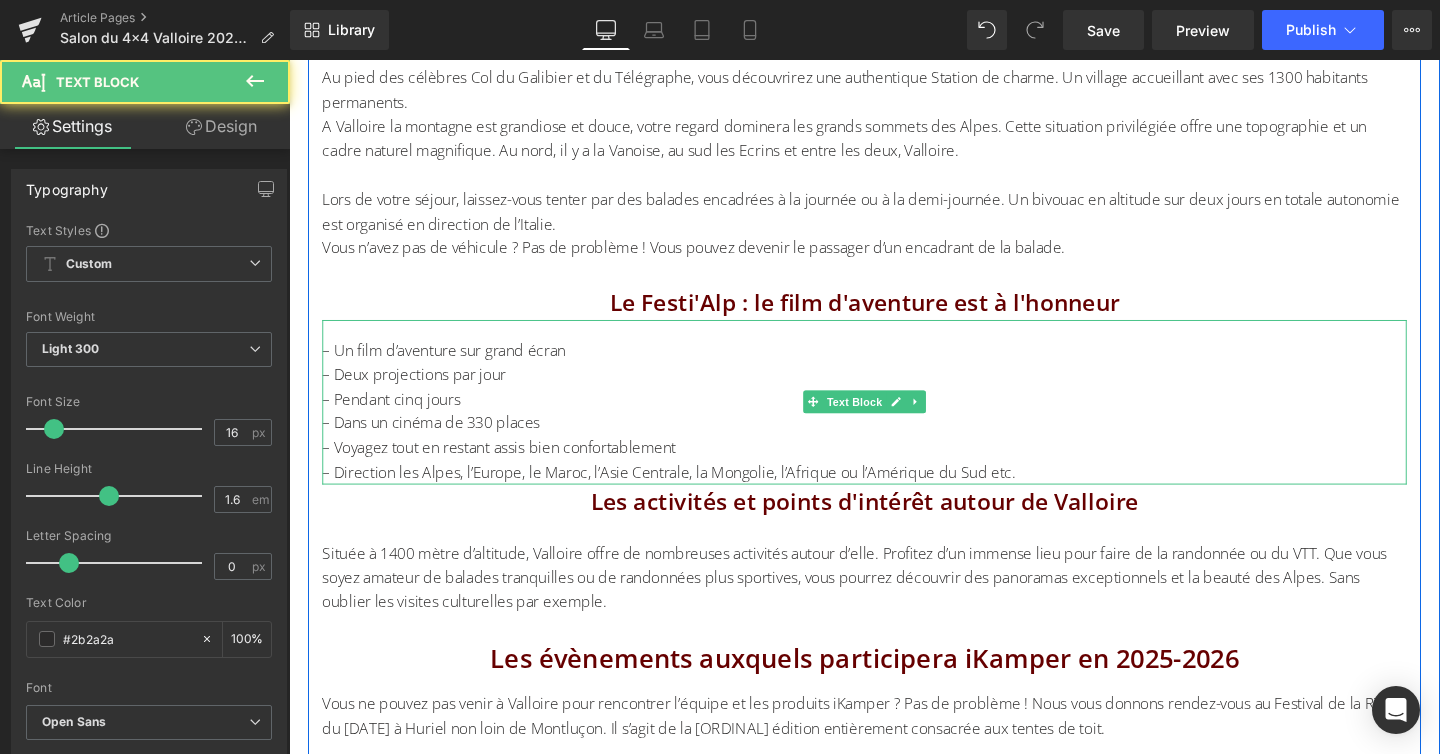 click on "– Voyagez tout en restant assis bien confortablement" at bounding box center (894, 468) 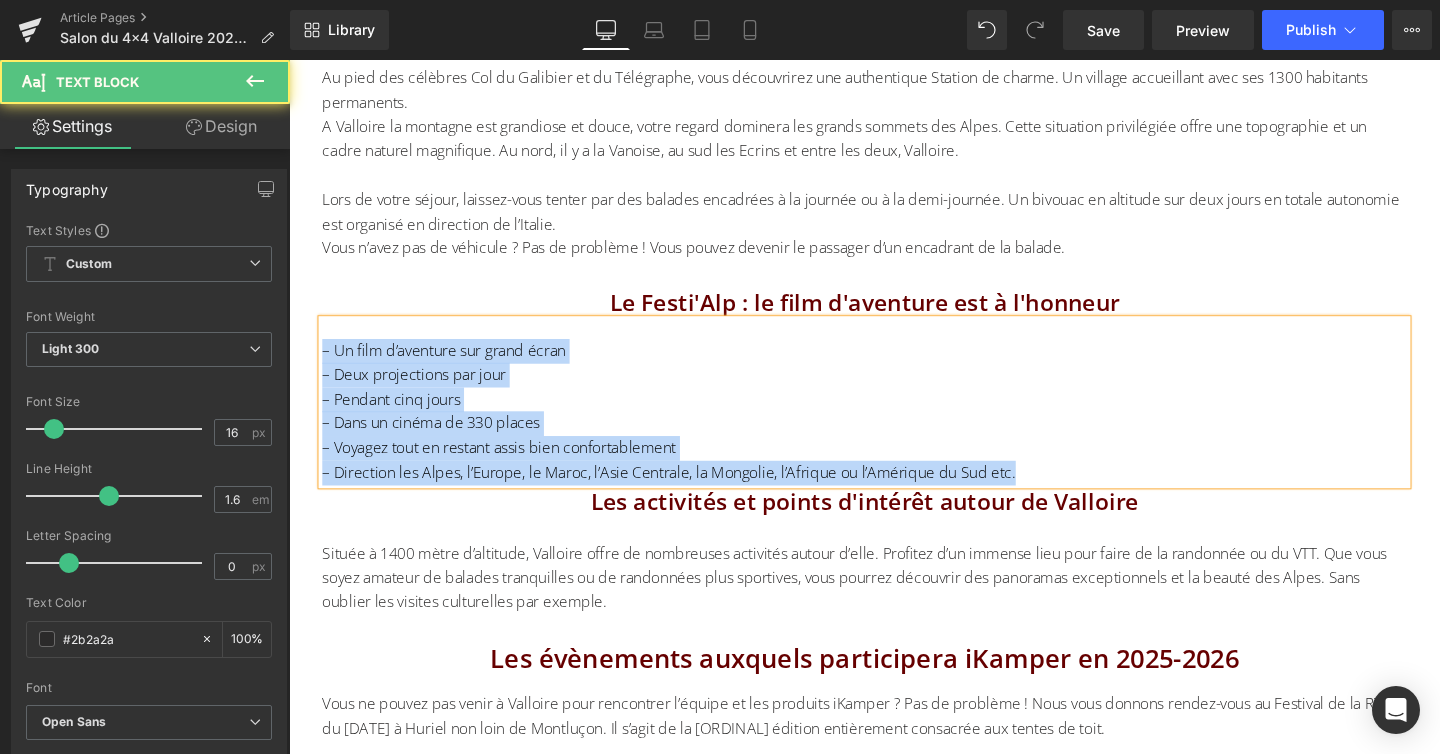click on "– Direction les Alpes, l’Europe, le Maroc, l’Asie Centrale, la Mongolie, l’Afrique ou l’Amérique du Sud etc." at bounding box center (894, 494) 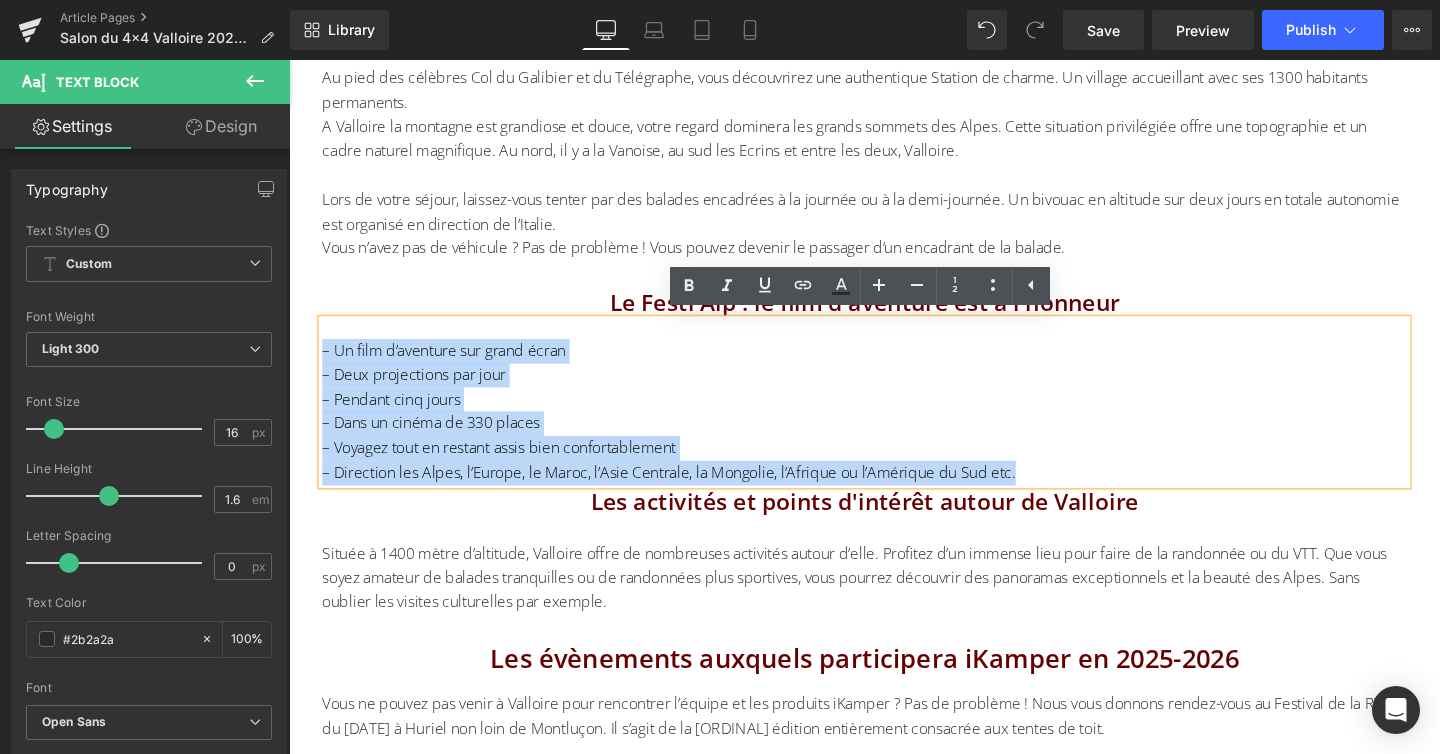 drag, startPoint x: 1082, startPoint y: 488, endPoint x: 329, endPoint y: 359, distance: 763.9699 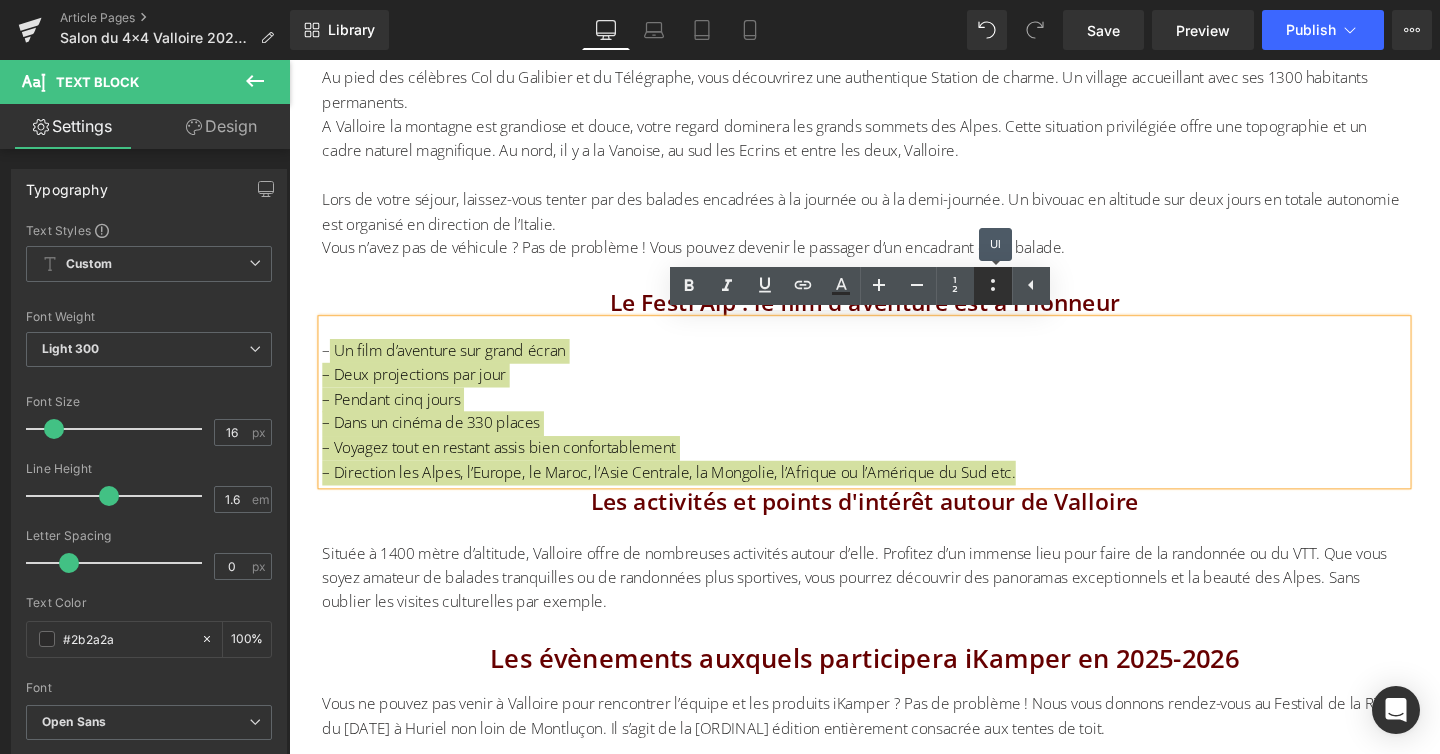 click 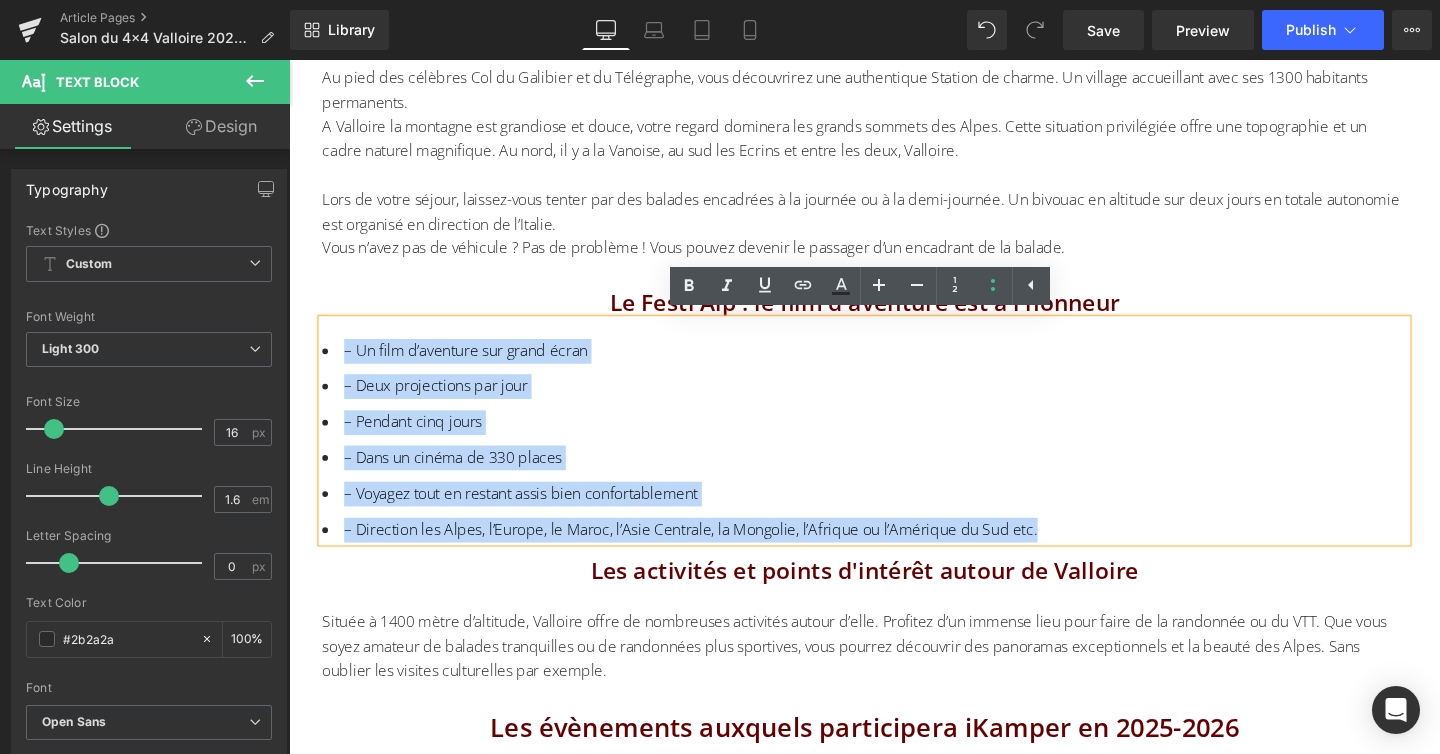 click on "– Un film d’aventure sur grand écran" at bounding box center (894, 366) 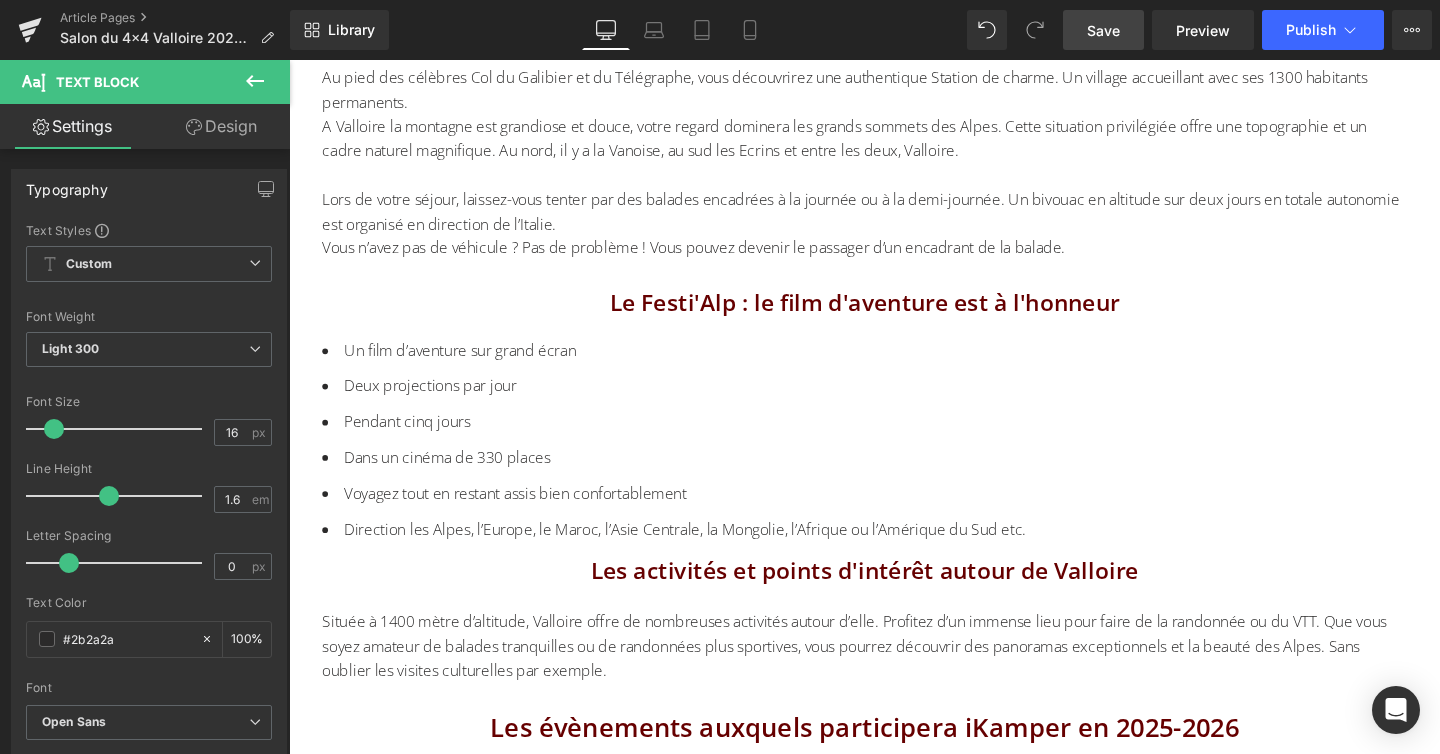 click on "Save" at bounding box center [1103, 30] 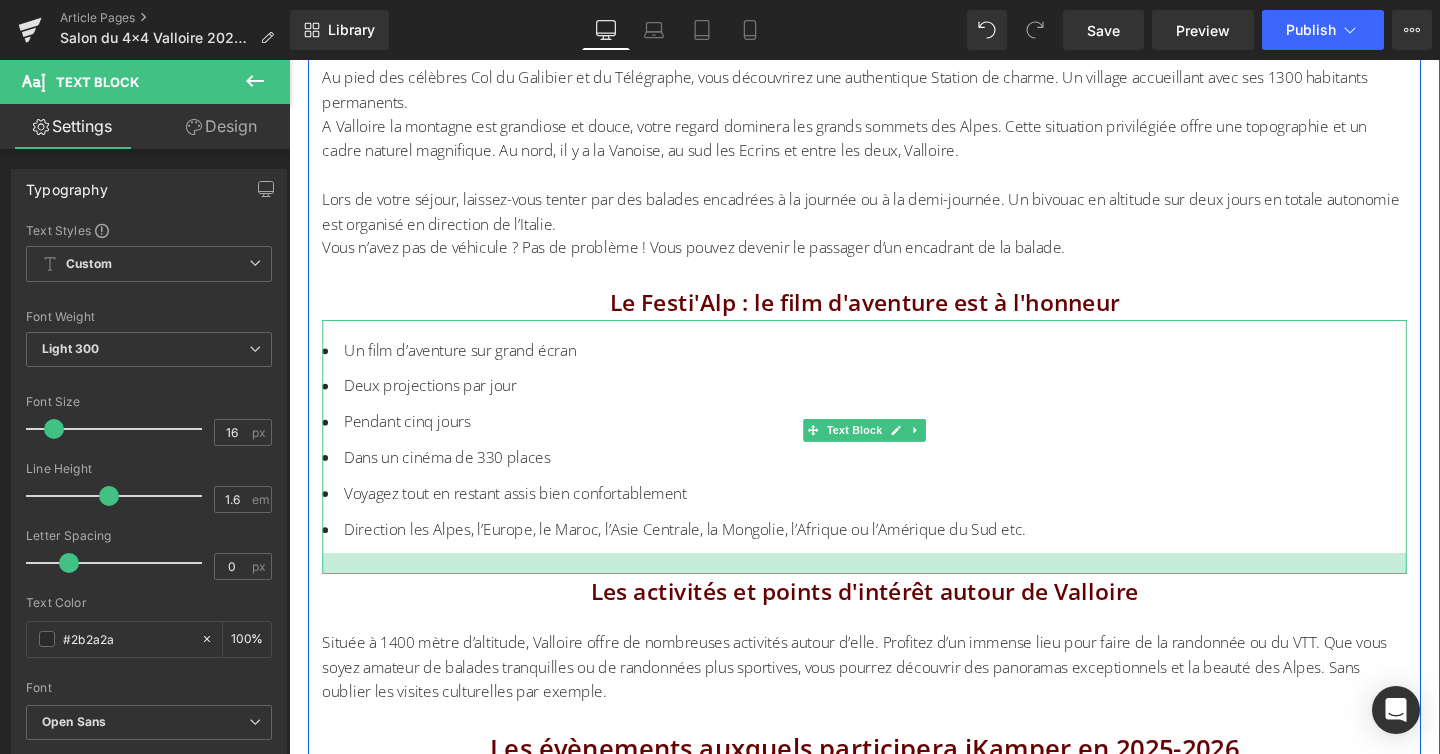 drag, startPoint x: 908, startPoint y: 561, endPoint x: 908, endPoint y: 584, distance: 23 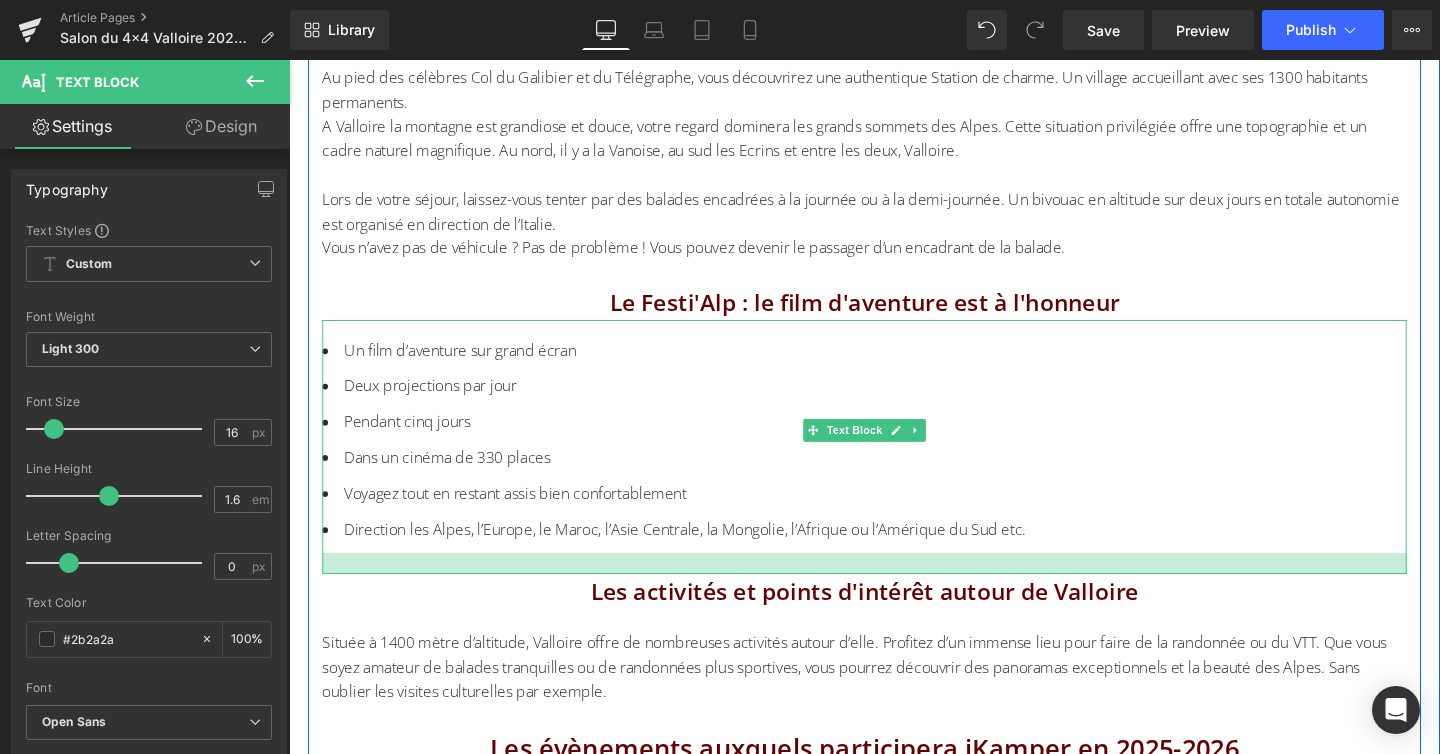 click at bounding box center (894, 589) 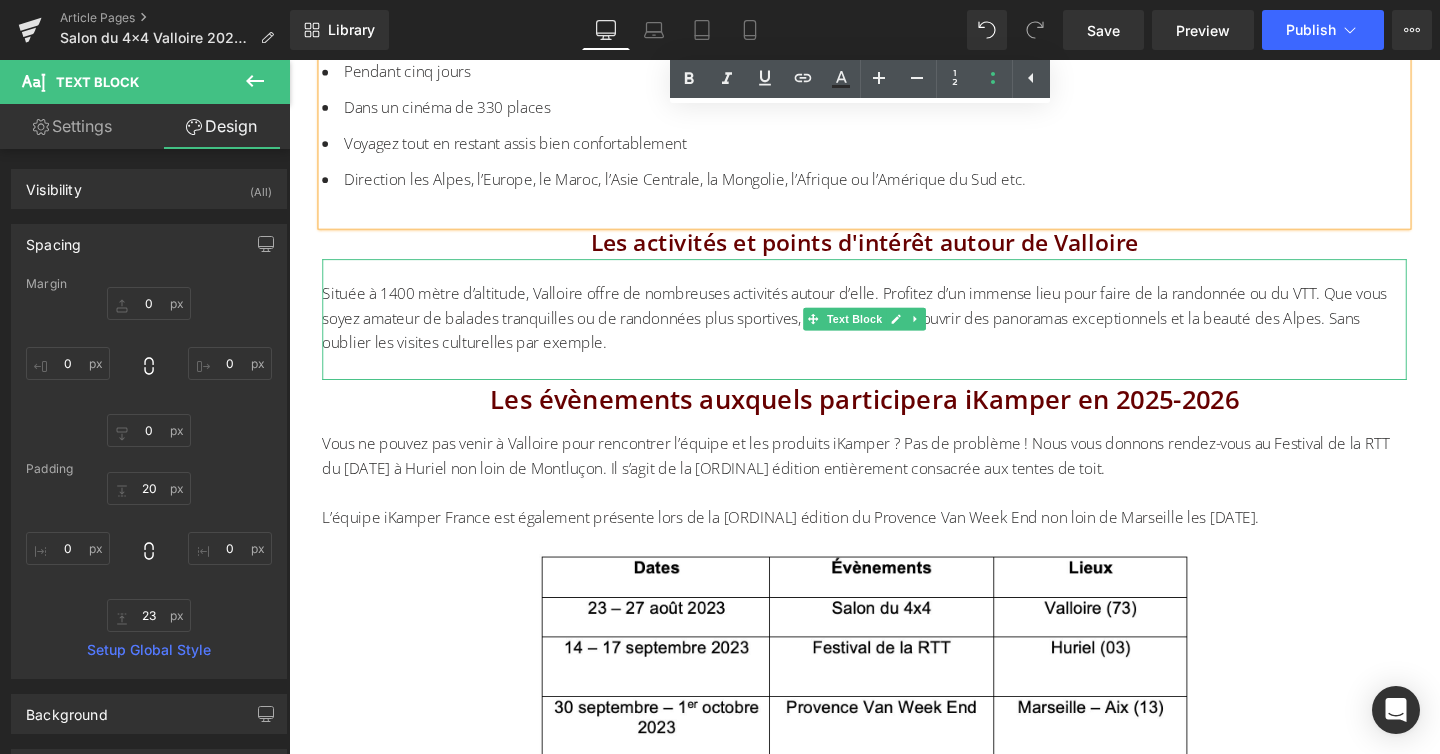 scroll, scrollTop: 7575, scrollLeft: 0, axis: vertical 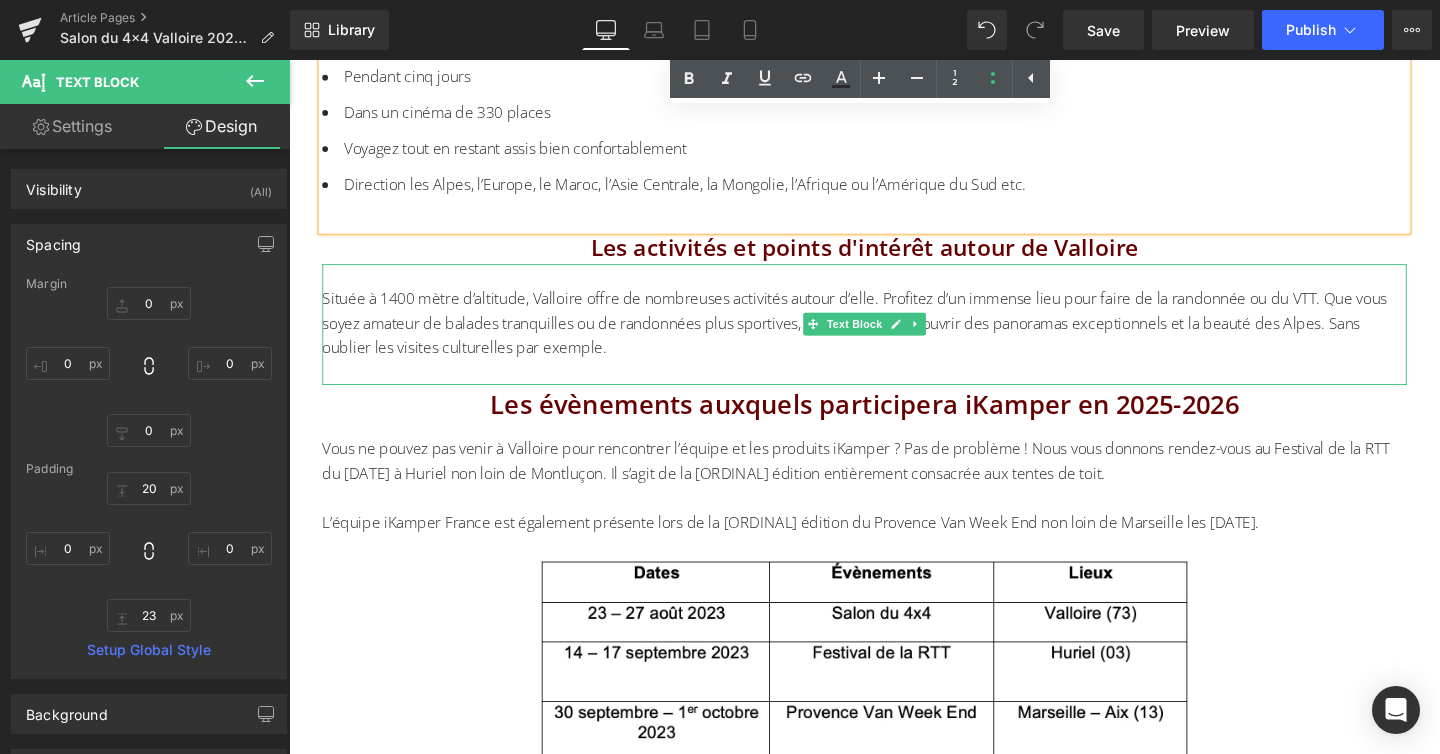 click on "Située à 1400 mètre d’altitude, Valloire offre de nombreuses activités autour d’elle. Profitez d’un immense lieu pour faire de la randonnée ou du VTT. Que vous soyez amateur de balades tranquilles ou de randonnées plus sportives, vous pourrez découvrir des panoramas exceptionnels et la beauté des Alpes. Sans oublier les visites culturelles par exemple." at bounding box center [894, 337] 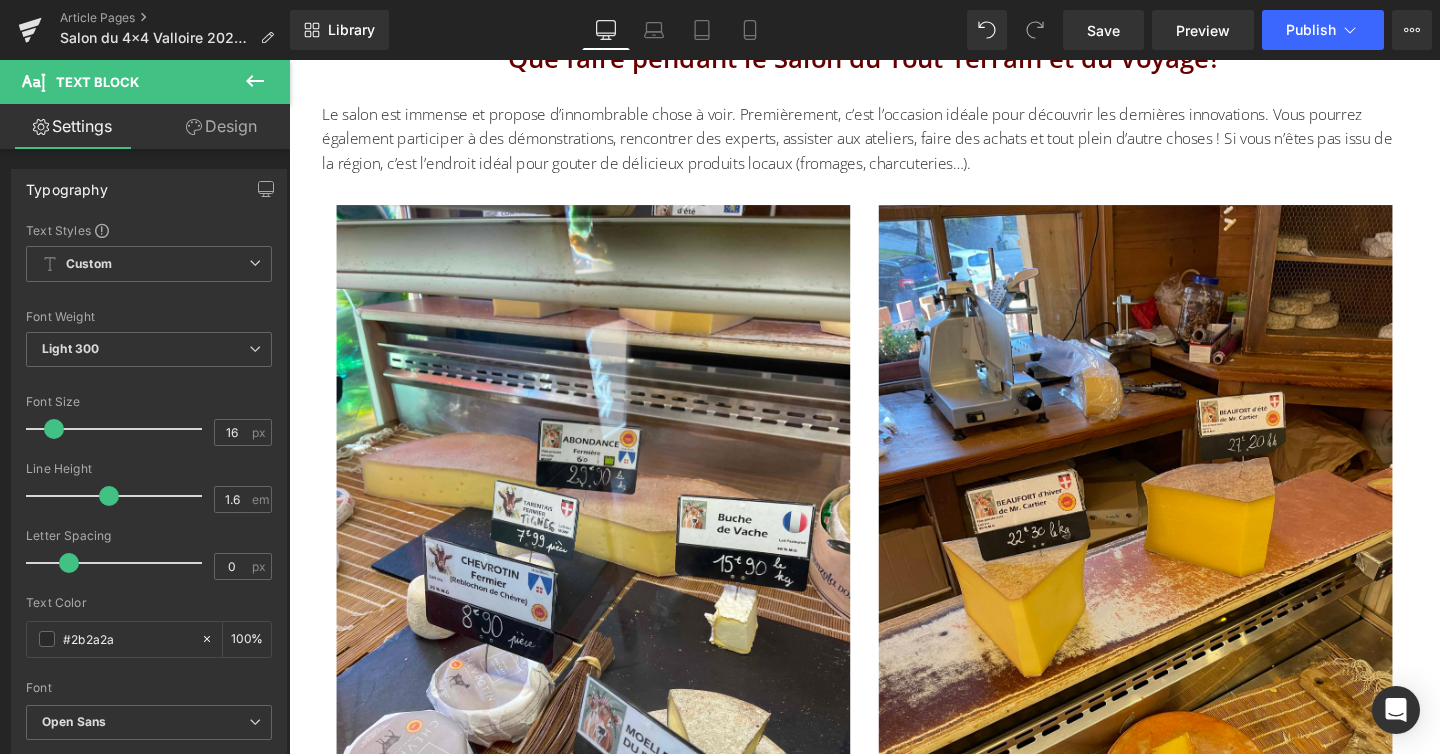 scroll, scrollTop: 5627, scrollLeft: 0, axis: vertical 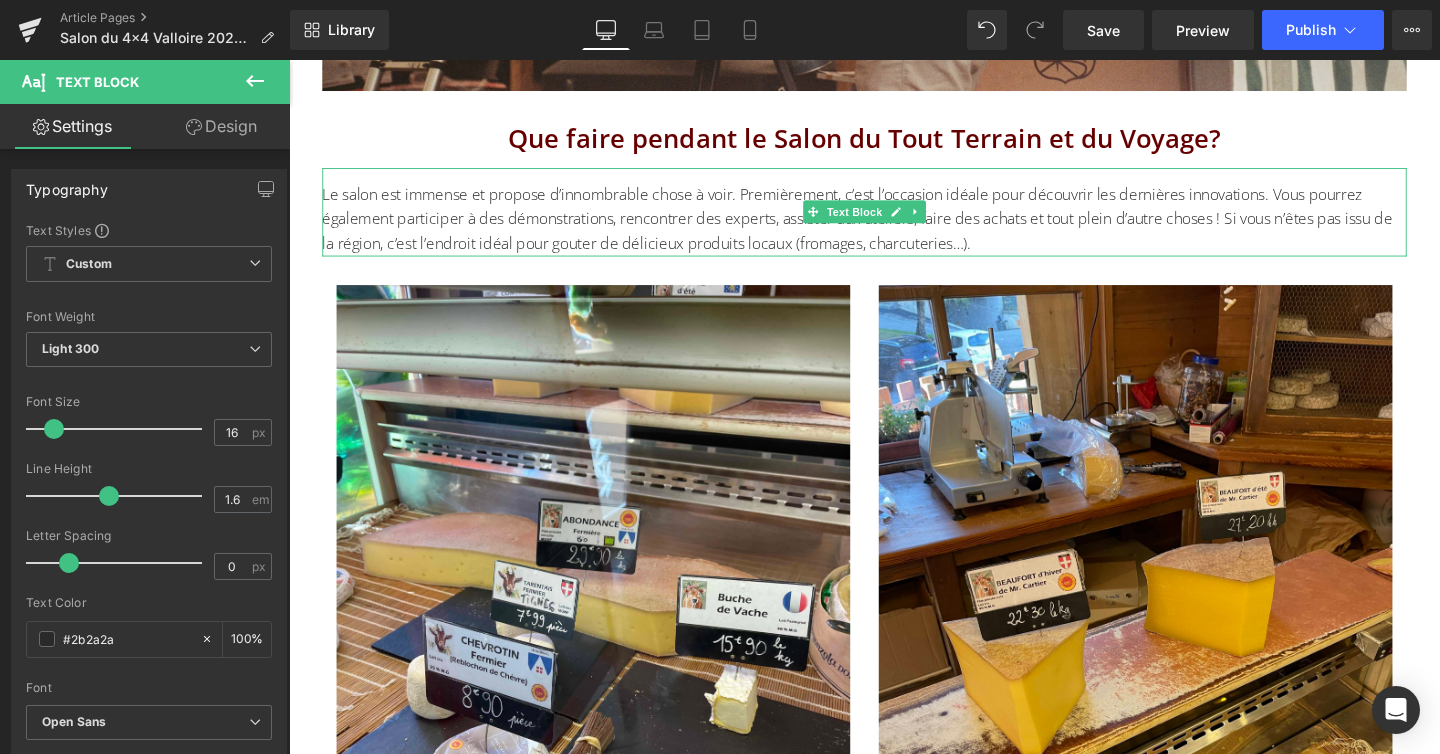 click on "Le salon est immense et propose d’innombrable chose à voir. Premièrement, c’est l’occasion idéale pour découvrir les dernières innovations. Vous pourrez également participer à des démonstrations, rencontrer des experts, assister aux ateliers, faire des achats et tout plein d’autre choses ! Si vous n’êtes pas issu de la région, c’est l’endroit idéal pour gouter de délicieux produits locaux (fromages, charcuteries…)." at bounding box center [894, 228] 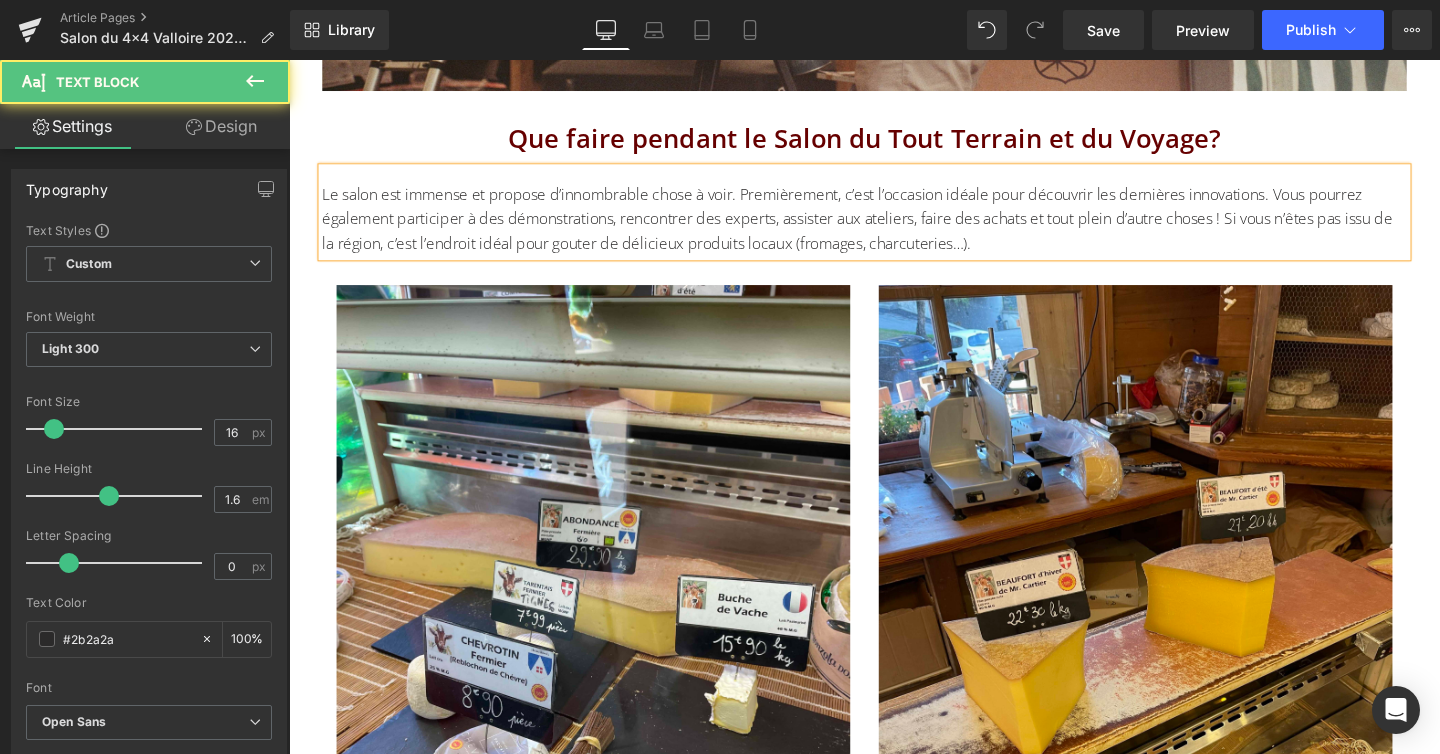 click on "Le salon est immense et propose d’innombrable chose à voir. Premièrement, c’est l’occasion idéale pour découvrir les dernières innovations. Vous pourrez également participer à des démonstrations, rencontrer des experts, assister aux ateliers, faire des achats et tout plein d’autre choses ! Si vous n’êtes pas issu de la région, c’est l’endroit idéal pour gouter de délicieux produits locaux (fromages, charcuteries…)." at bounding box center [894, 228] 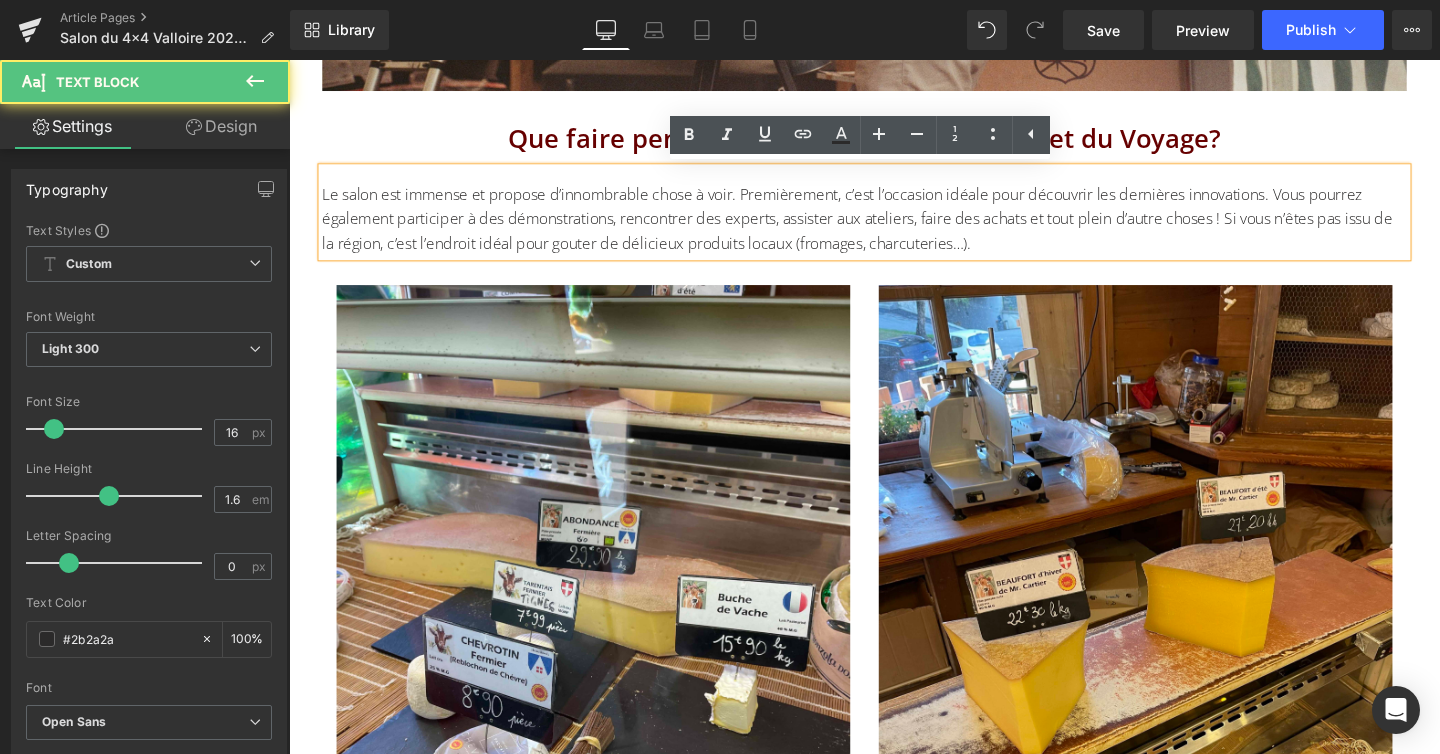 type 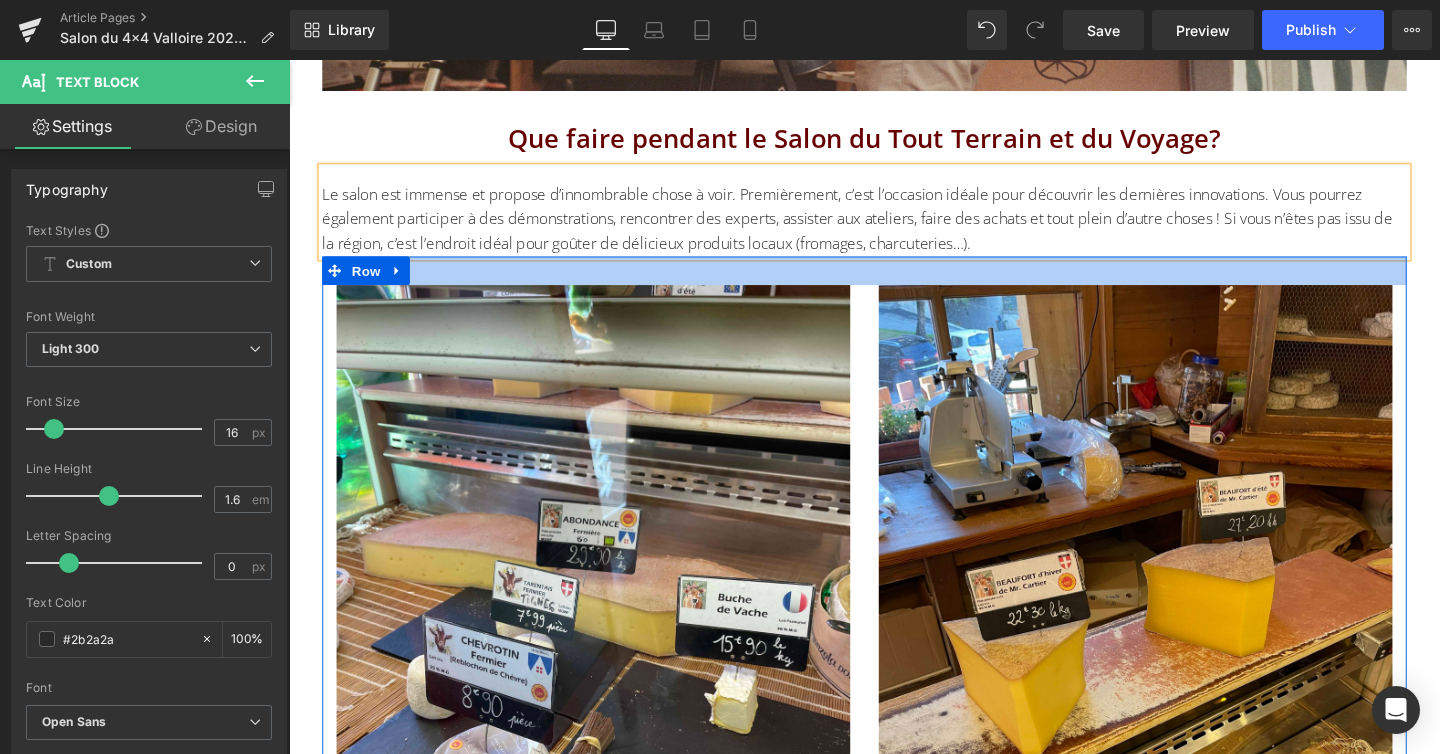 click at bounding box center (894, 282) 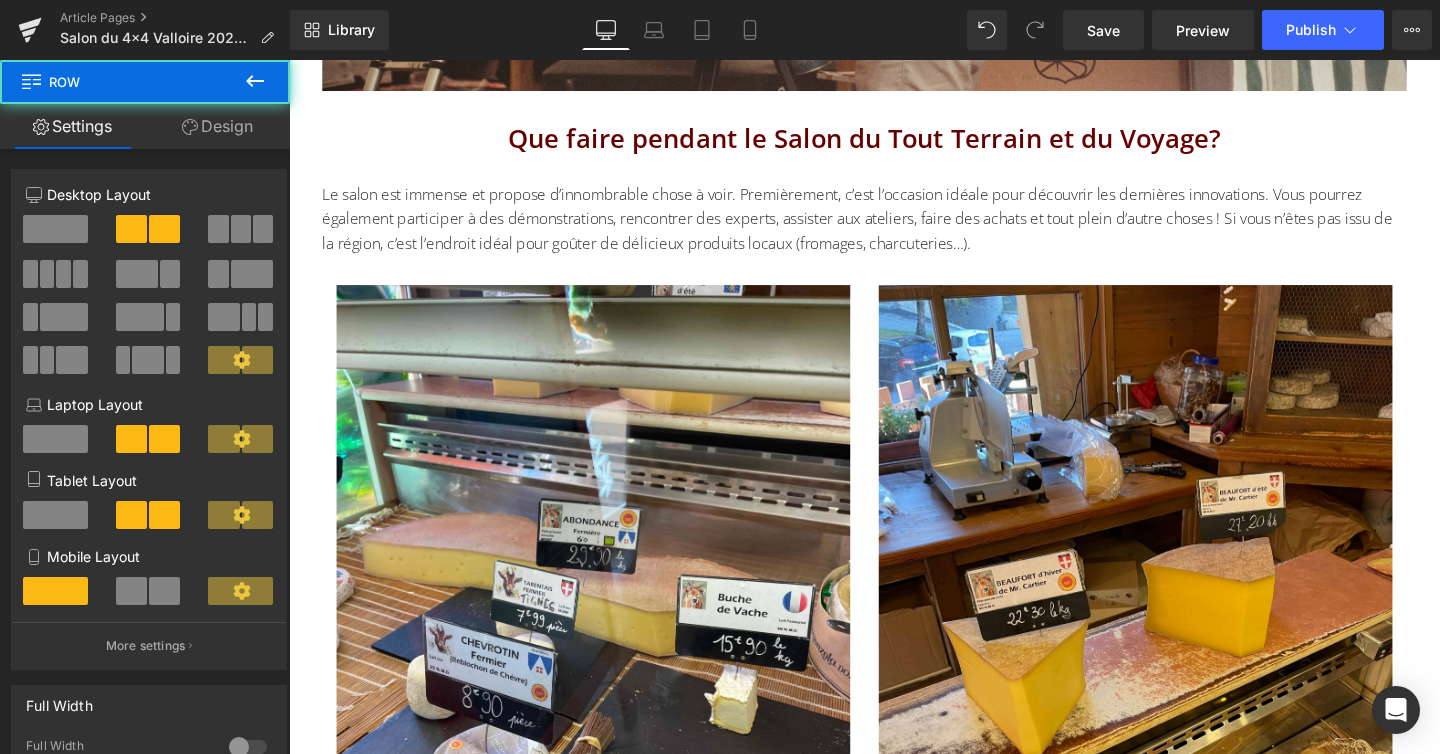 click on "Le salon est immense et propose d’innombrable chose à voir. Premièrement, c’est l’occasion idéale pour découvrir les dernières innovations. Vous pourrez également participer à des démonstrations, rencontrer des experts, assister aux ateliers, faire des achats et tout plein d’autre choses ! Si vous n’êtes pas issu de la région, c’est l’endroit idéal pour goûter de délicieux produits locaux (fromages, charcuteries…)." at bounding box center [894, 228] 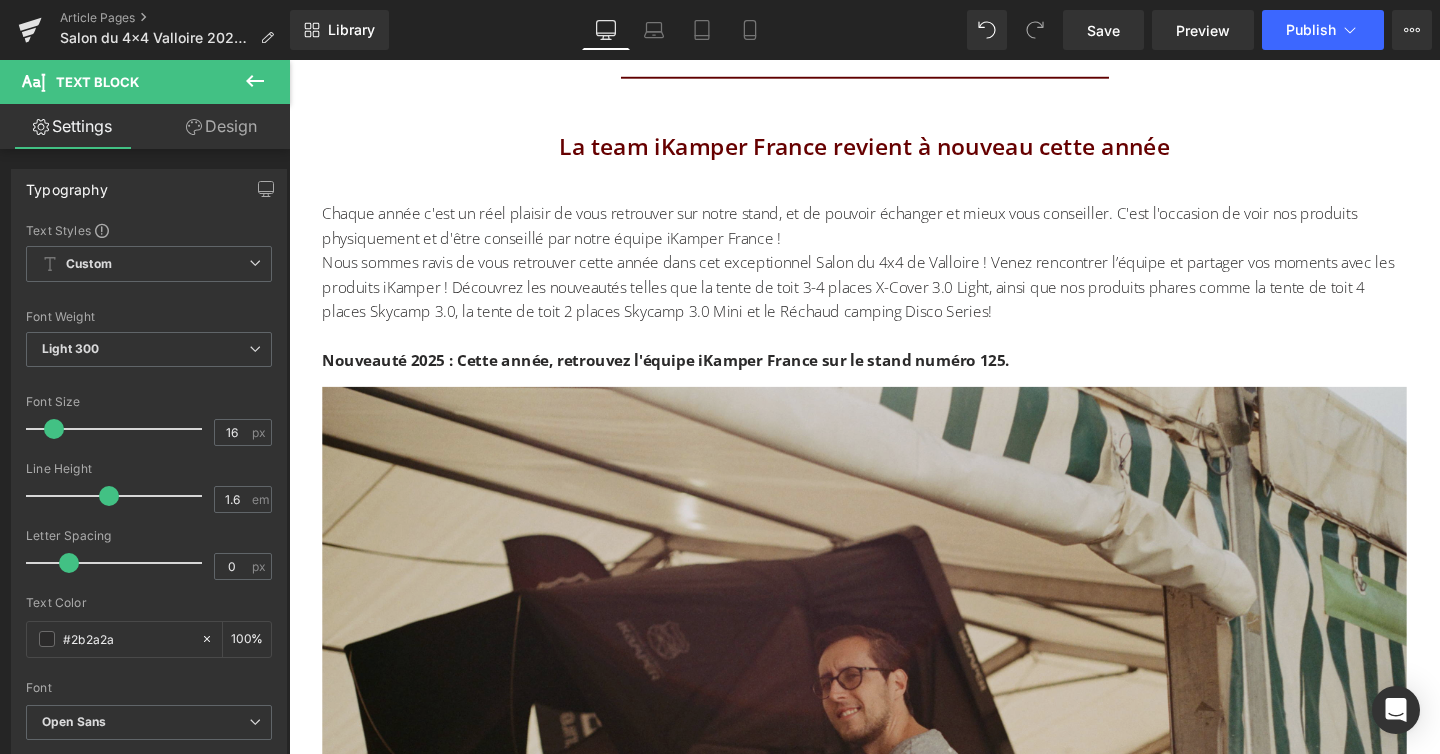 scroll, scrollTop: 4369, scrollLeft: 0, axis: vertical 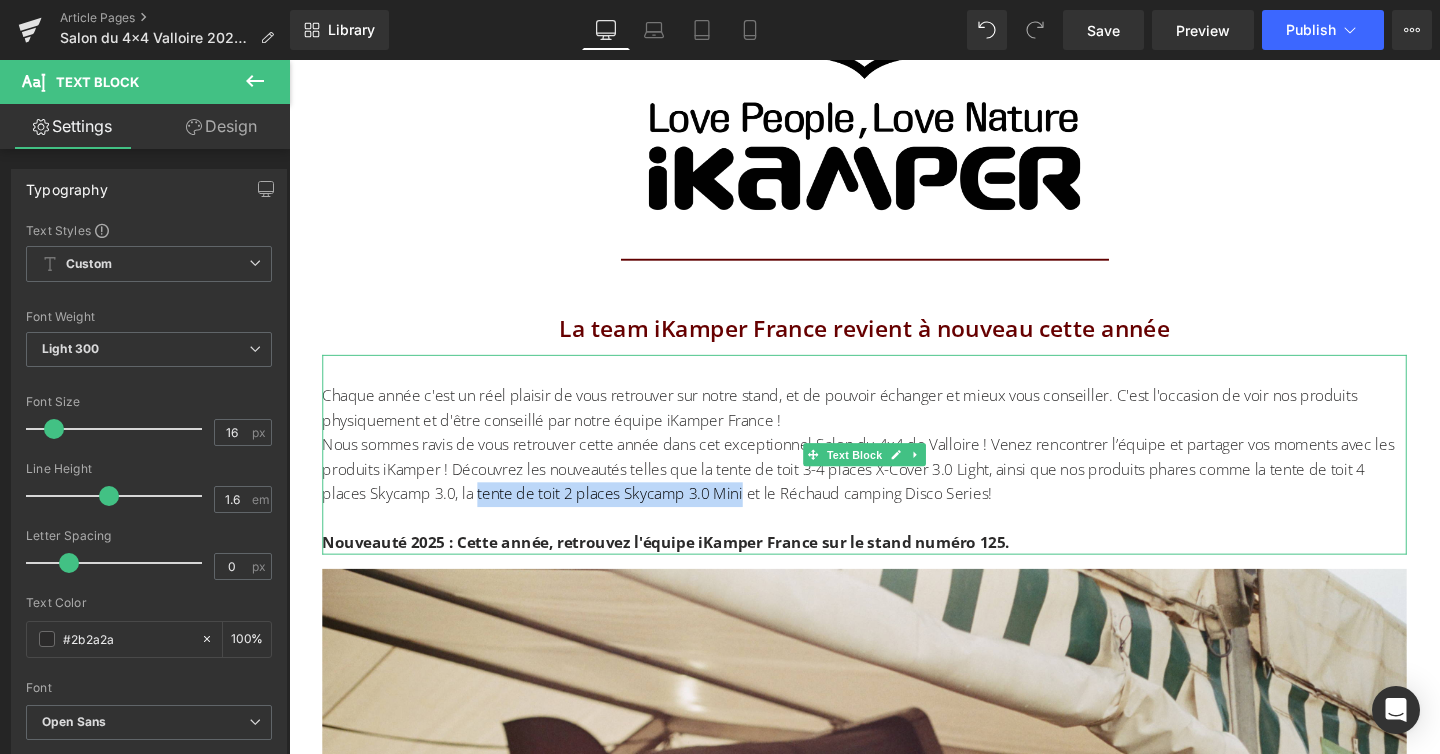 drag, startPoint x: 767, startPoint y: 515, endPoint x: 488, endPoint y: 527, distance: 279.25793 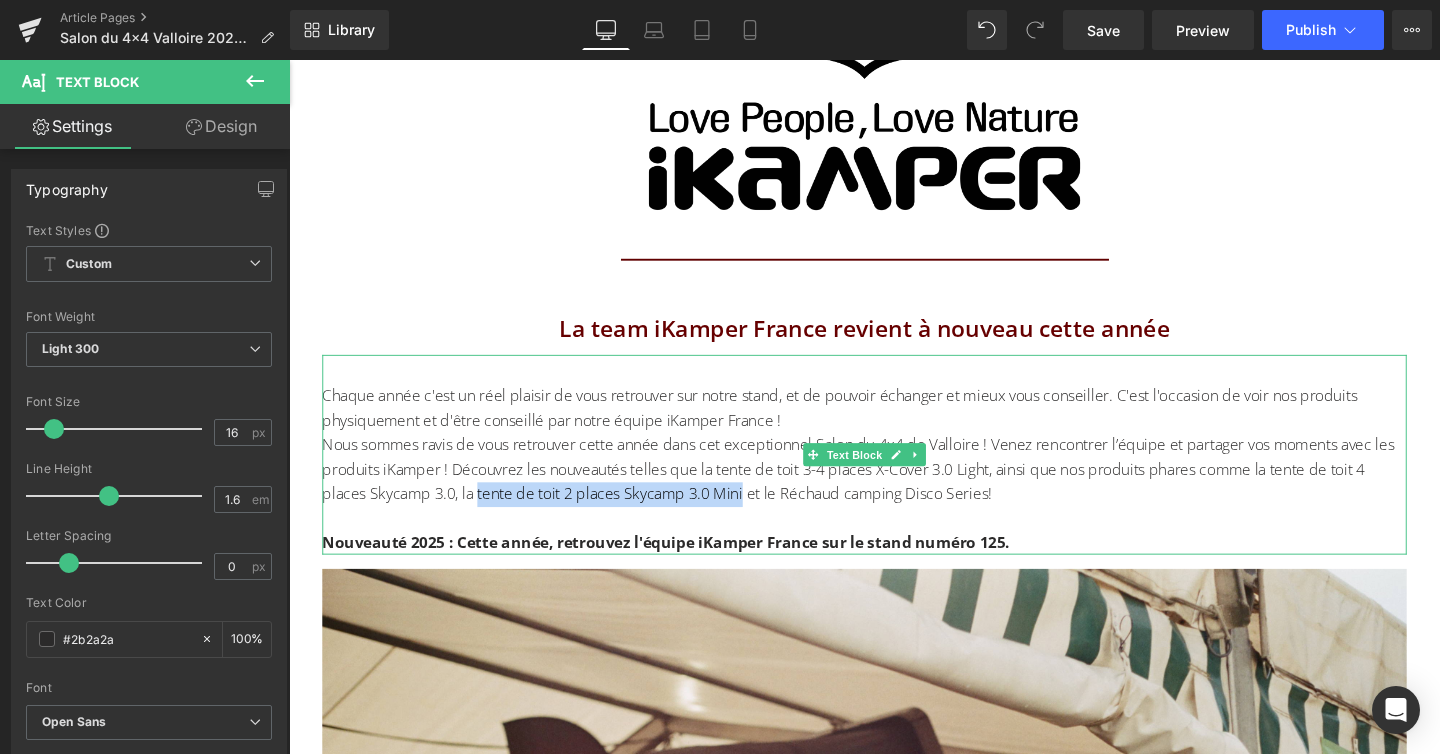 click on "Nous sommes ravis de vous retrouver cette année dans cet exceptionnel Salon du 4x4 de Valloire ! Venez rencontrer l’équipe et partager vos moments avec les produits iKamper ! Découvrez les nouveautés telles que la tente de toit 3-4 places X-Cover 3.0 Light, ainsi que nos produits phares comme la tente de toit 4 places Skycamp 3.0, la tente de toit 2 places Skycamp 3.0 Mini et le Réchaud camping Disco Series!" at bounding box center (894, 490) 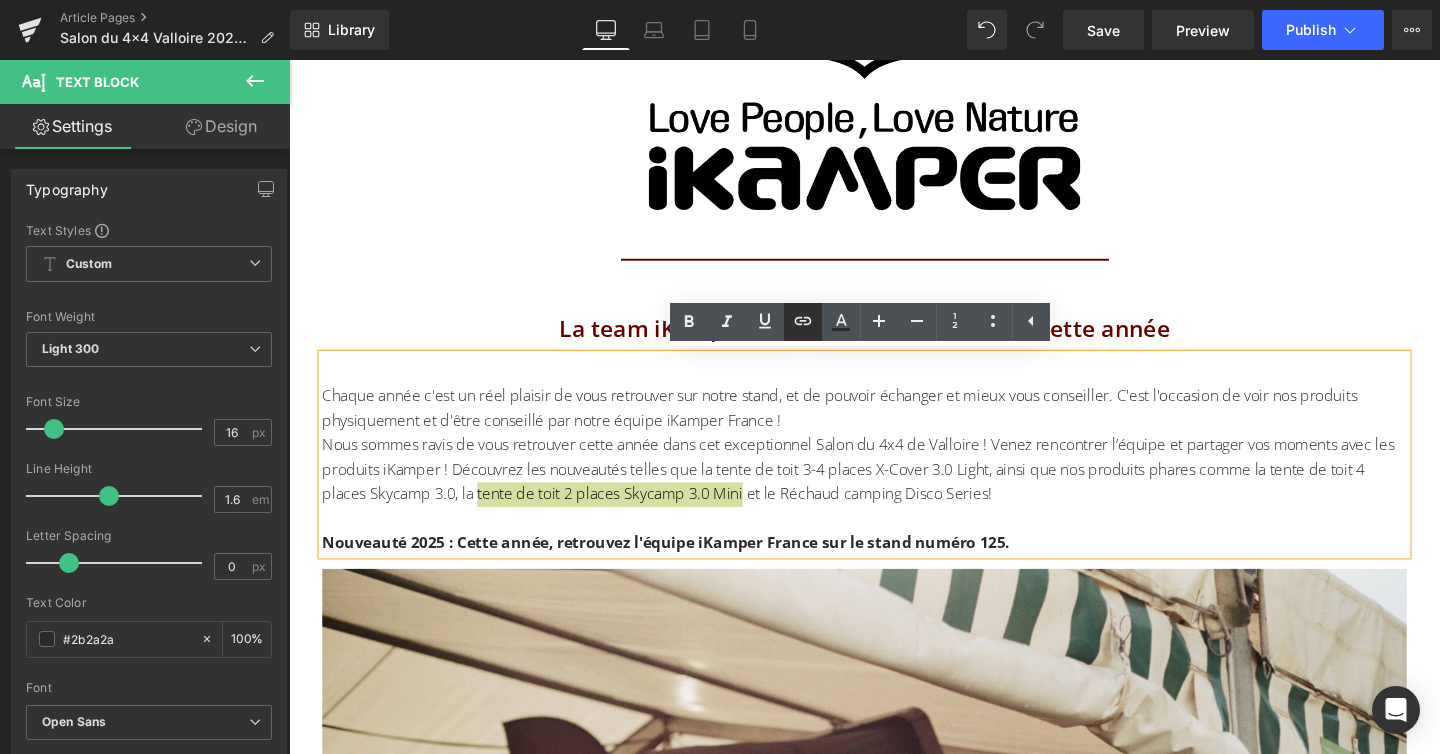 click 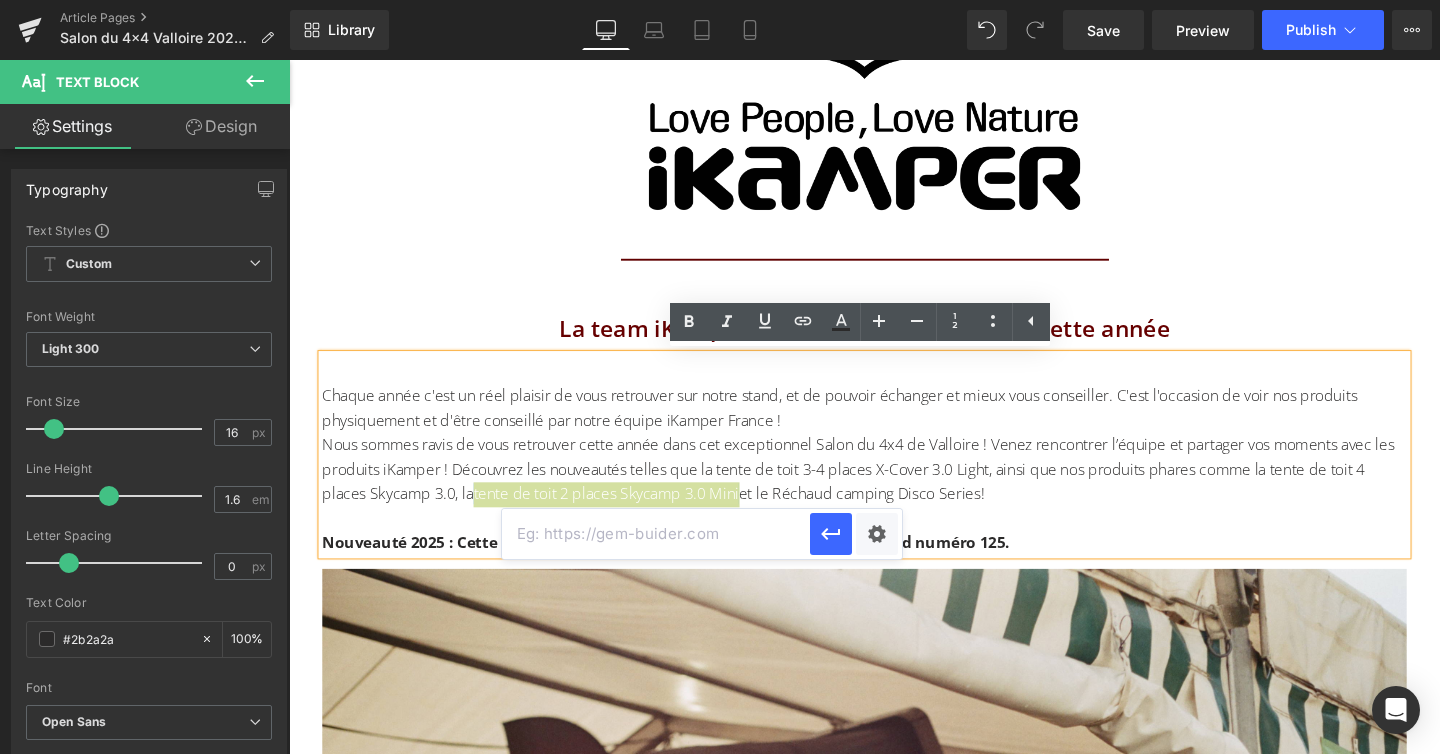 click at bounding box center [656, 534] 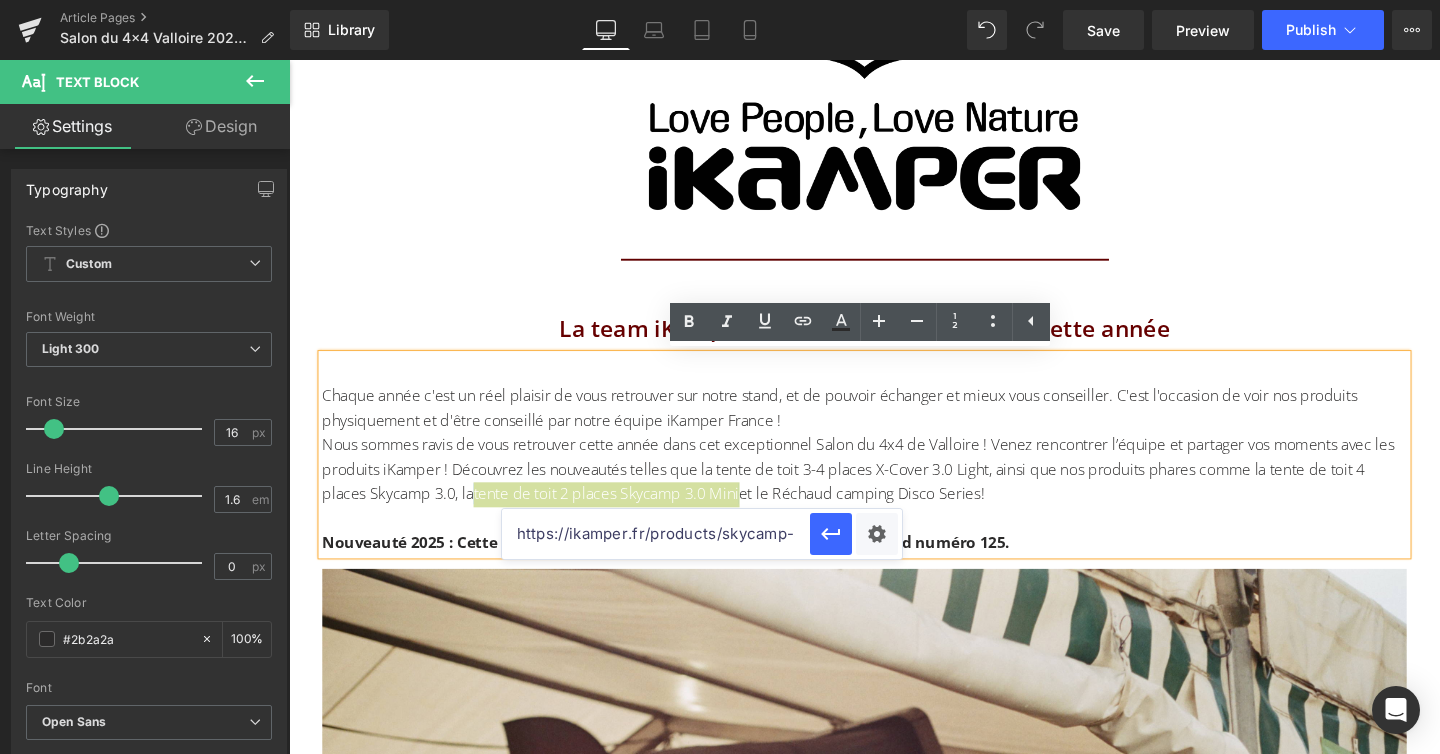 scroll, scrollTop: 0, scrollLeft: 65, axis: horizontal 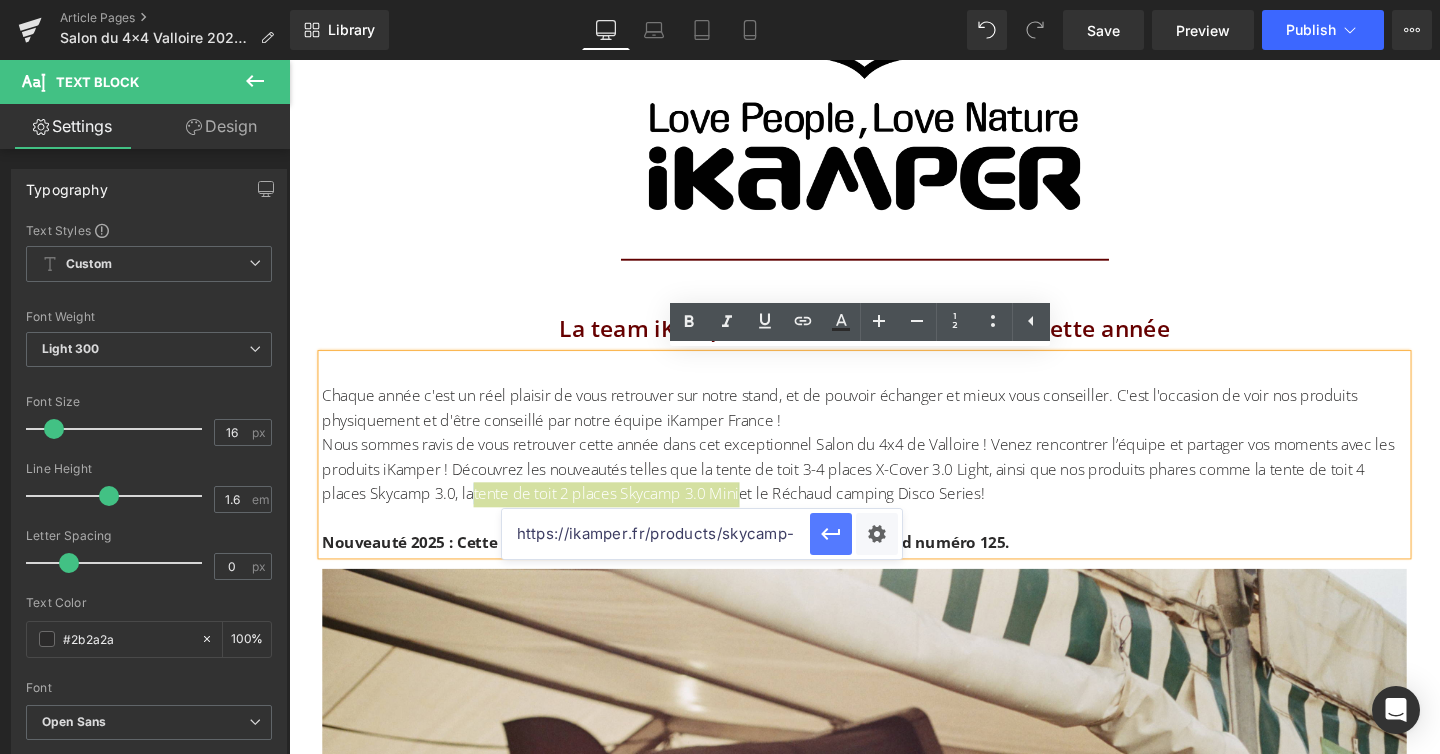 click 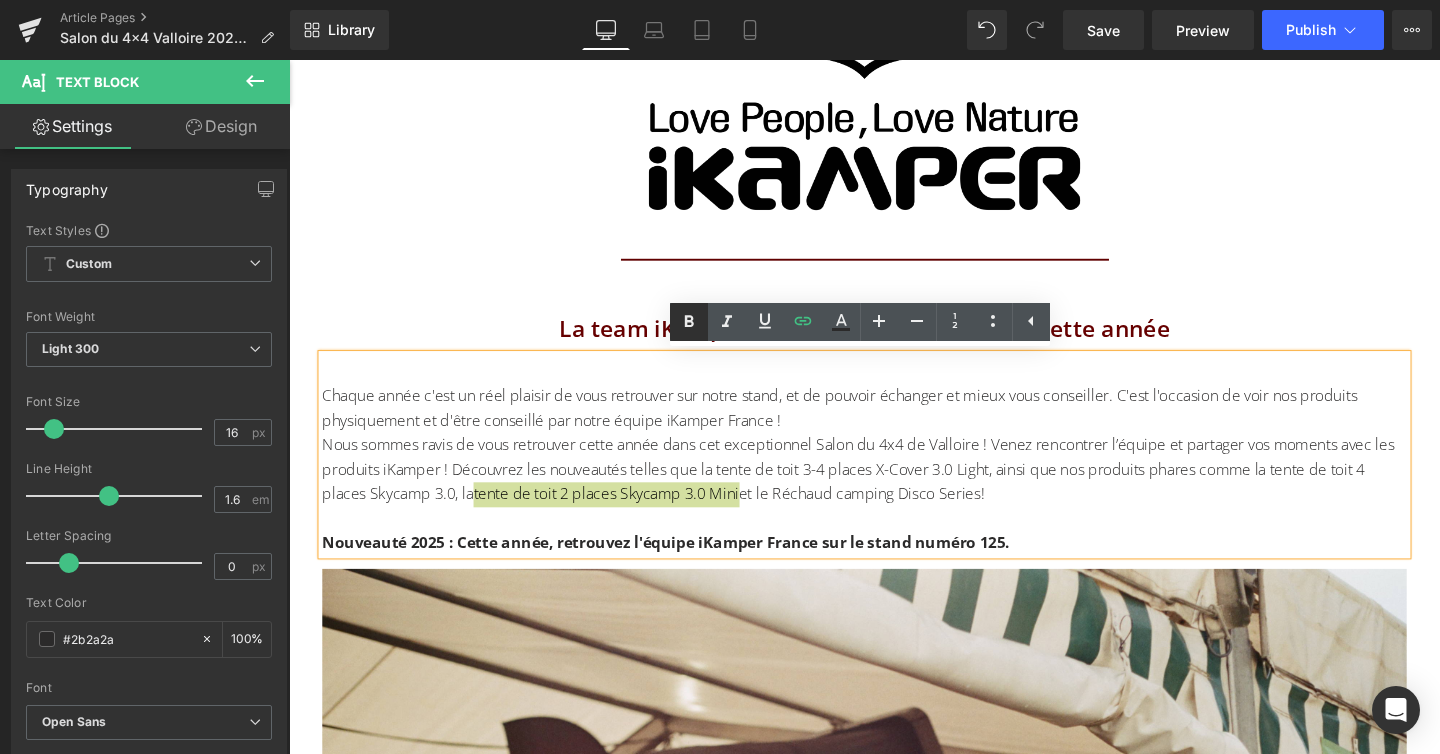 click 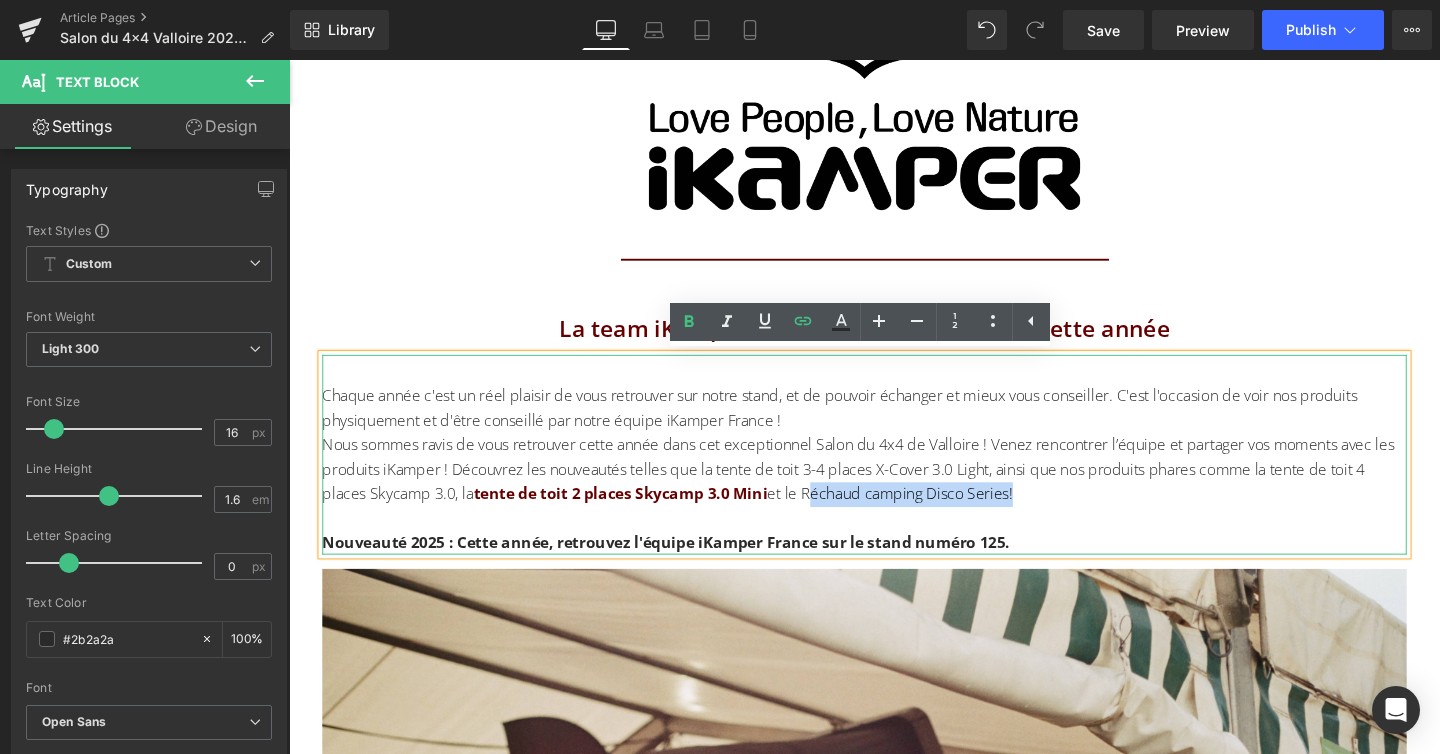 drag, startPoint x: 839, startPoint y: 517, endPoint x: 1055, endPoint y: 517, distance: 216 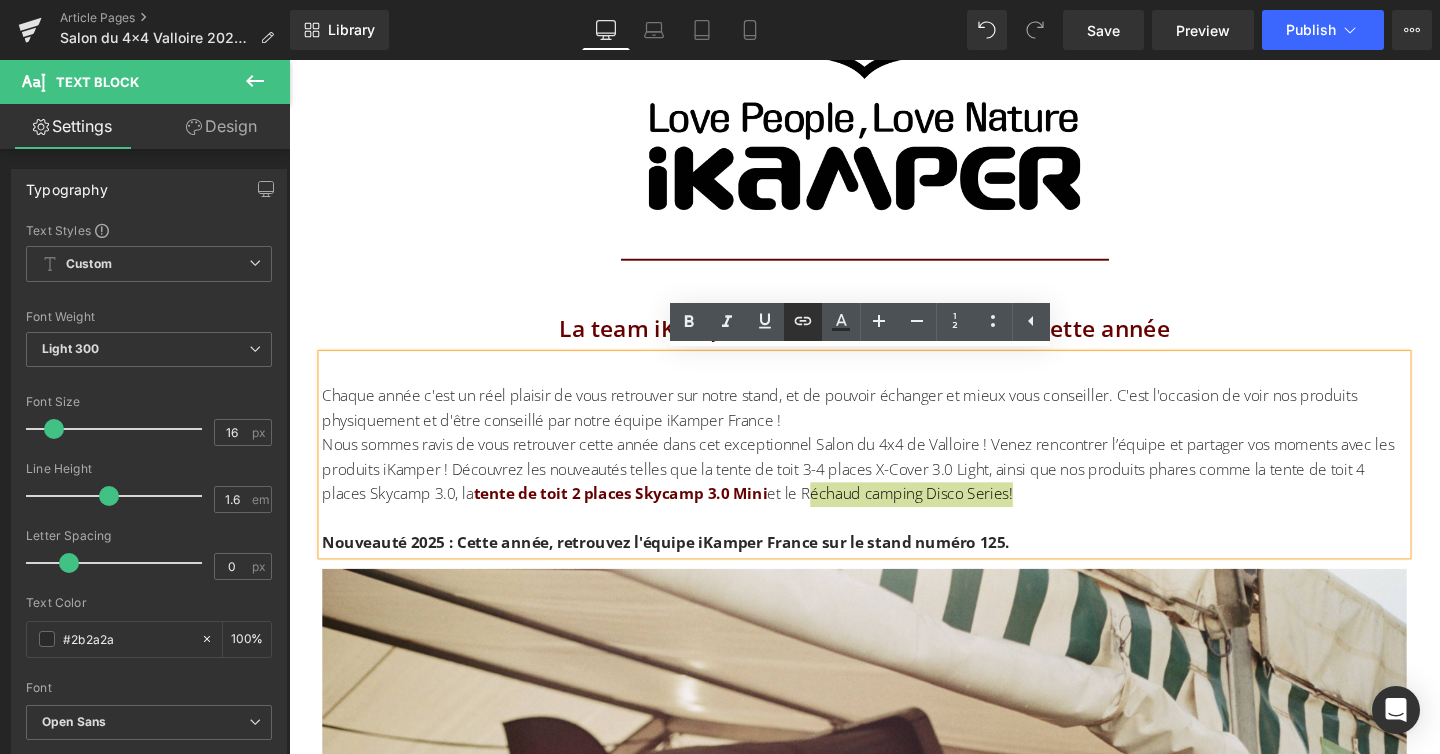 click 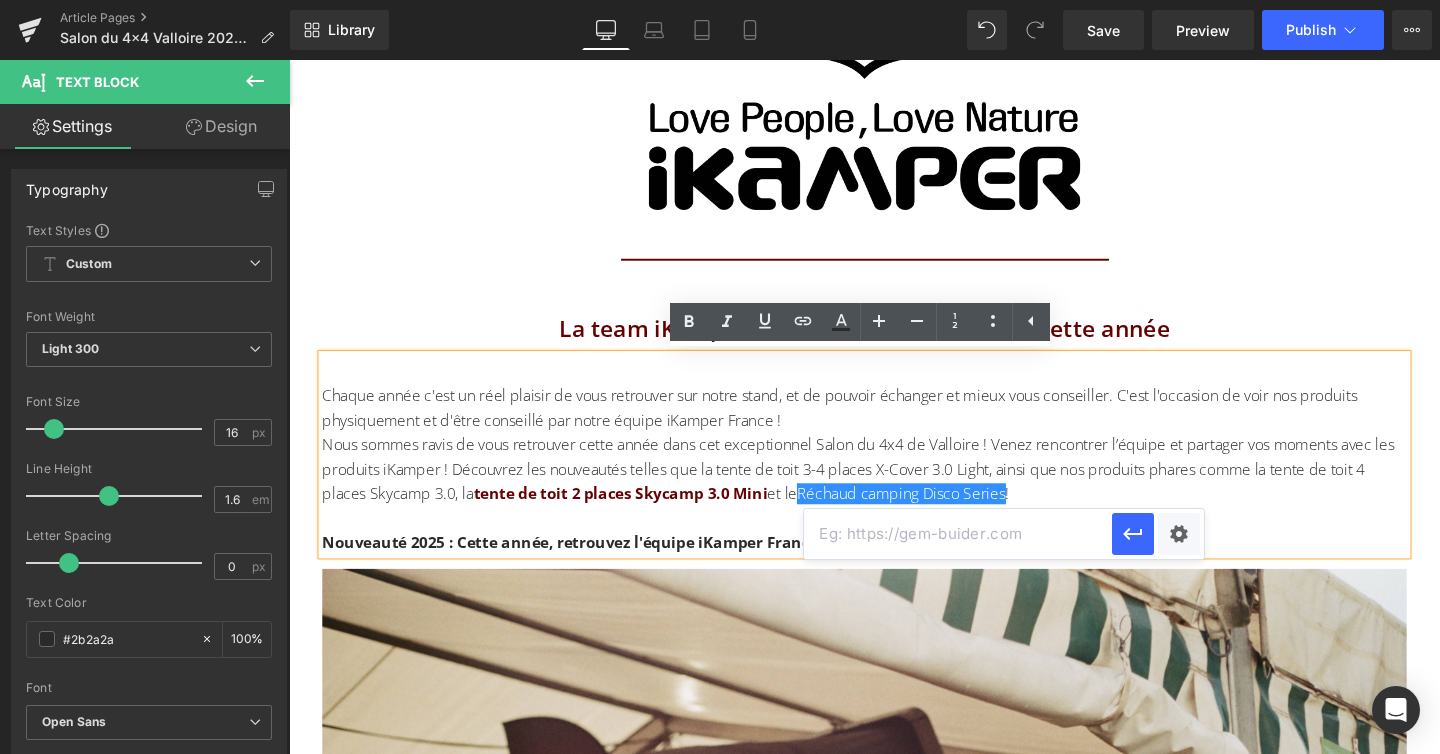 click at bounding box center [958, 534] 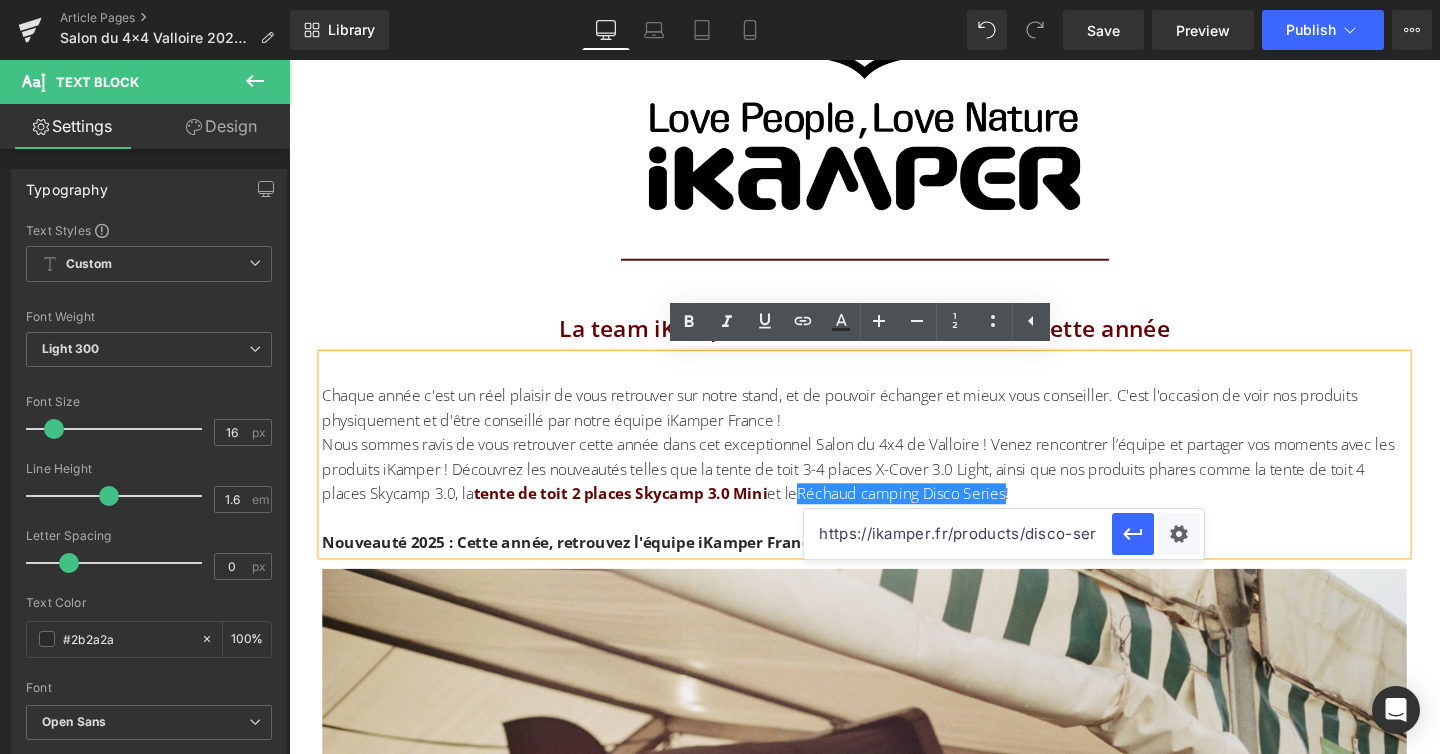 scroll, scrollTop: 0, scrollLeft: 19, axis: horizontal 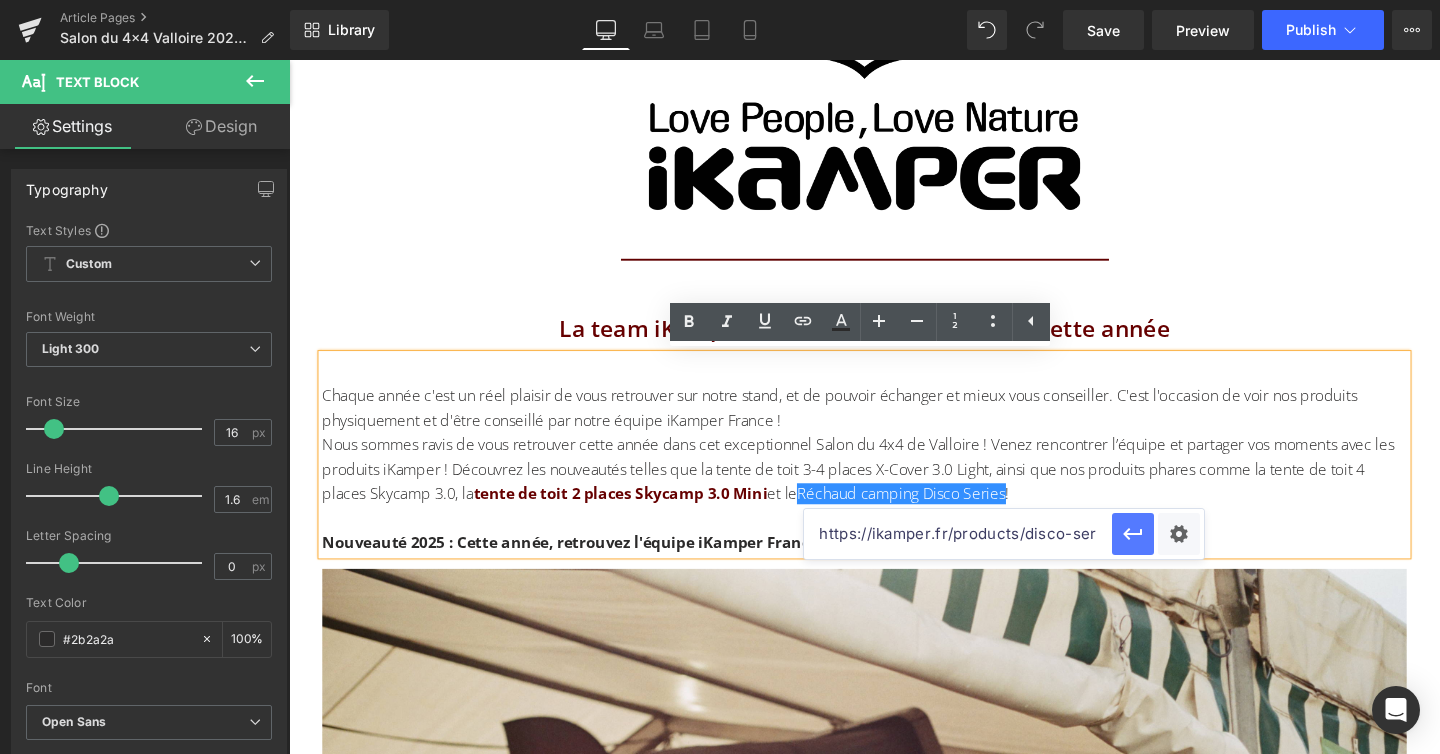 click 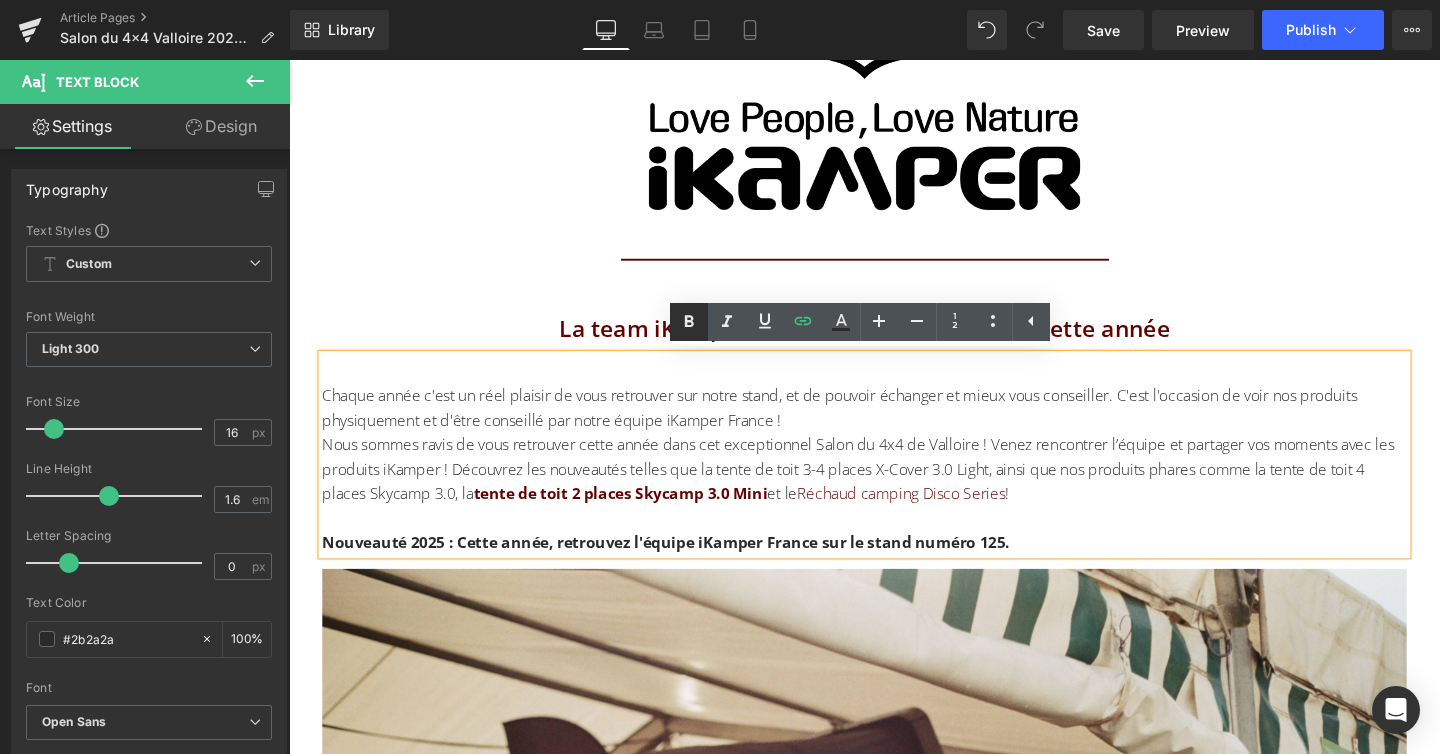 click 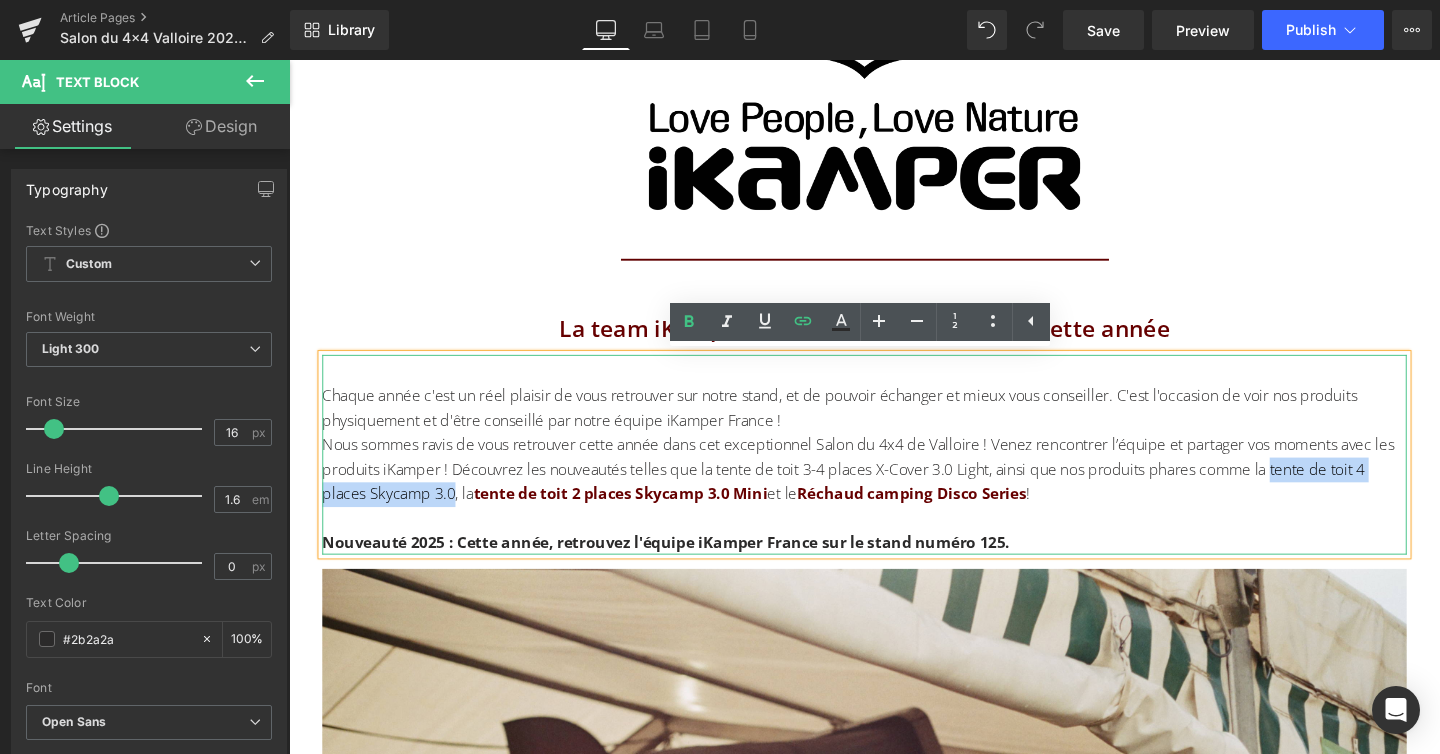 drag, startPoint x: 461, startPoint y: 516, endPoint x: 1358, endPoint y: 483, distance: 897.6068 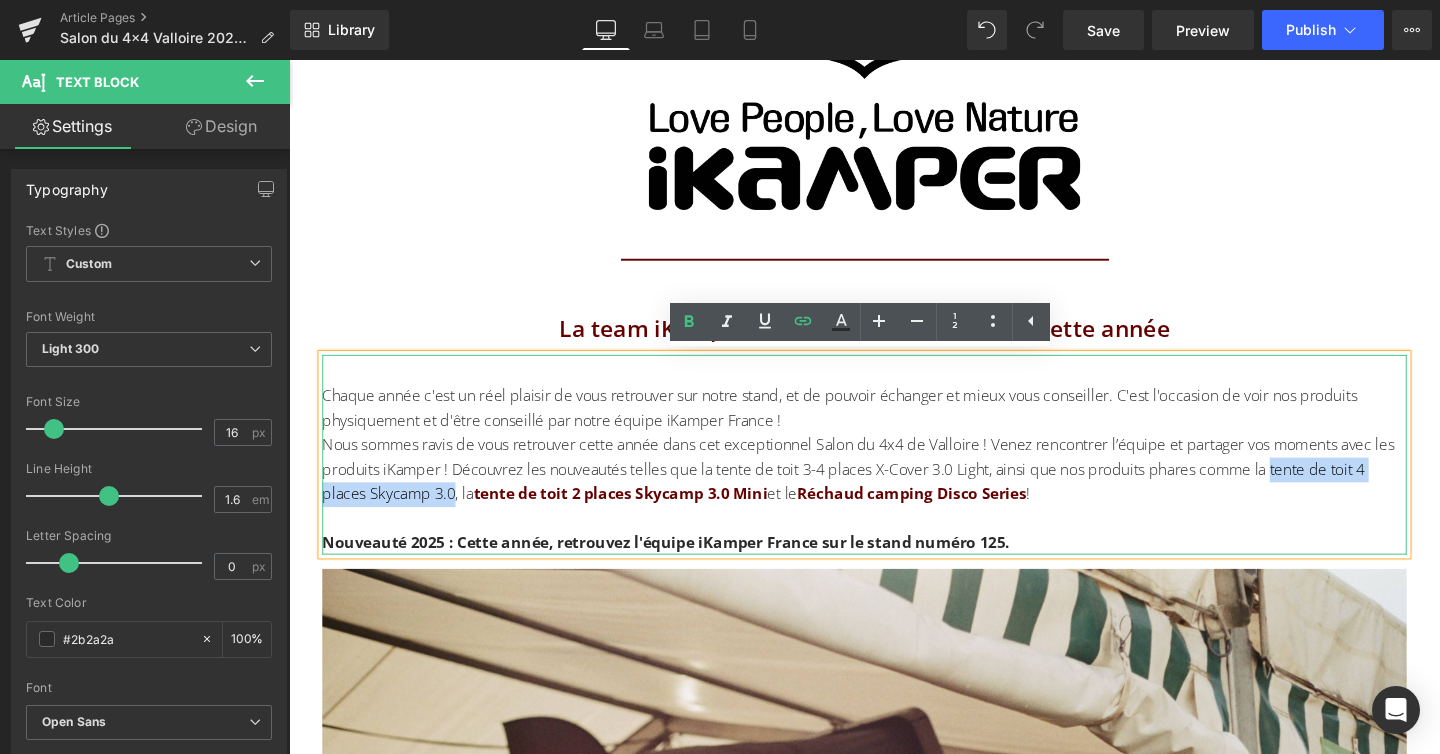 click on "Nous sommes ravis de vous retrouver cette année dans cet exceptionnel Salon du 4x4 de Valloire ! Venez rencontrer l’équipe et partager vos moments avec les produits iKamper ! Découvrez les nouveautés telles que la tente de toit 3-4 places X-Cover 3.0 Light, ainsi que nos produits phares comme la tente de toit 4 places Skycamp 3.0, la  tente de toit 2 places Skycamp 3.0 Mini  et le  Réchaud camping Disco Series !" at bounding box center [887, 489] 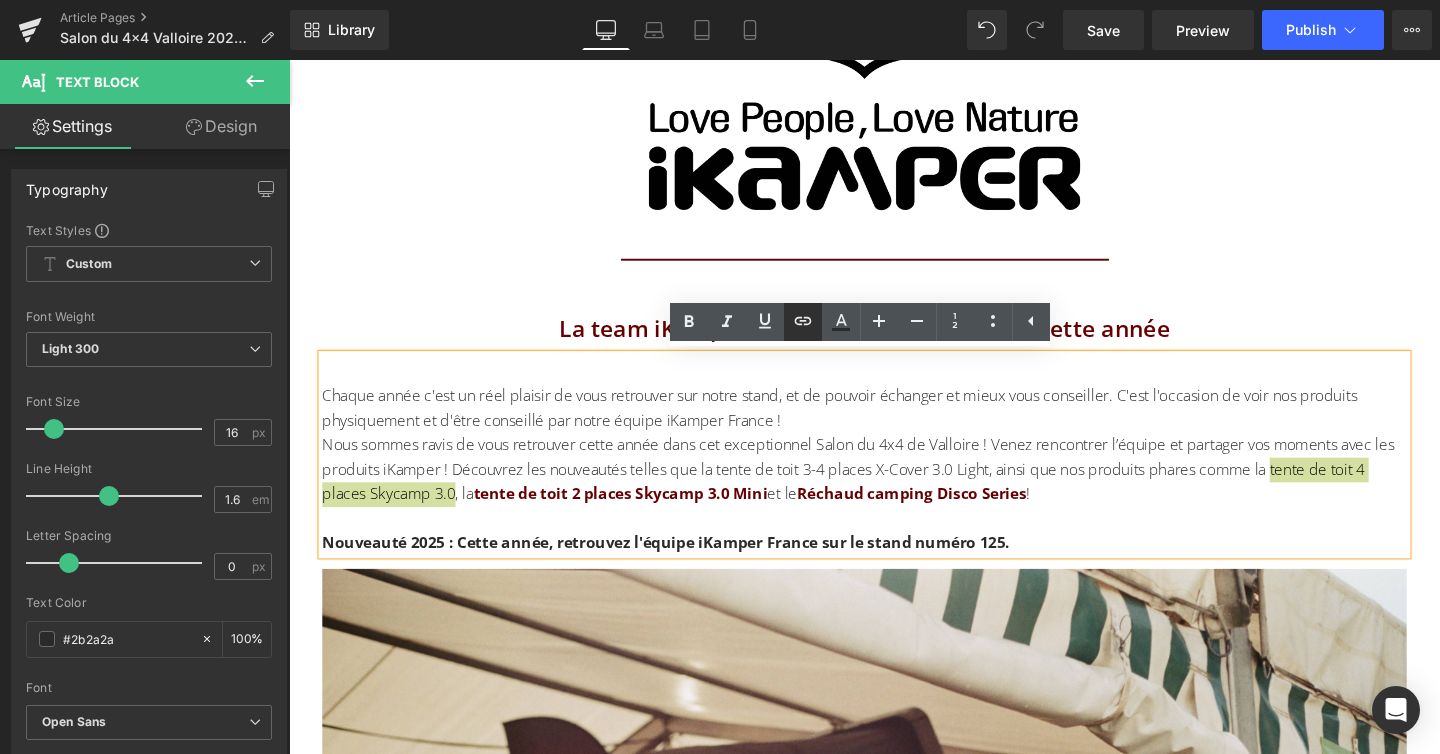click 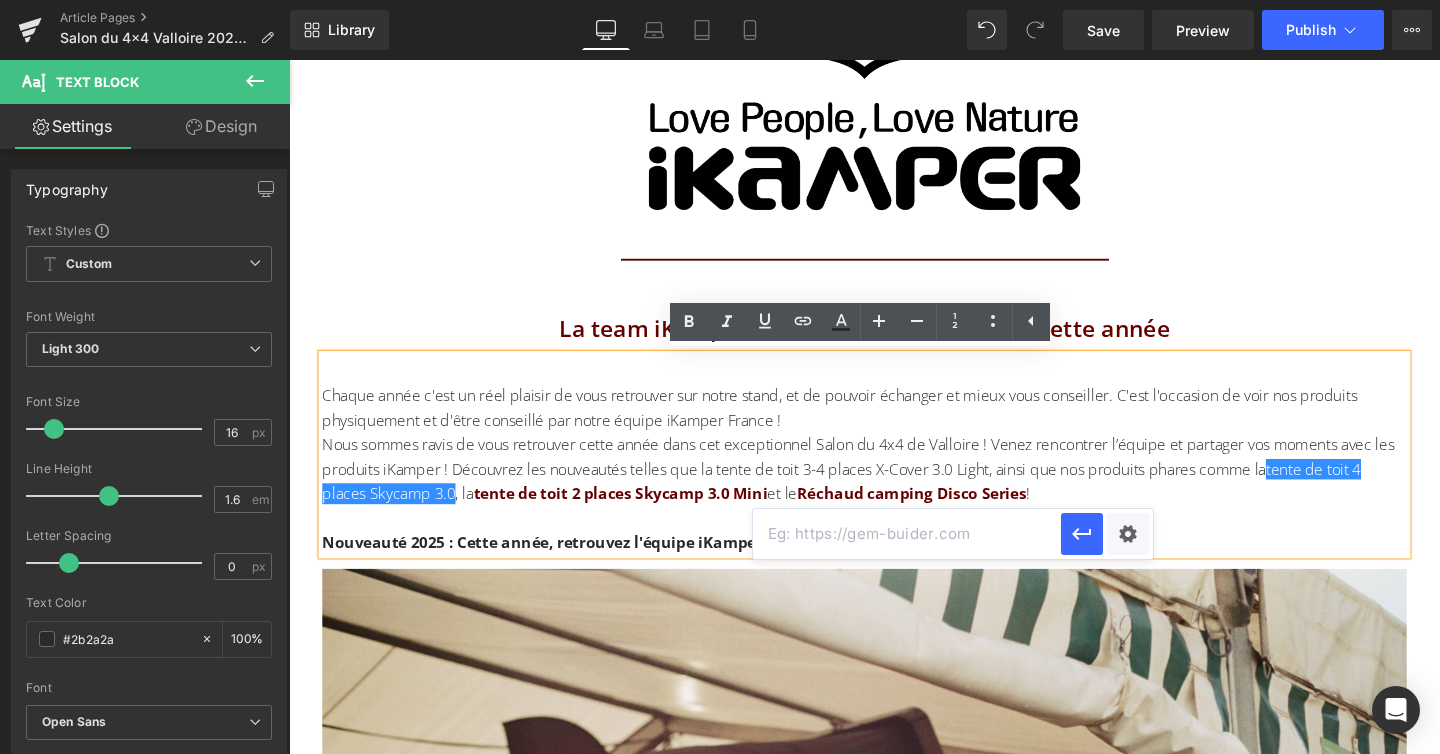 click at bounding box center (907, 534) 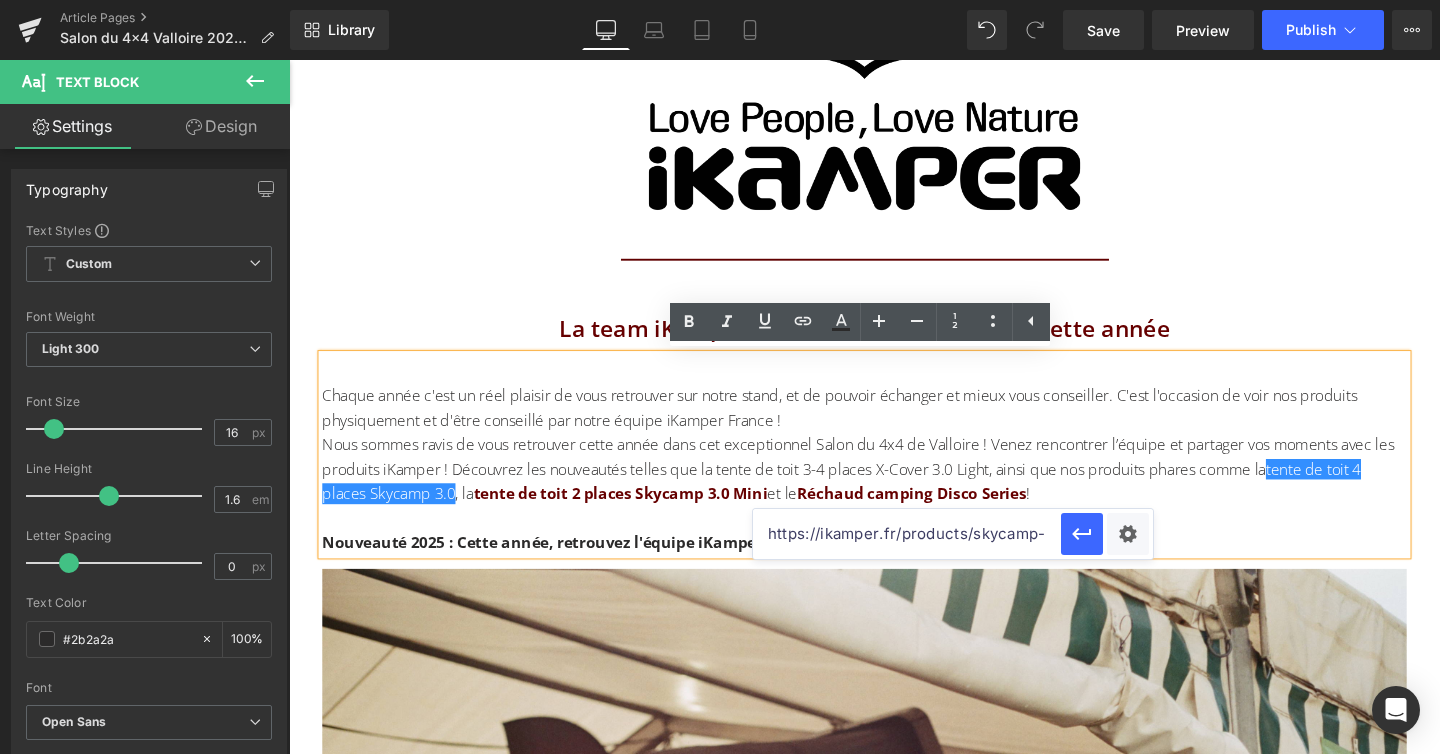 scroll, scrollTop: 0, scrollLeft: 27, axis: horizontal 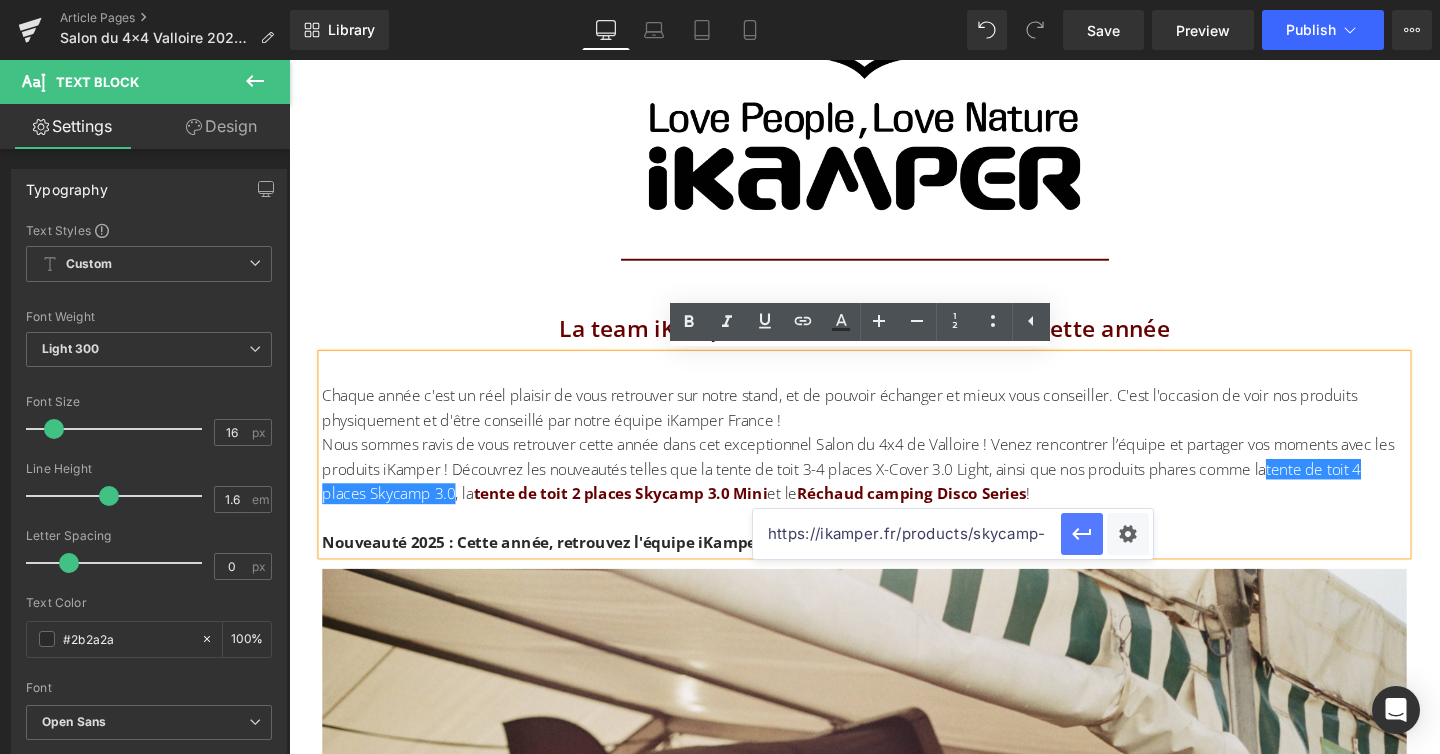 click 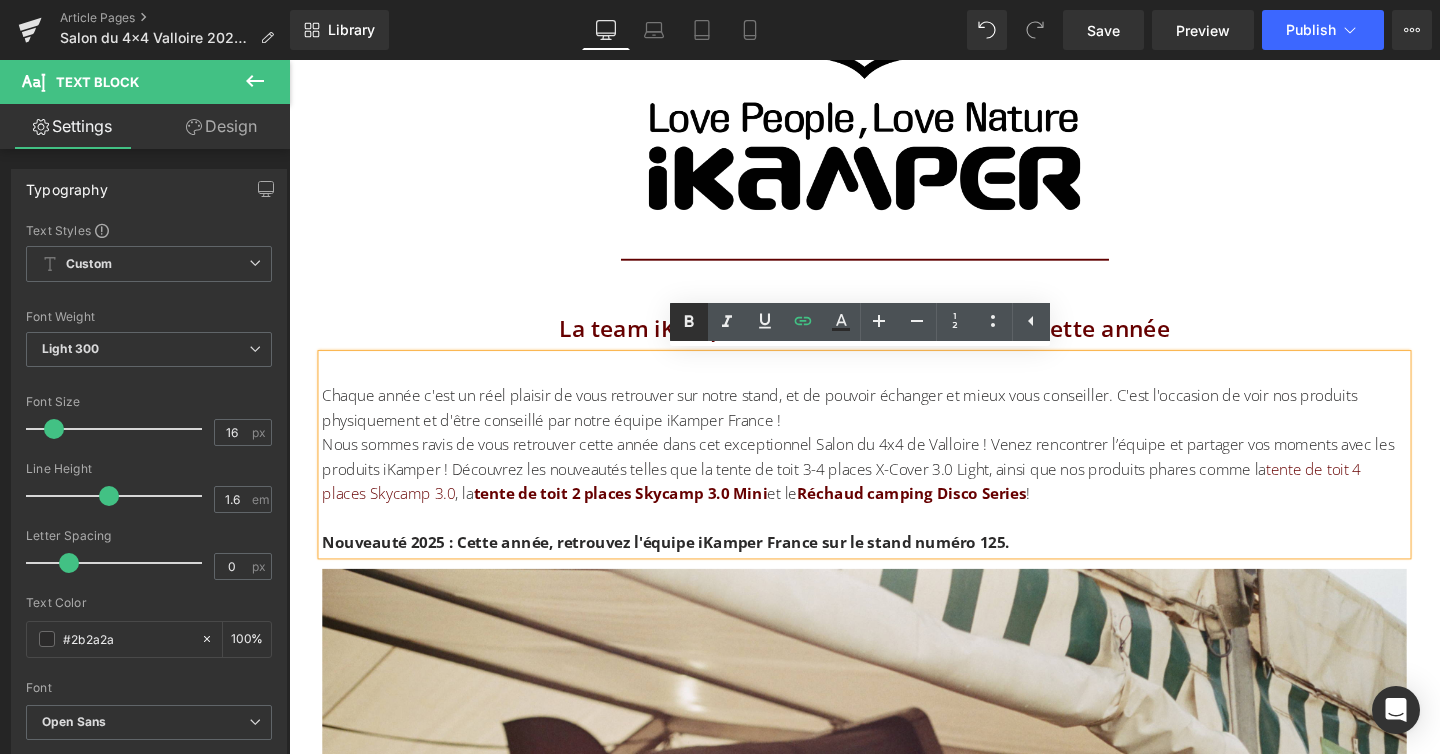 click 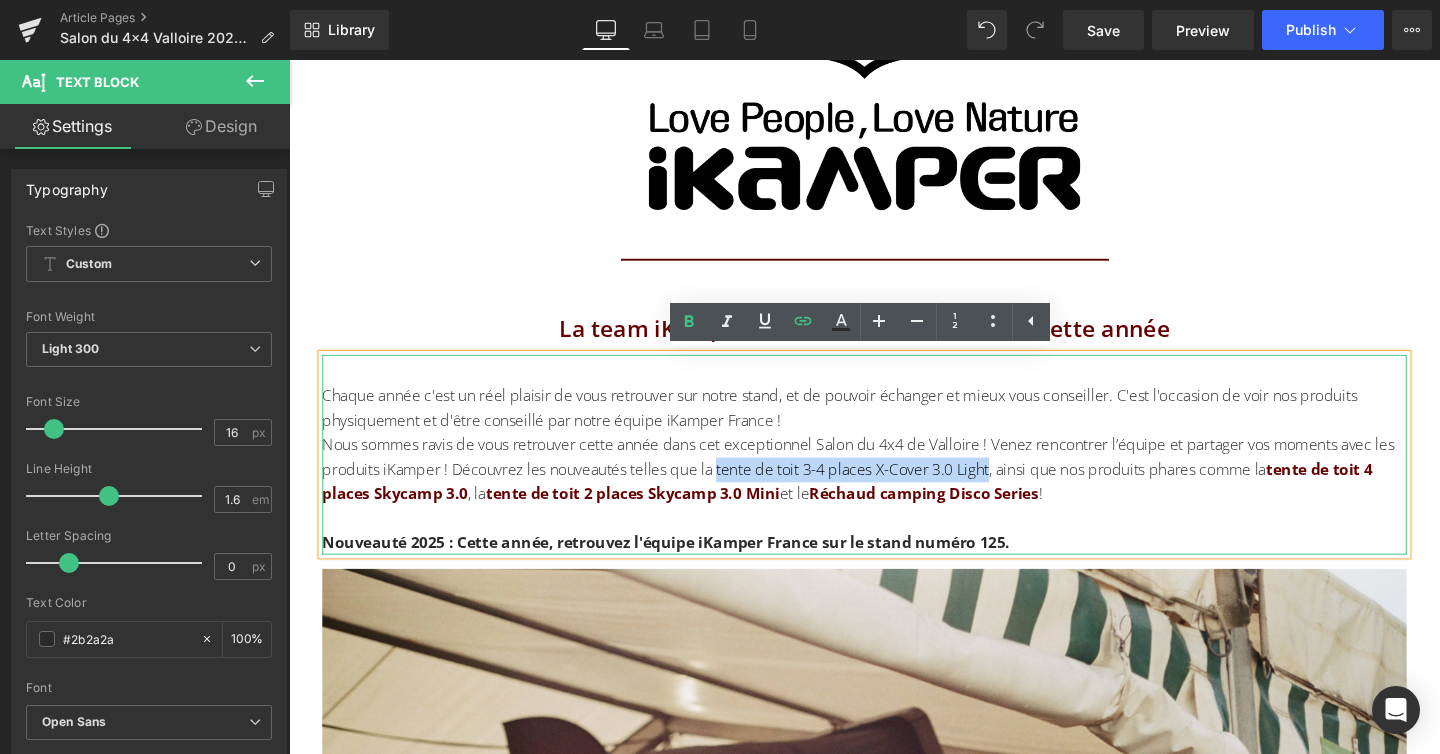 drag, startPoint x: 1056, startPoint y: 492, endPoint x: 768, endPoint y: 499, distance: 288.08505 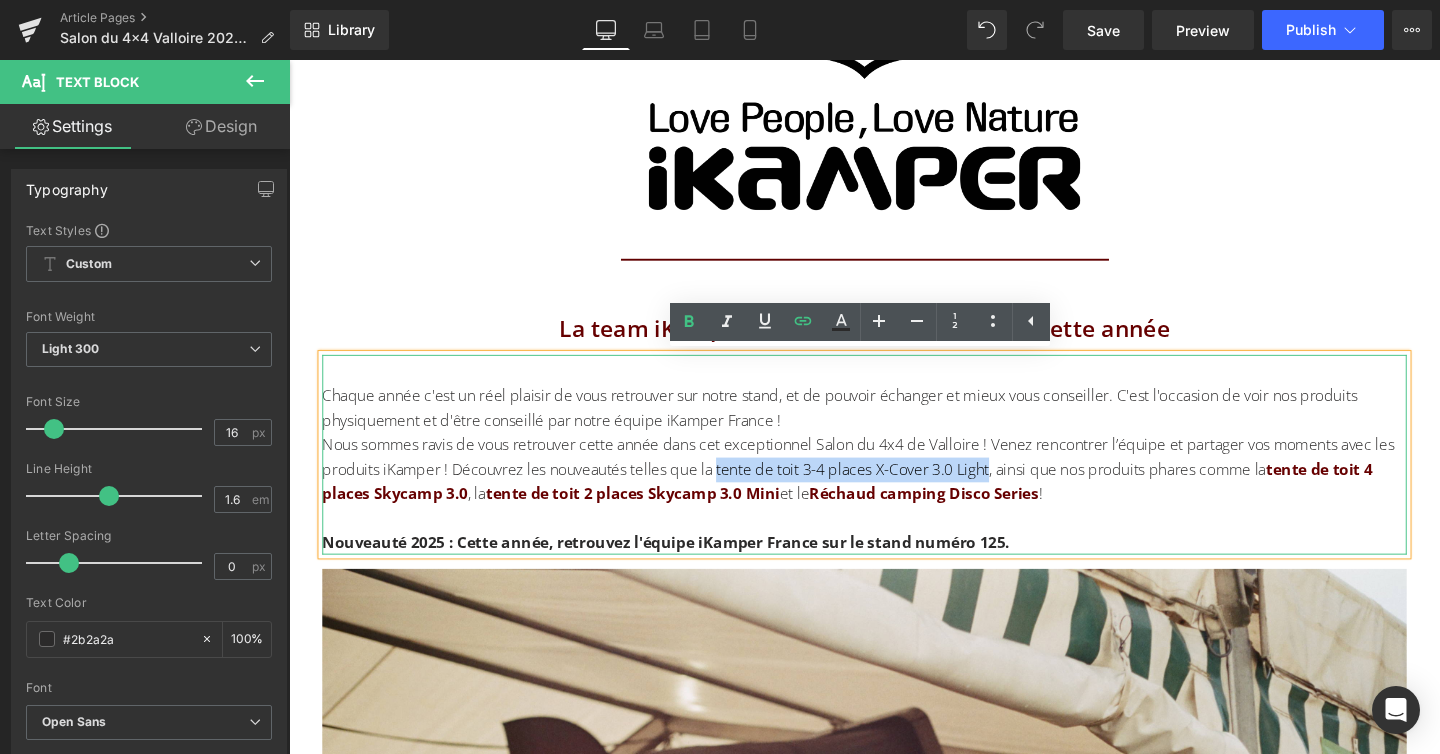 click on "Nous sommes ravis de vous retrouver cette année dans cet exceptionnel Salon du 4x4 de Valloire ! Venez rencontrer l’équipe et partager vos moments avec les produits iKamper ! Découvrez les nouveautés telles que la tente de toit 3-4 places X-Cover 3.0 Light, ainsi que nos produits phares comme la  tente de toit 4 places Skycamp 3.0 , la  tente de toit 2 places Skycamp 3.0 Mini  et le  Réchaud camping Disco Series !" at bounding box center [887, 489] 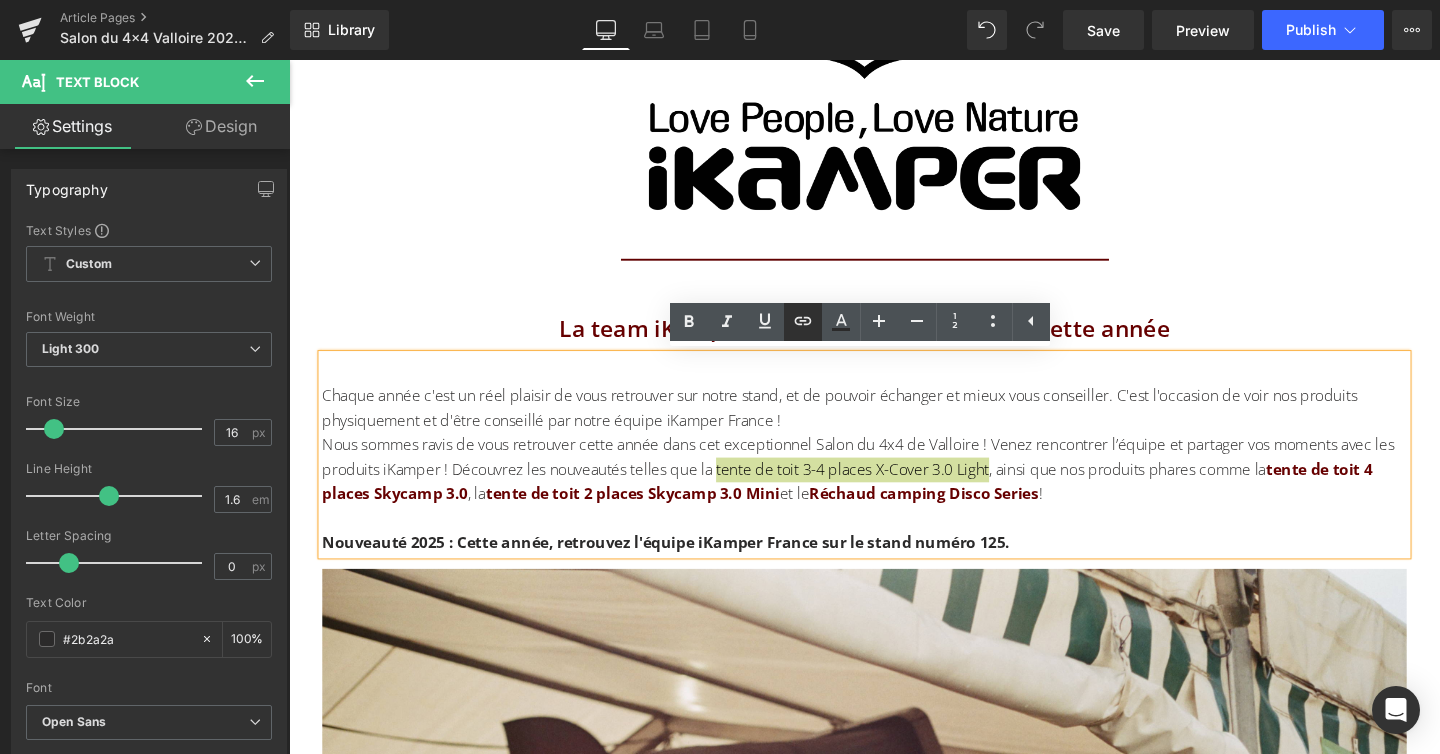 click 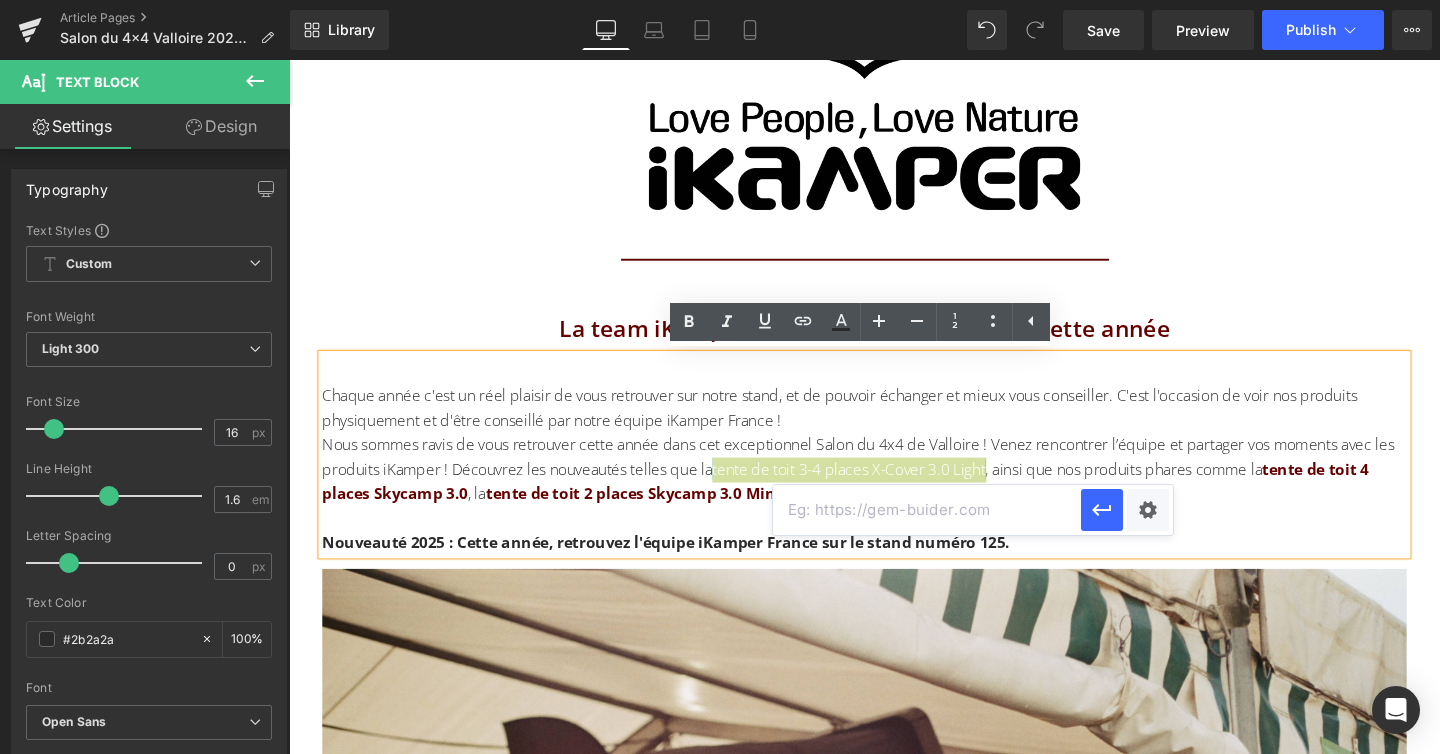 click at bounding box center [927, 510] 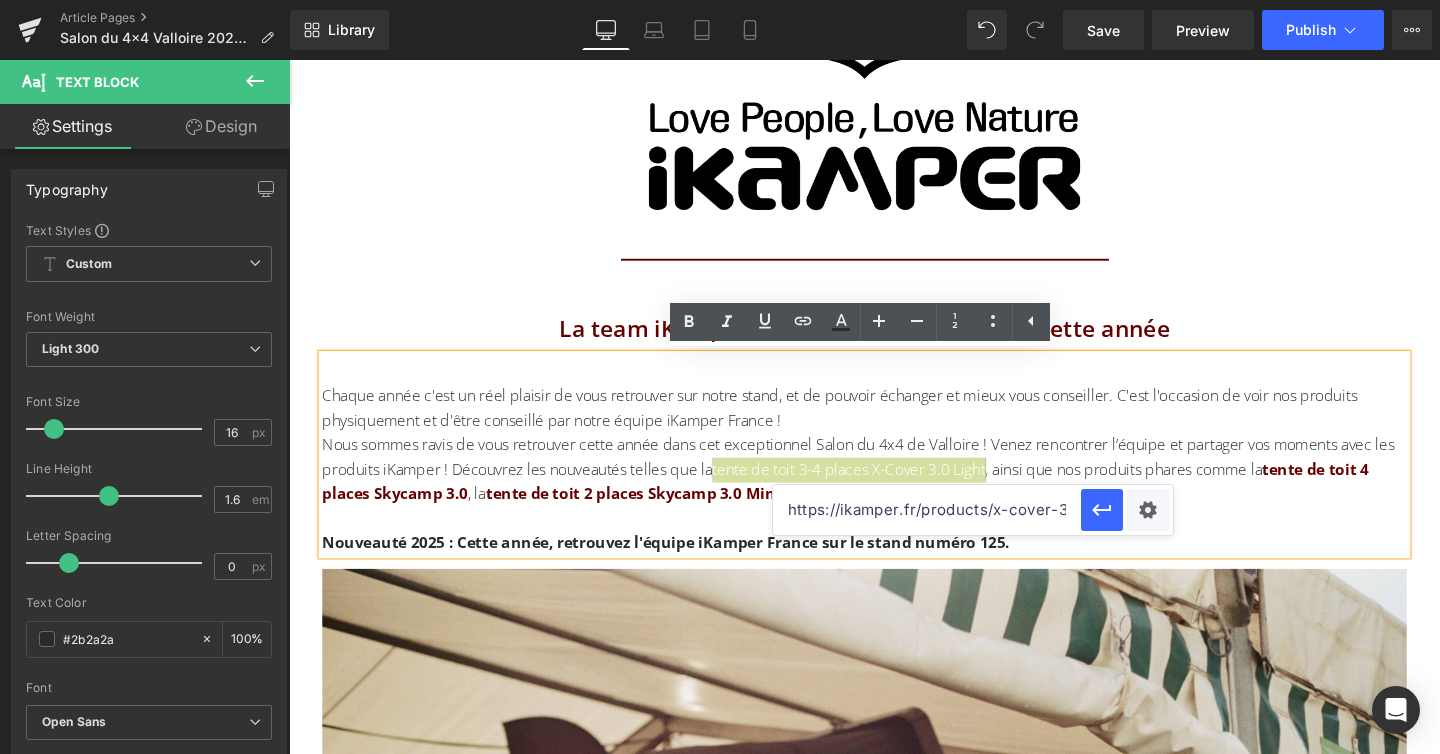 scroll, scrollTop: 0, scrollLeft: 56, axis: horizontal 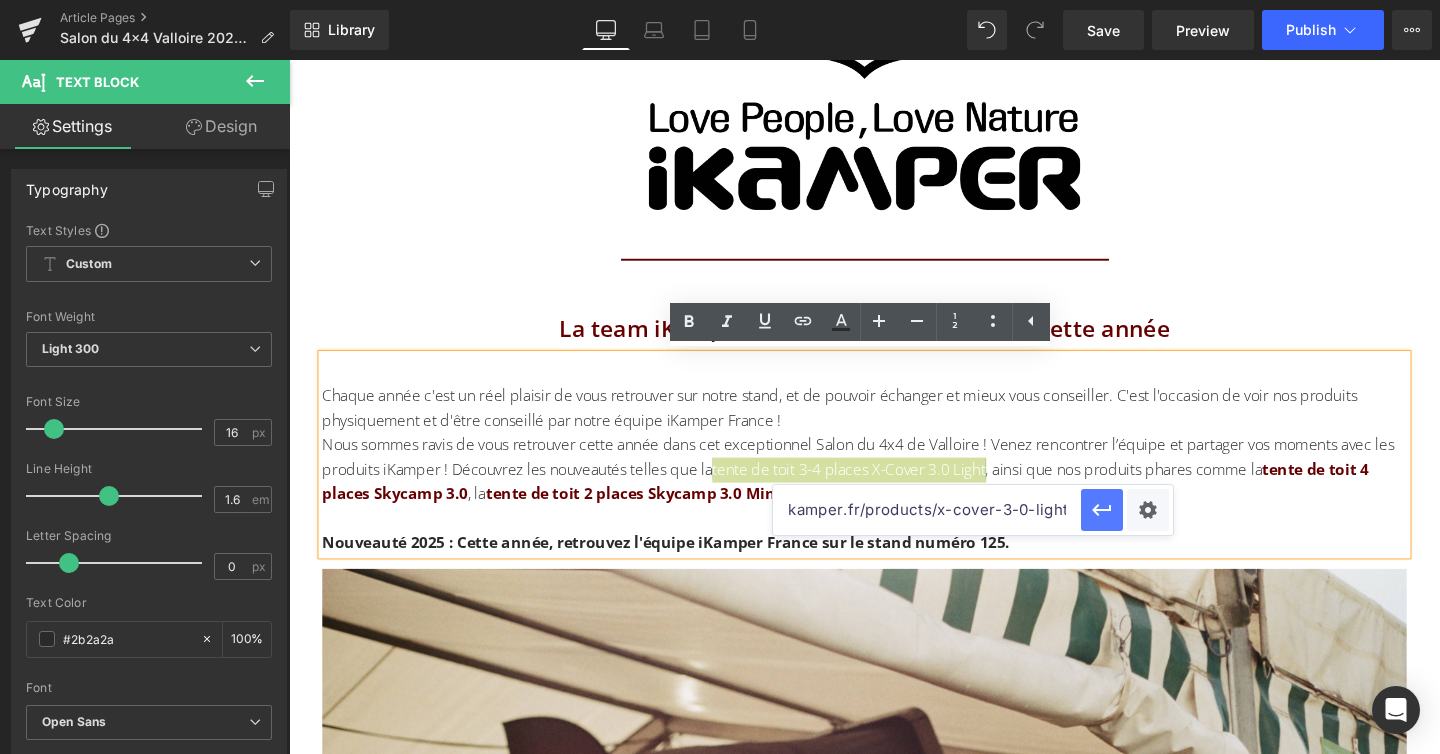 type on "https://ikamper.fr/products/x-cover-3-0-light" 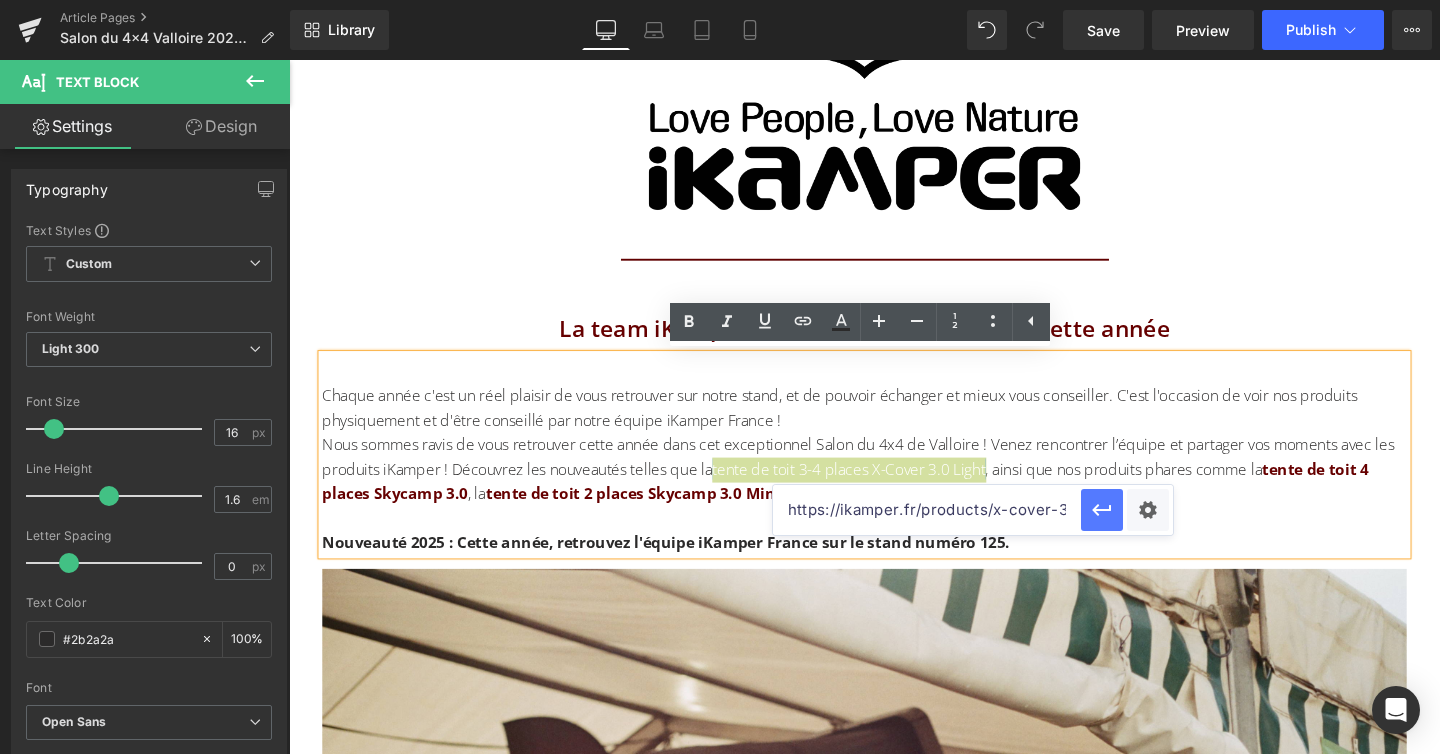click at bounding box center (1102, 510) 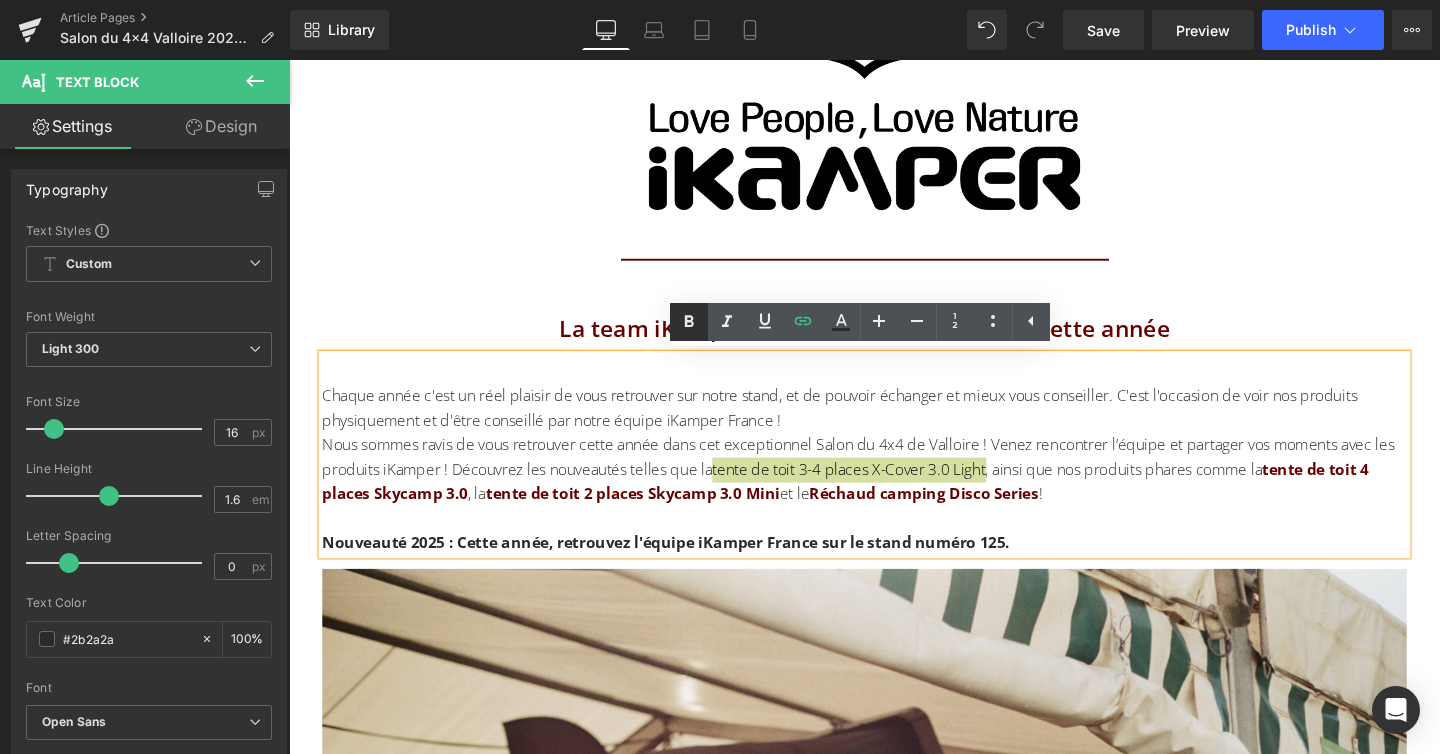 click 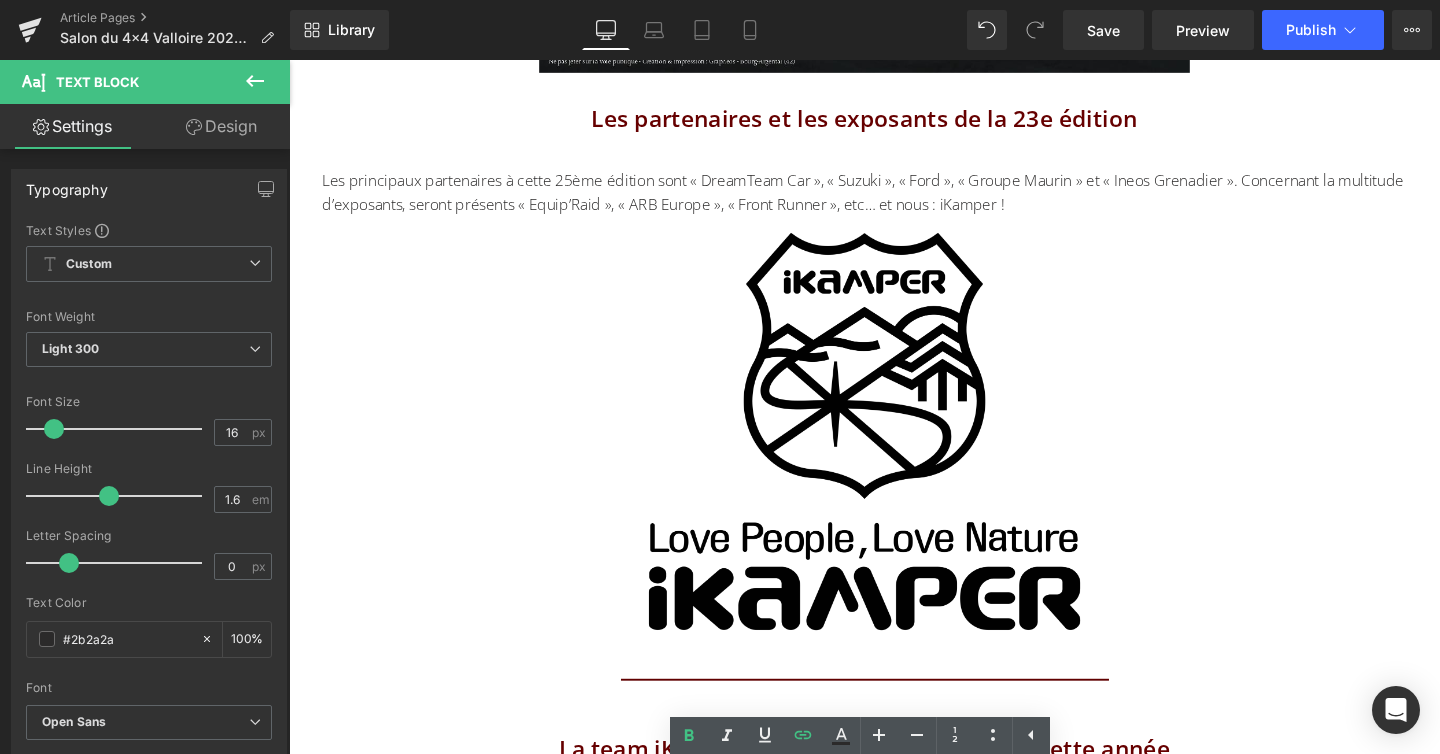 scroll, scrollTop: 3925, scrollLeft: 0, axis: vertical 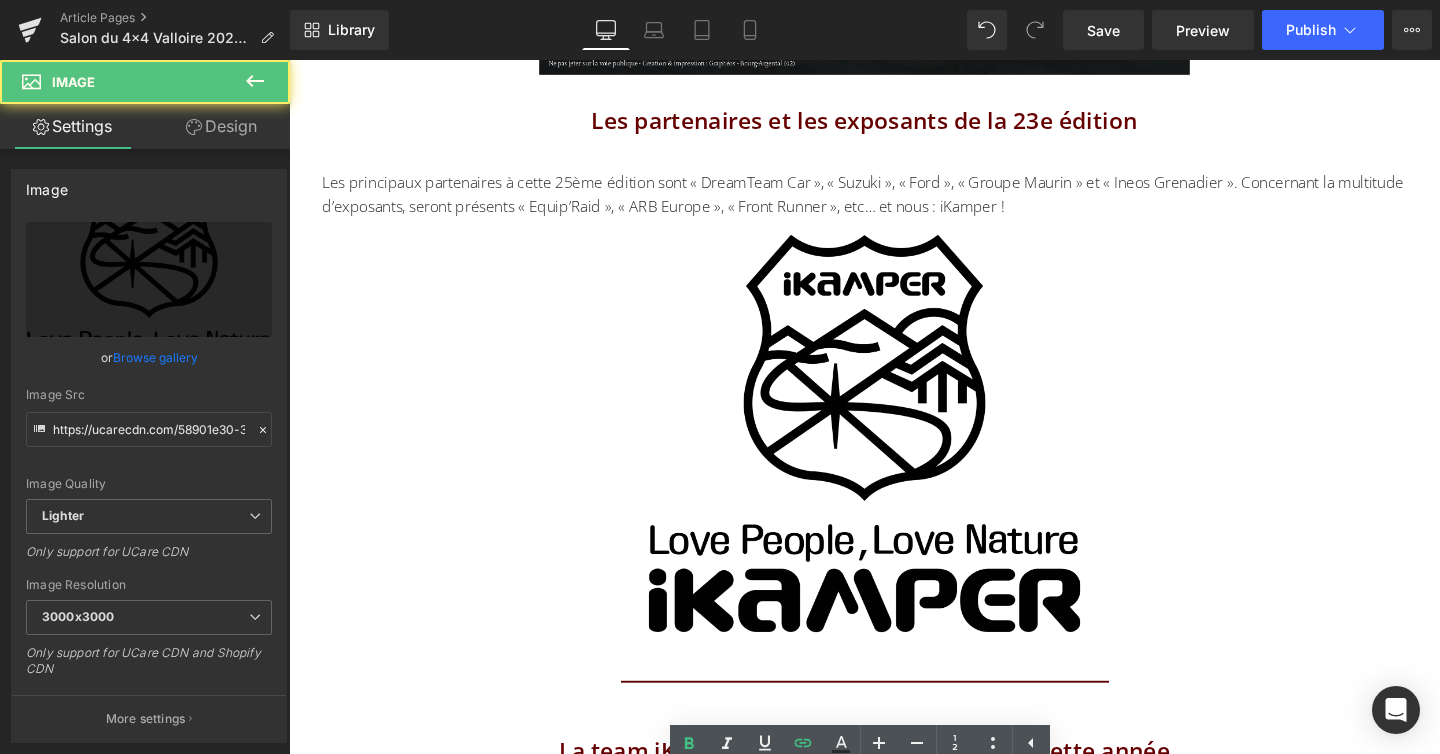 click at bounding box center [894, 453] 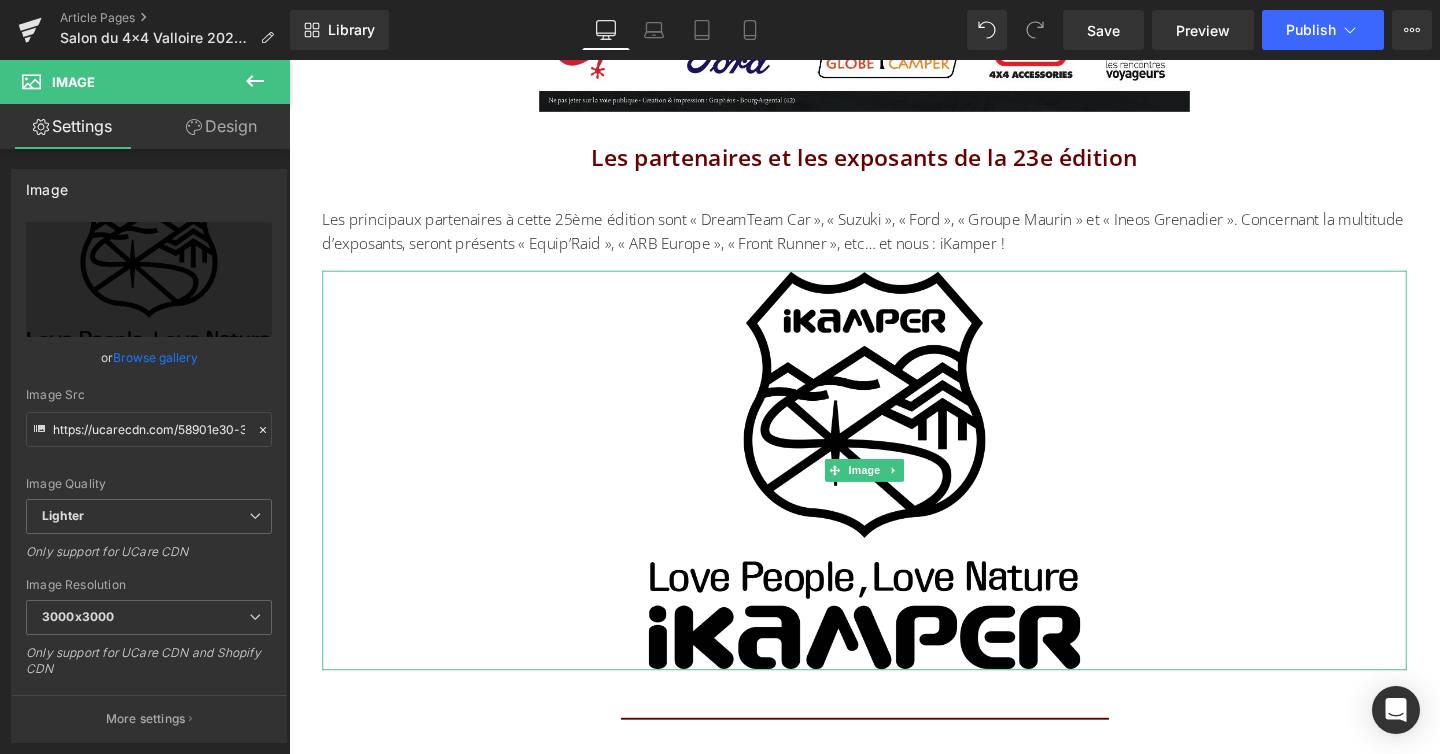 scroll, scrollTop: 3889, scrollLeft: 0, axis: vertical 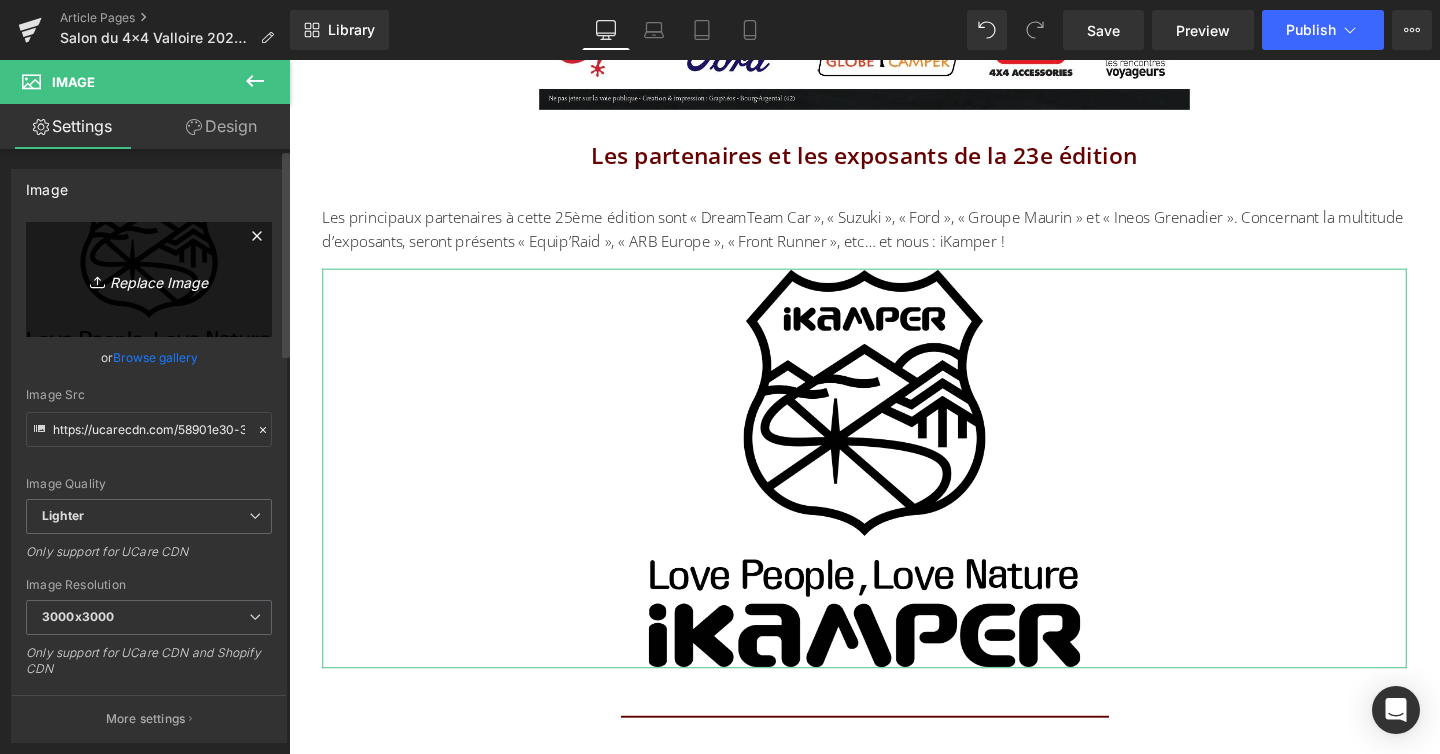 click on "Replace Image" at bounding box center (149, 279) 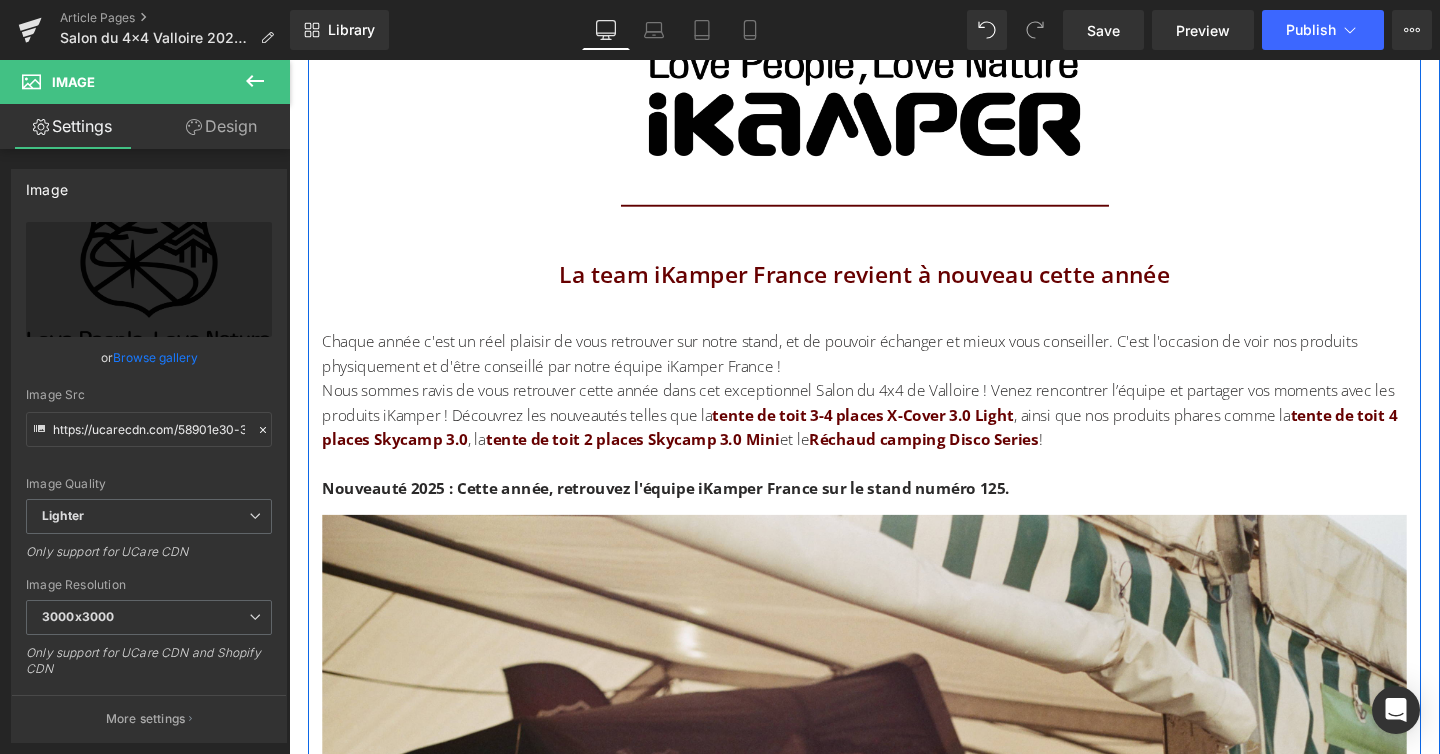scroll, scrollTop: 4459, scrollLeft: 0, axis: vertical 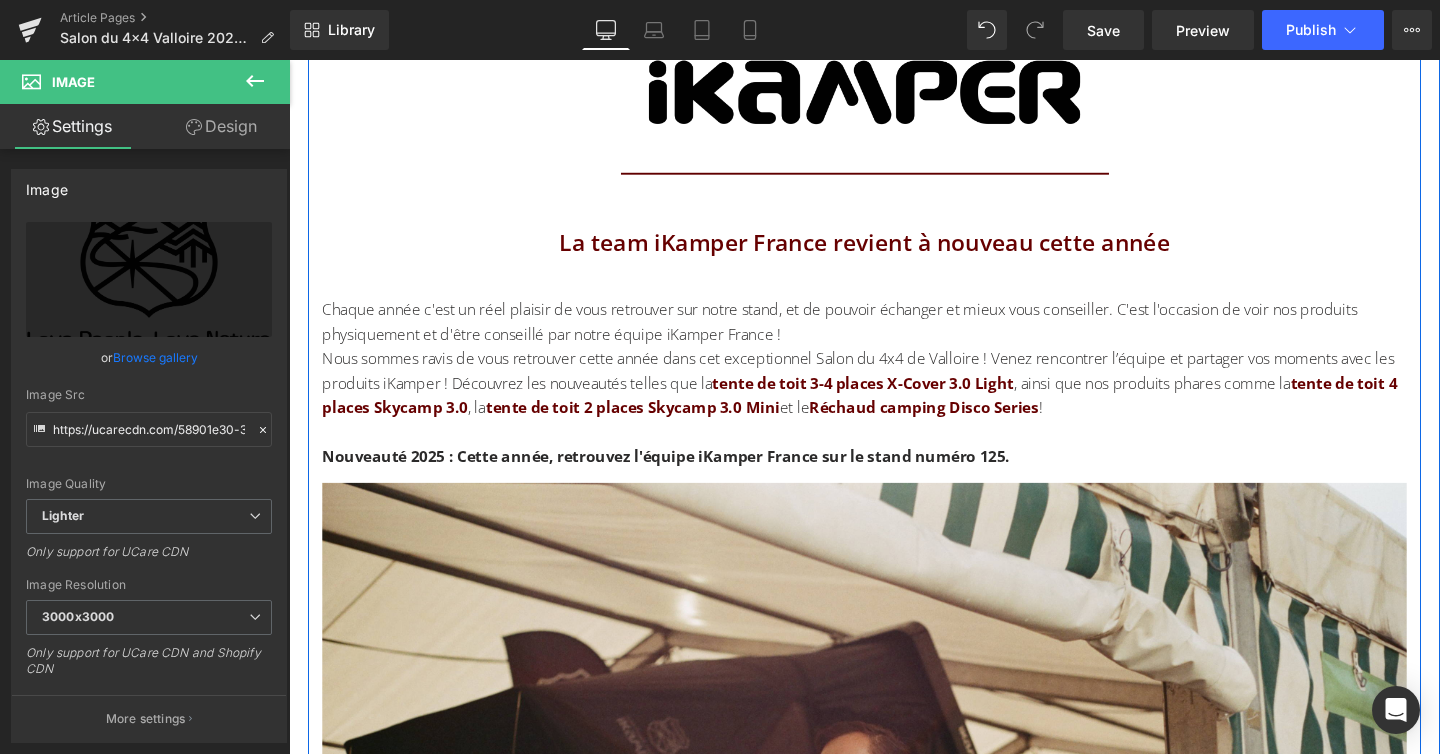 click on "La team iKamper France revient à nouveau cette année Heading" at bounding box center [894, 252] 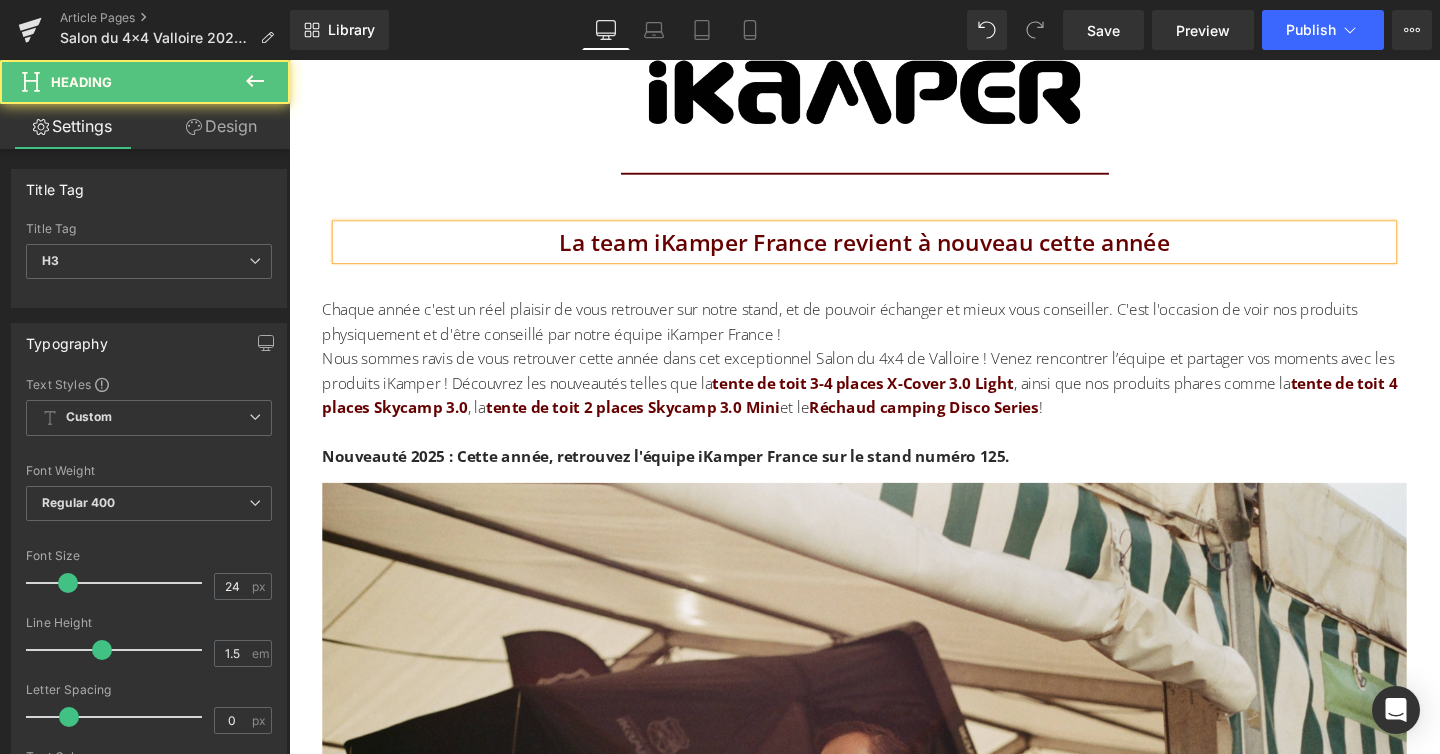 click on "La team iKamper France revient à nouveau cette année" at bounding box center (894, 251) 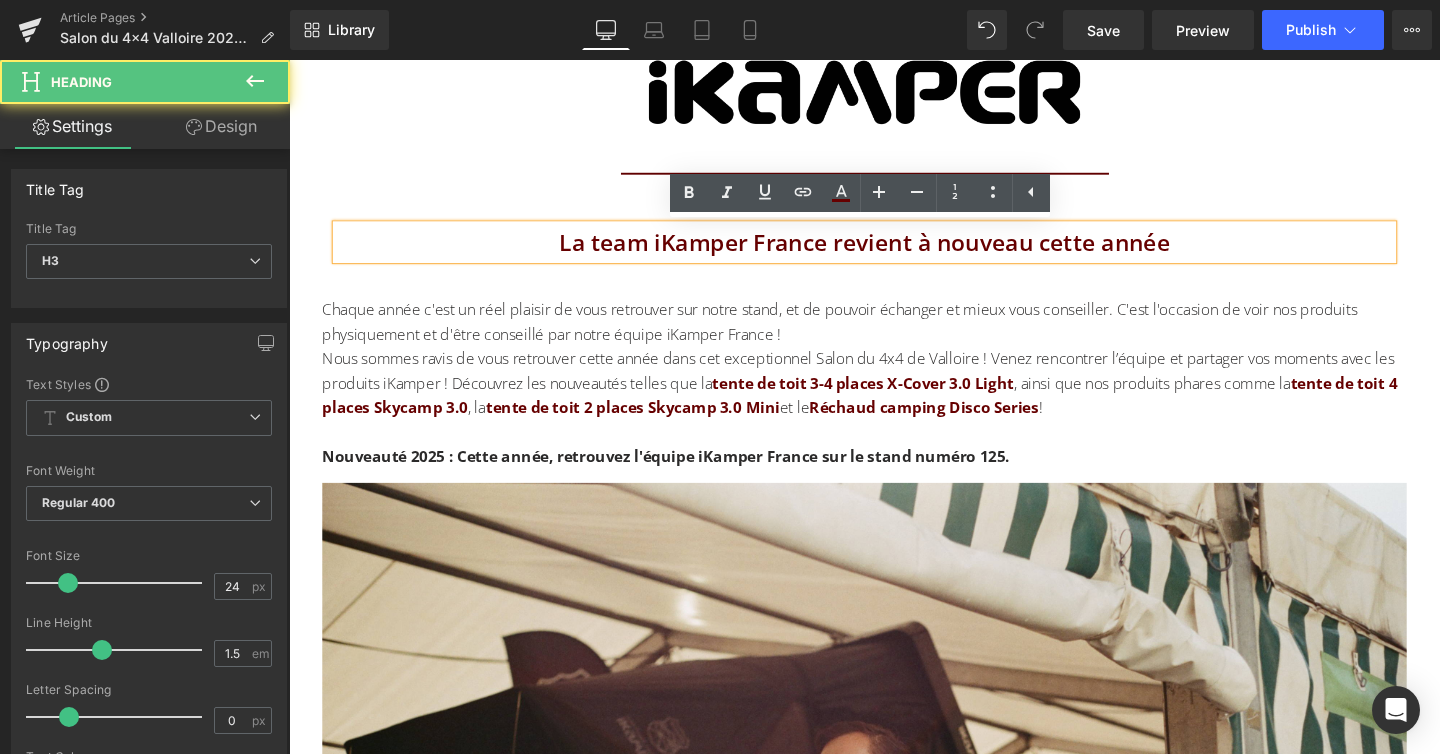 type 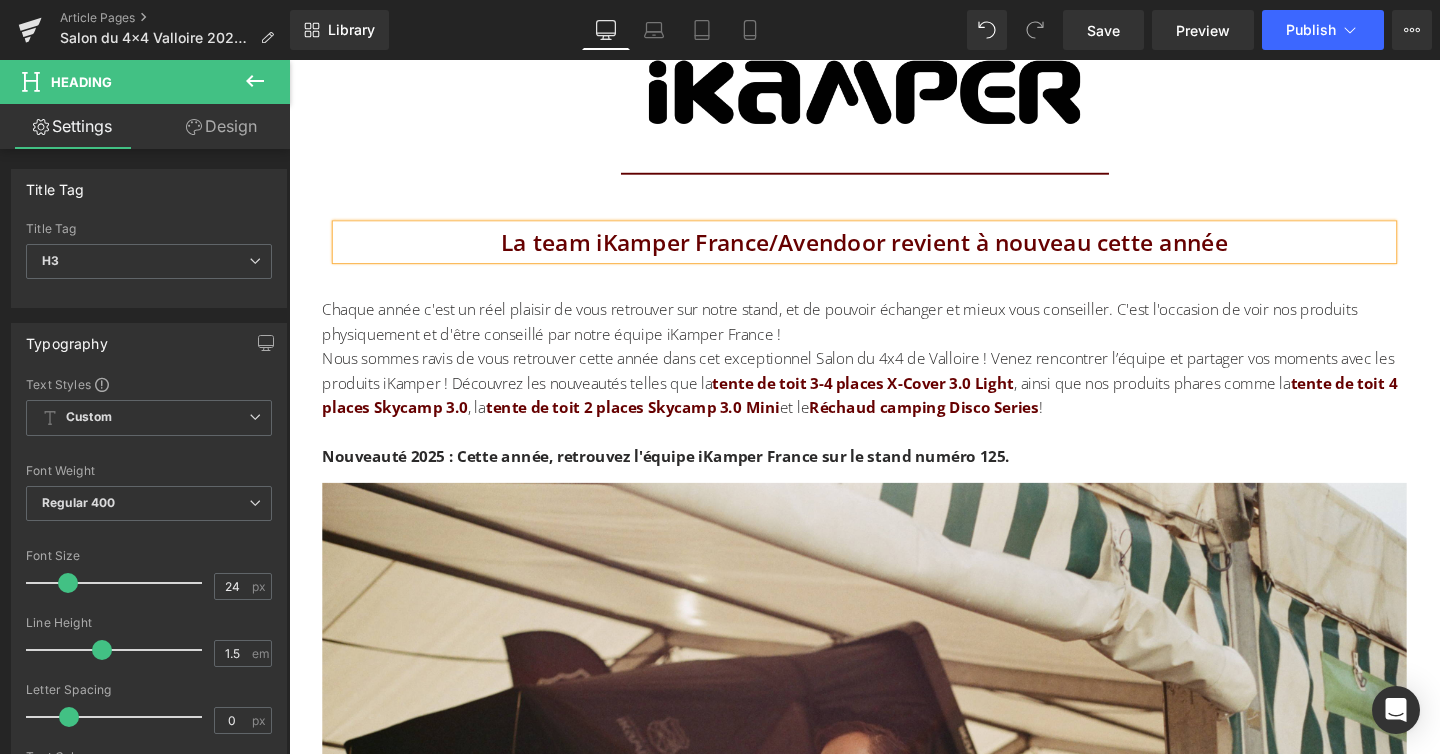 click on "La team iKamper France/Avendoor revient à nouveau cette année" at bounding box center (894, 251) 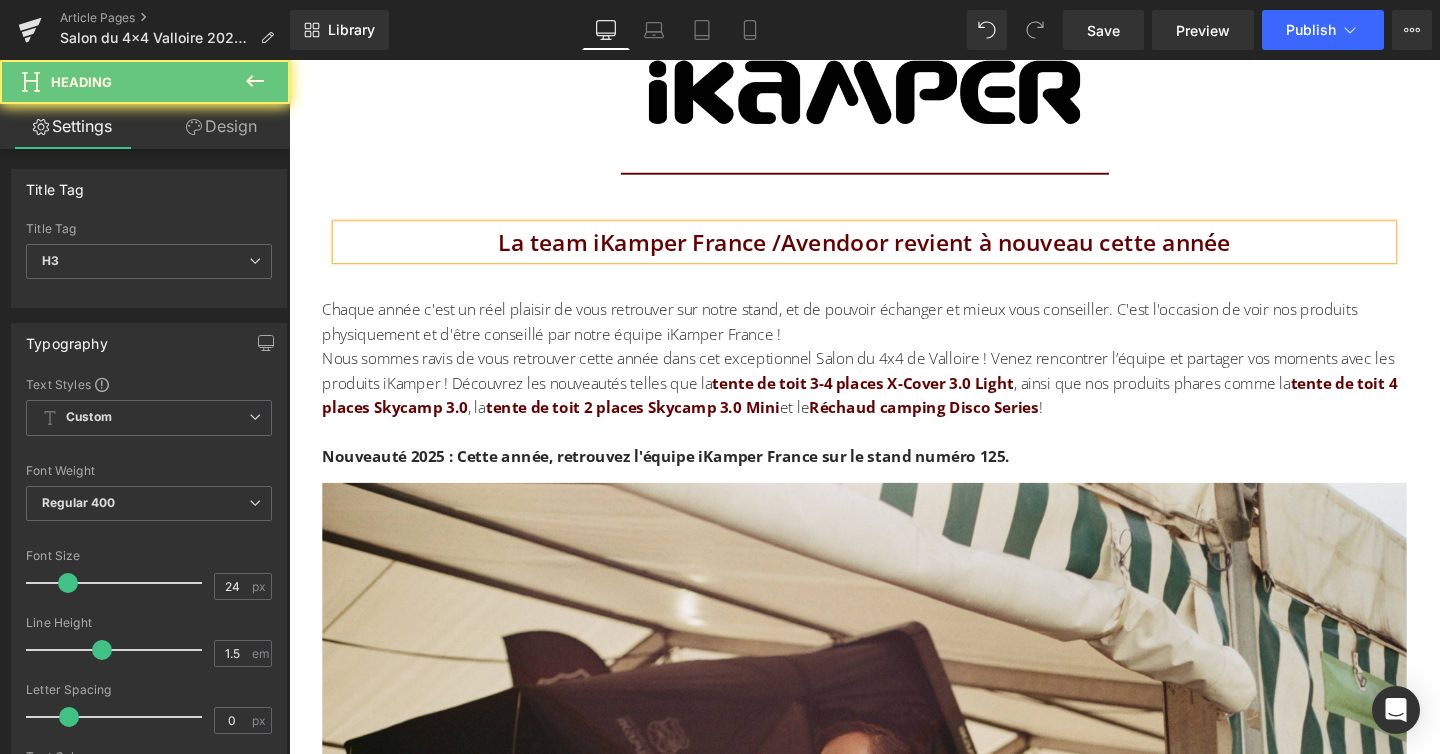 click on "La team iKamper France /Avendoor revient à nouveau cette année" at bounding box center [894, 251] 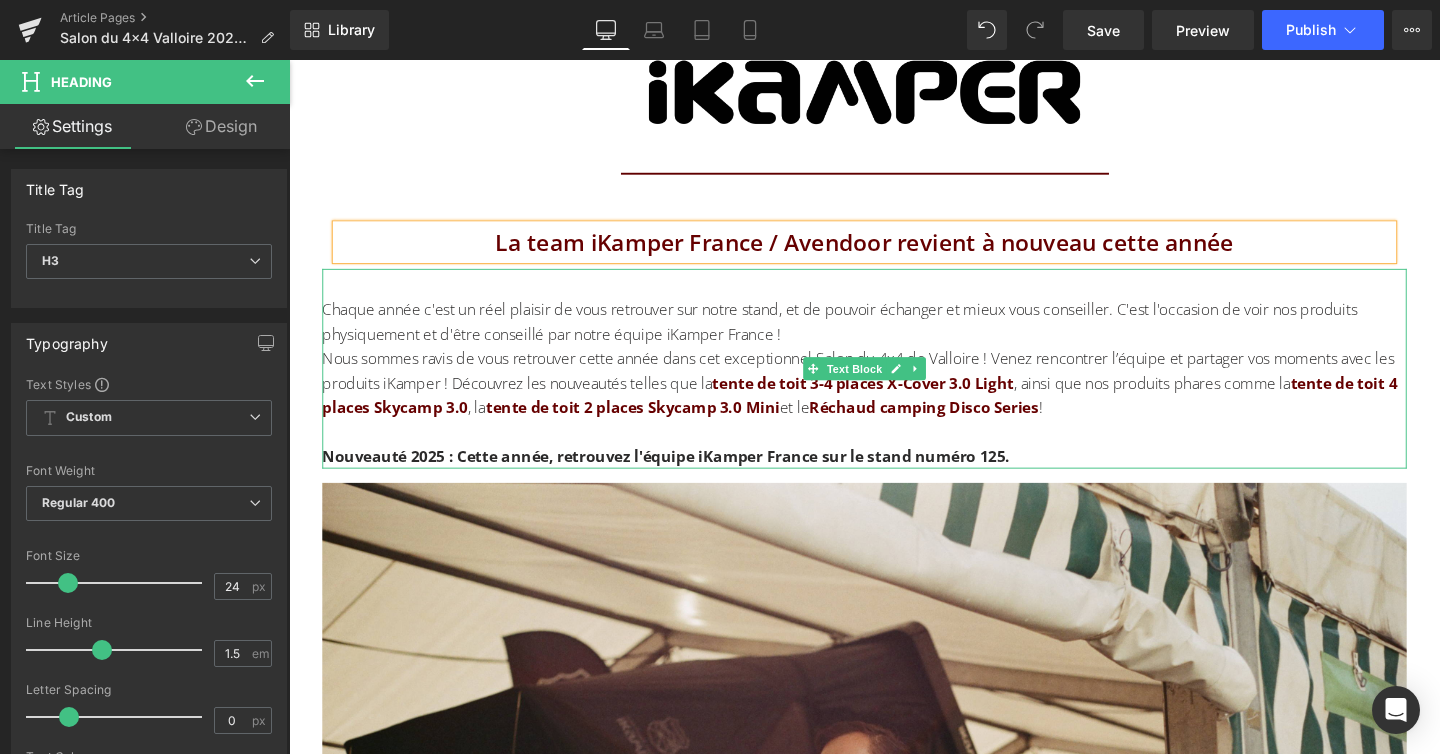 click on "Chaque année c'est un réel plaisir de vous retrouver sur notre stand, et de pouvoir échanger et mieux vous conseil" at bounding box center (728, 323) 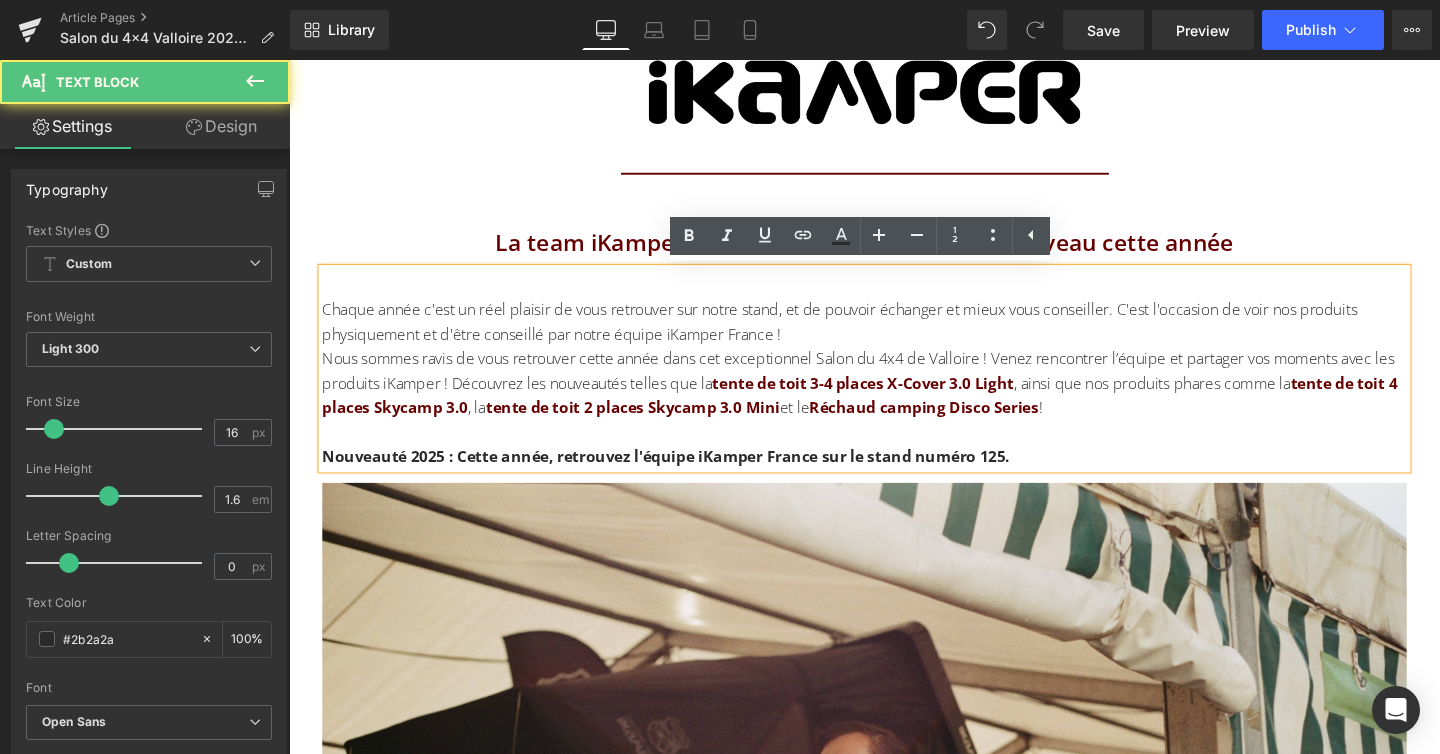 click on "Chaque année c'est un réel plaisir de vous retrouver sur notre stand, et de pouvoir échanger et mieux vous conseil ler. C'est l'occasion de voir nos produits physiquement et d'être conseillé par notre équipe iKamper France !" at bounding box center (894, 336) 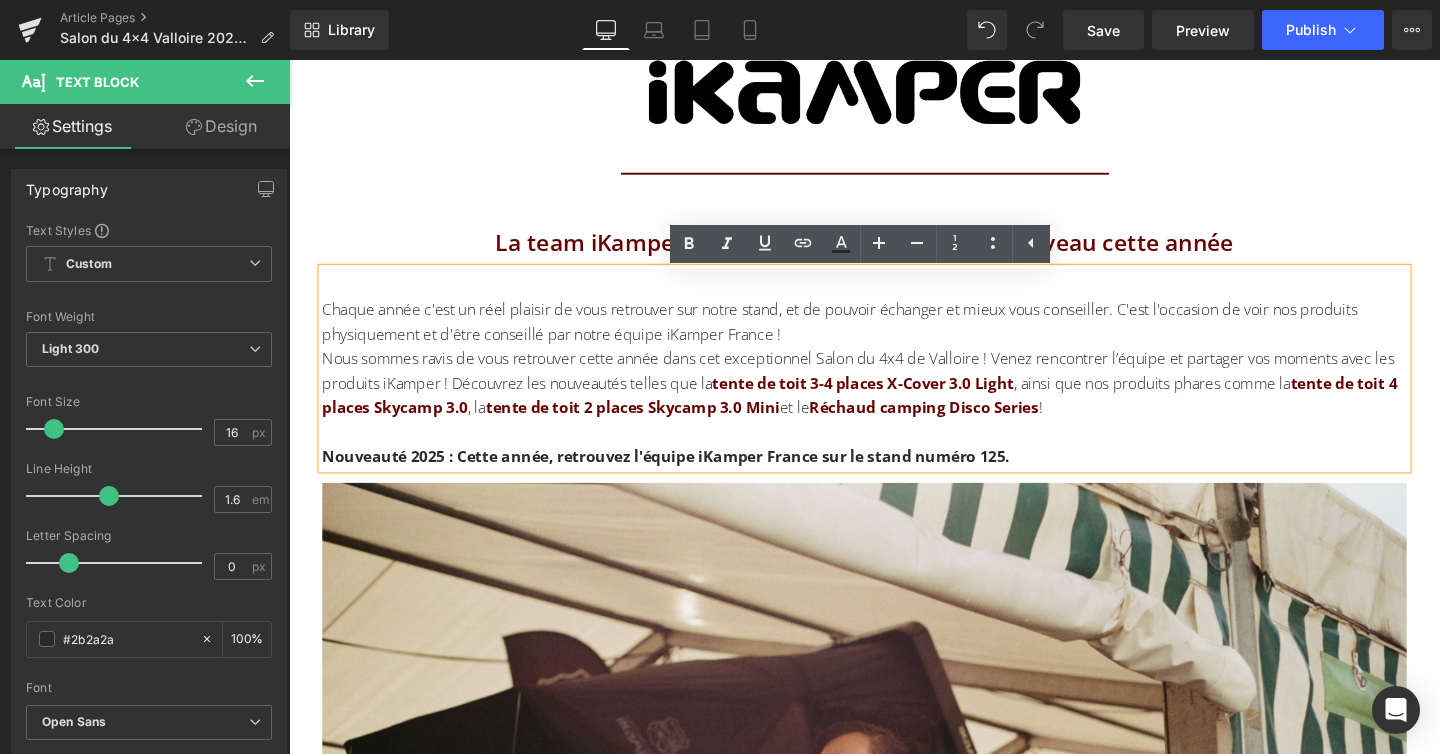 scroll, scrollTop: 4155, scrollLeft: 0, axis: vertical 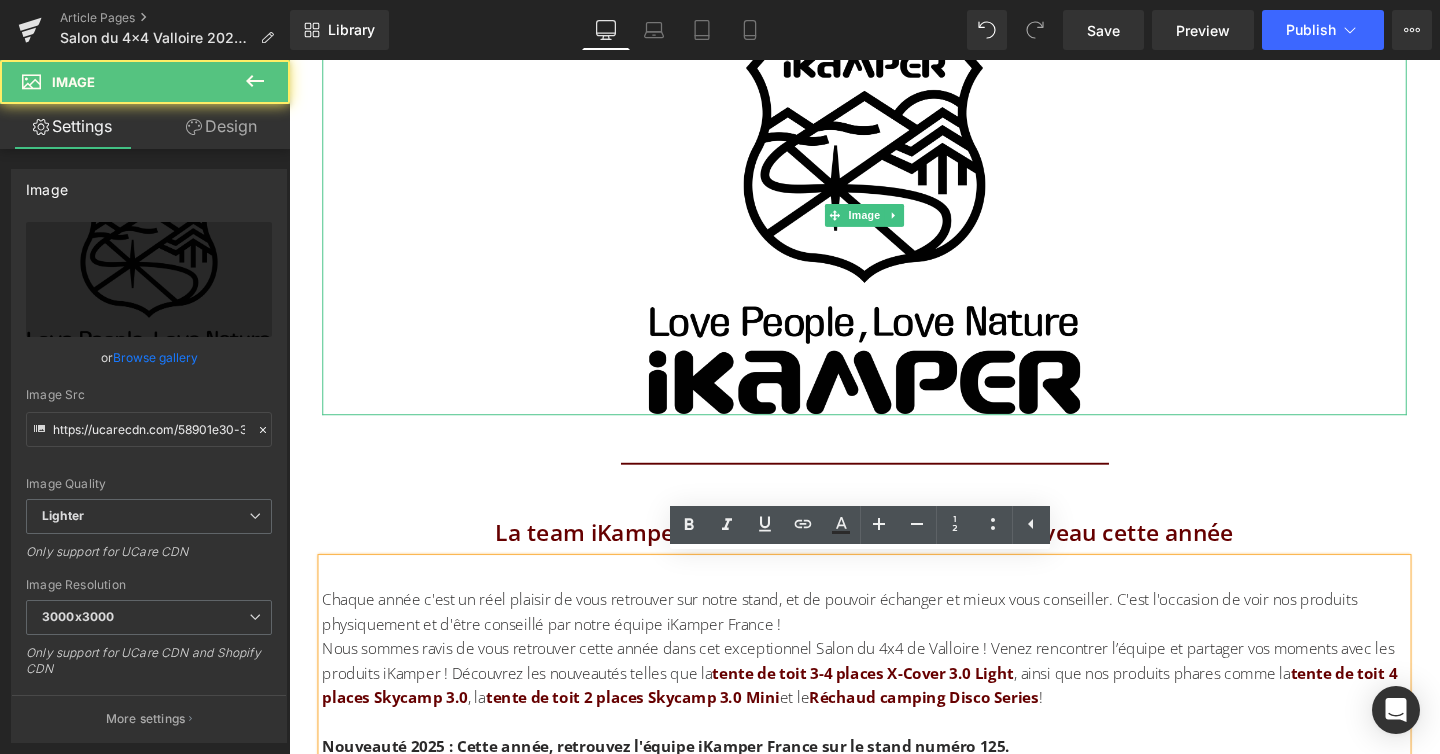 click at bounding box center (894, 223) 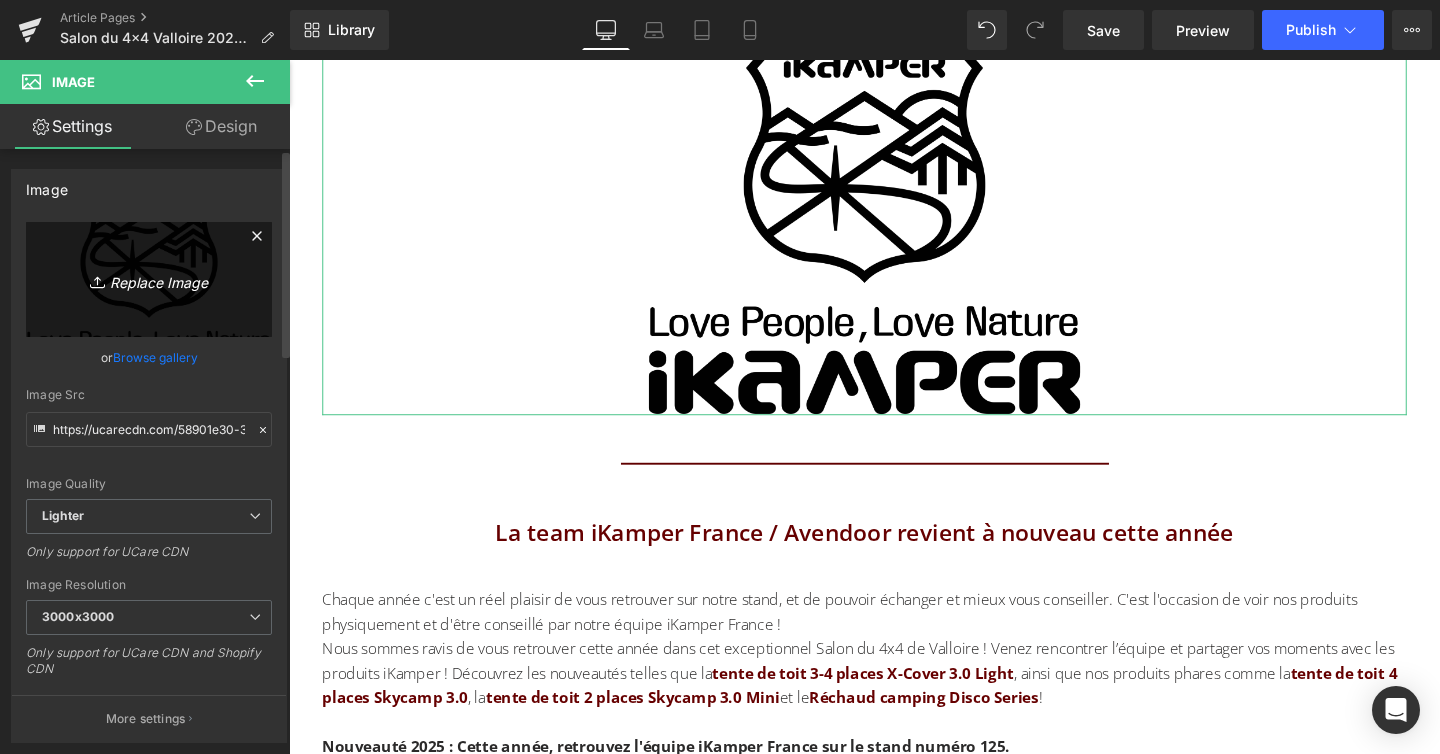 click on "Replace Image" at bounding box center (149, 279) 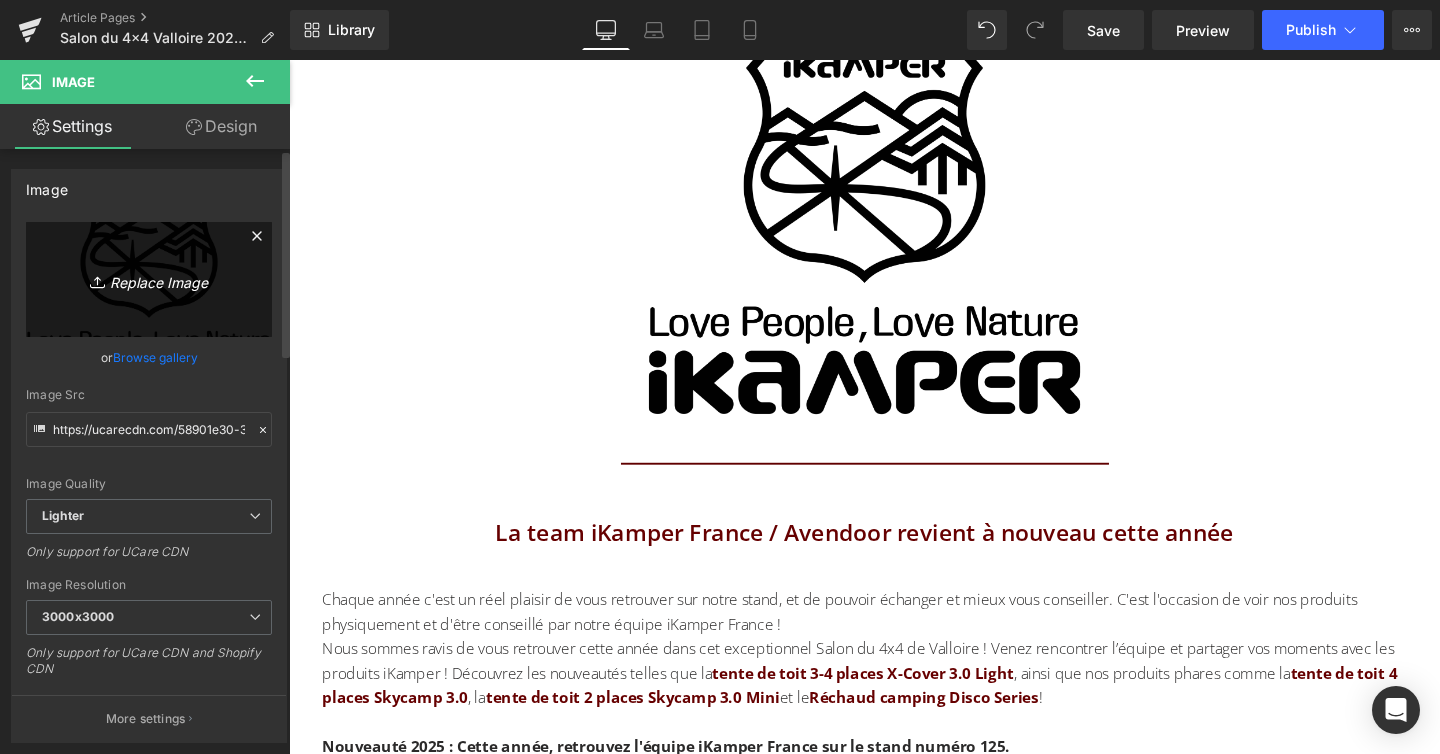 type on "C:\fakepath\IKAMPER LOGO NOIR.png" 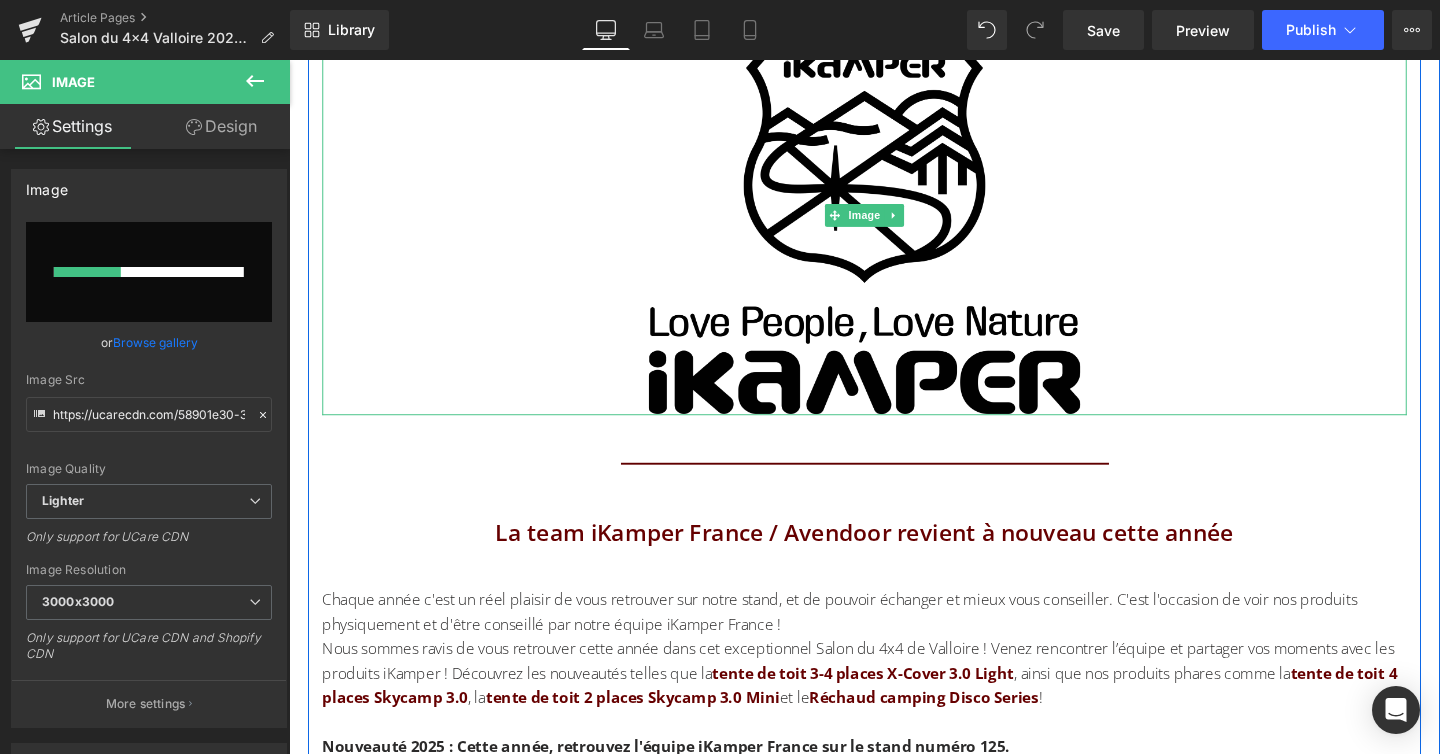 type 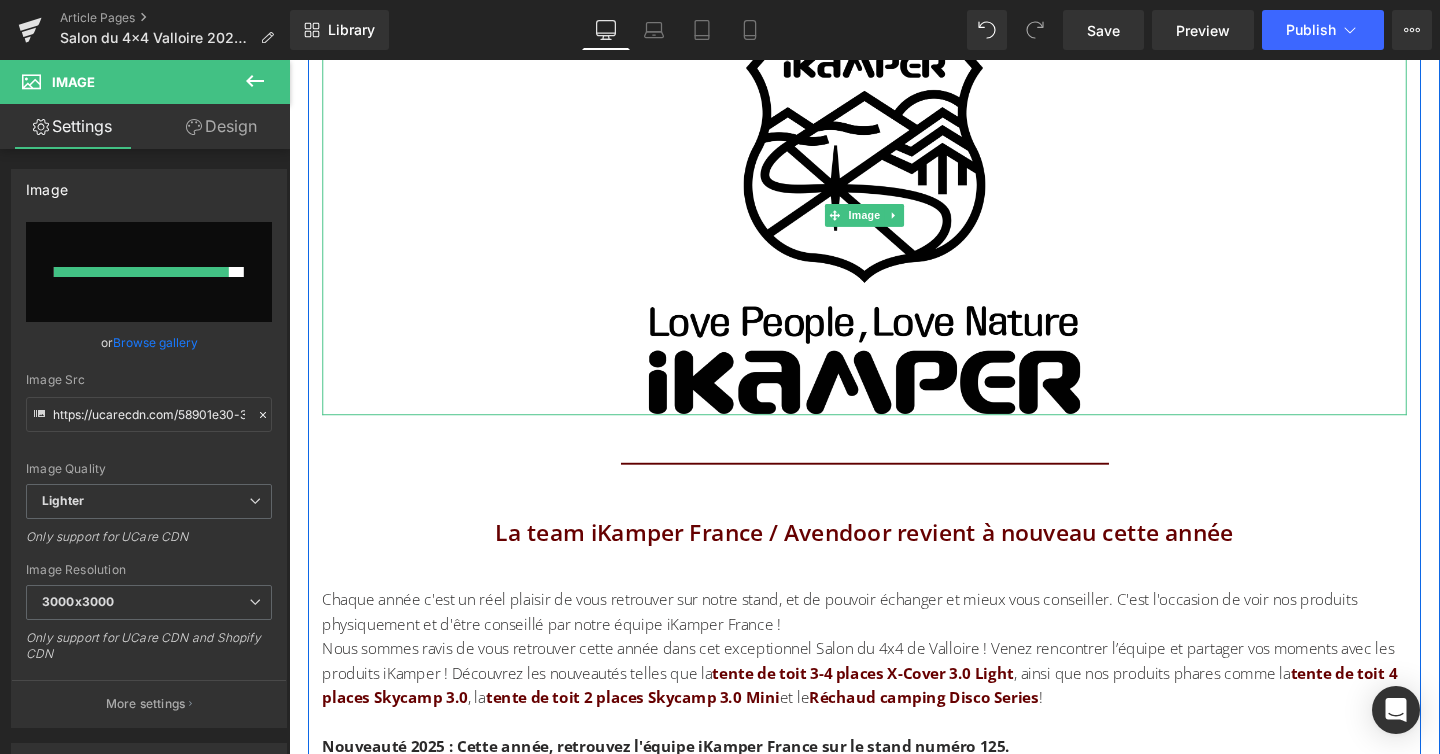 type on "https://ucarecdn.com/c1265059-bee1-48bc-b308-4a513b89b49c/-/format/auto/-/preview/3000x3000/-/quality/lighter/IKAMPER%20LOGO%20NOIR.png" 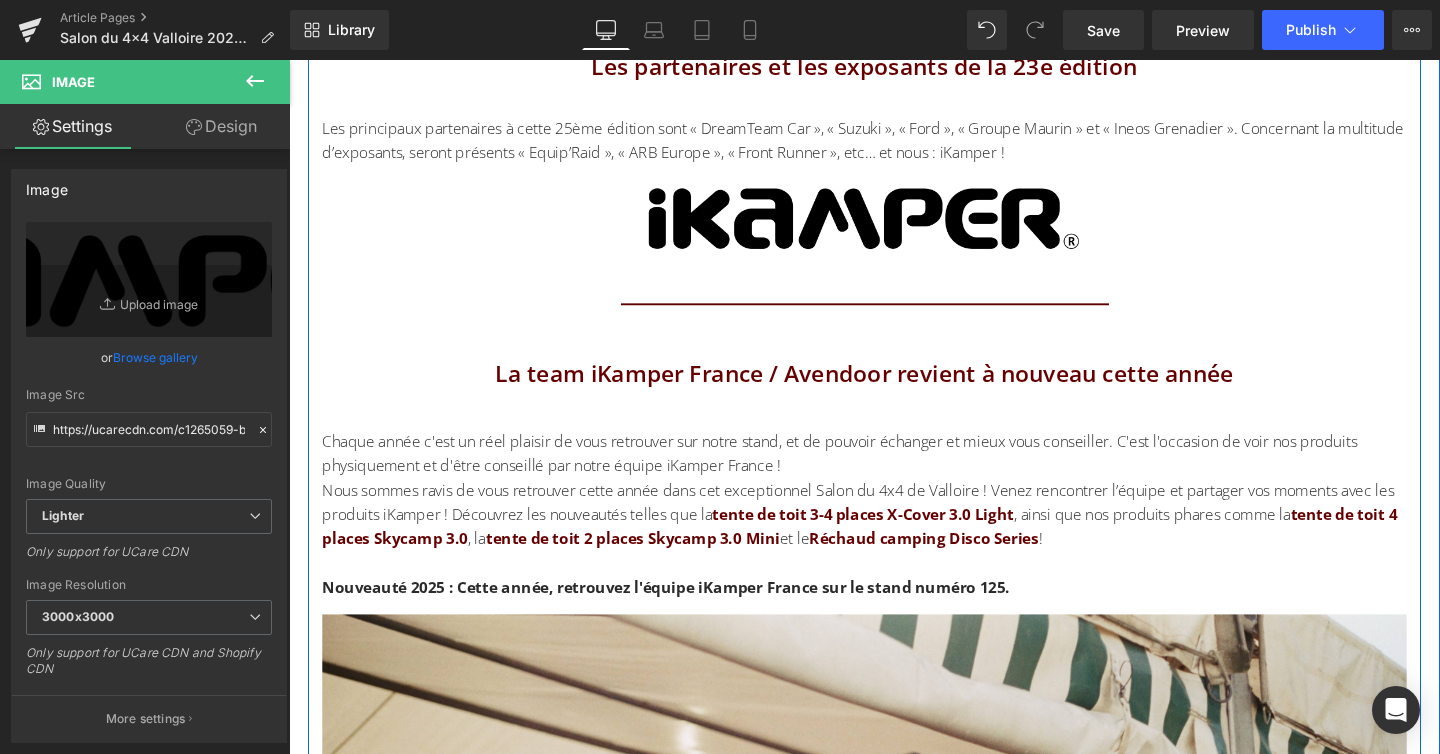 scroll, scrollTop: 3974, scrollLeft: 0, axis: vertical 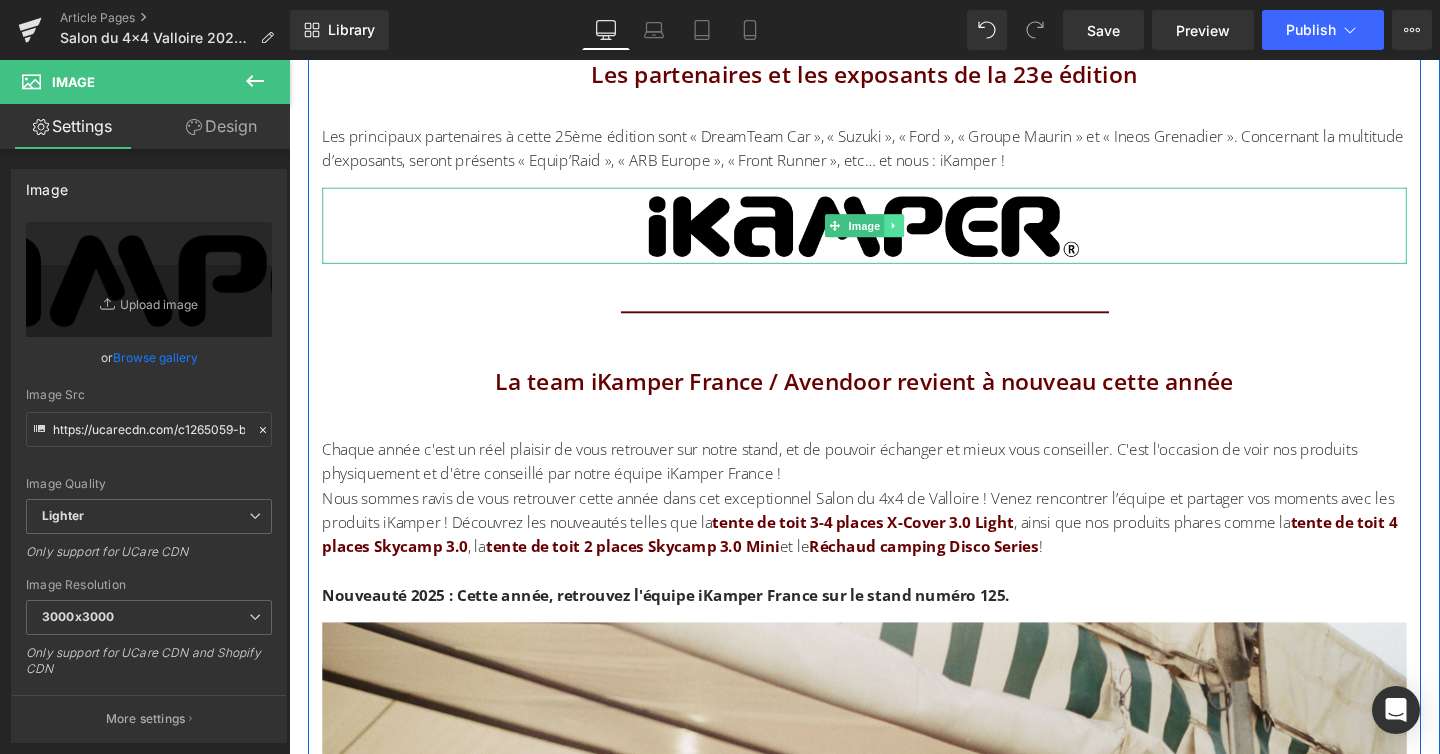 click 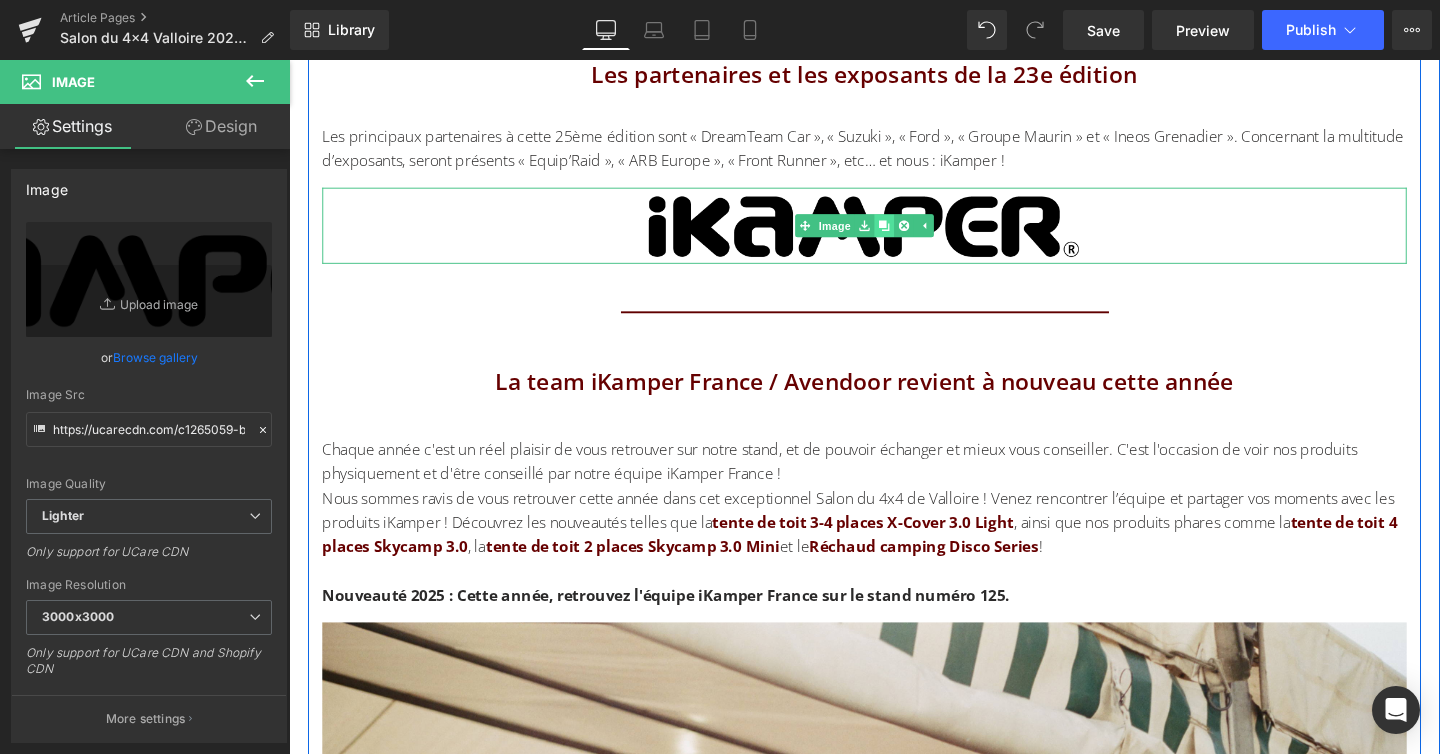 click 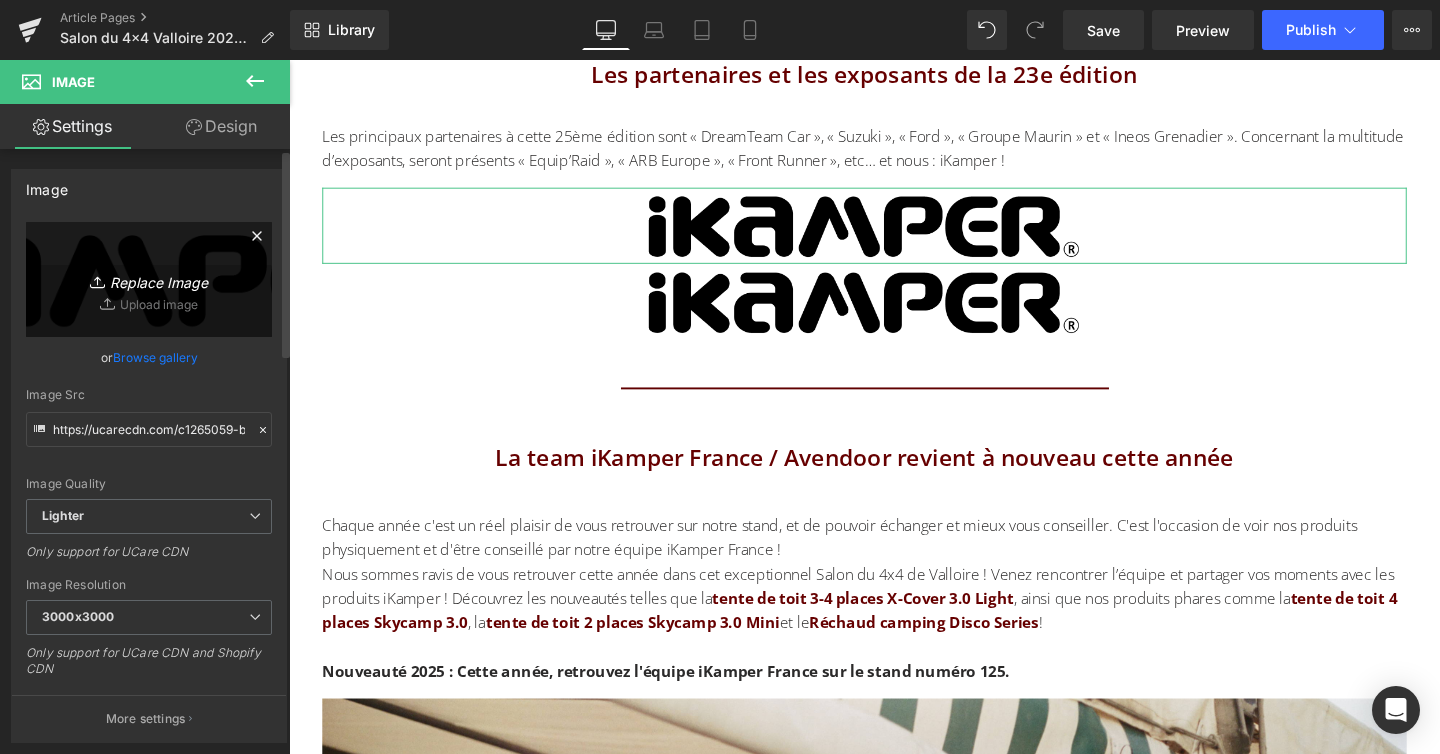 click on "Replace Image" at bounding box center (149, 279) 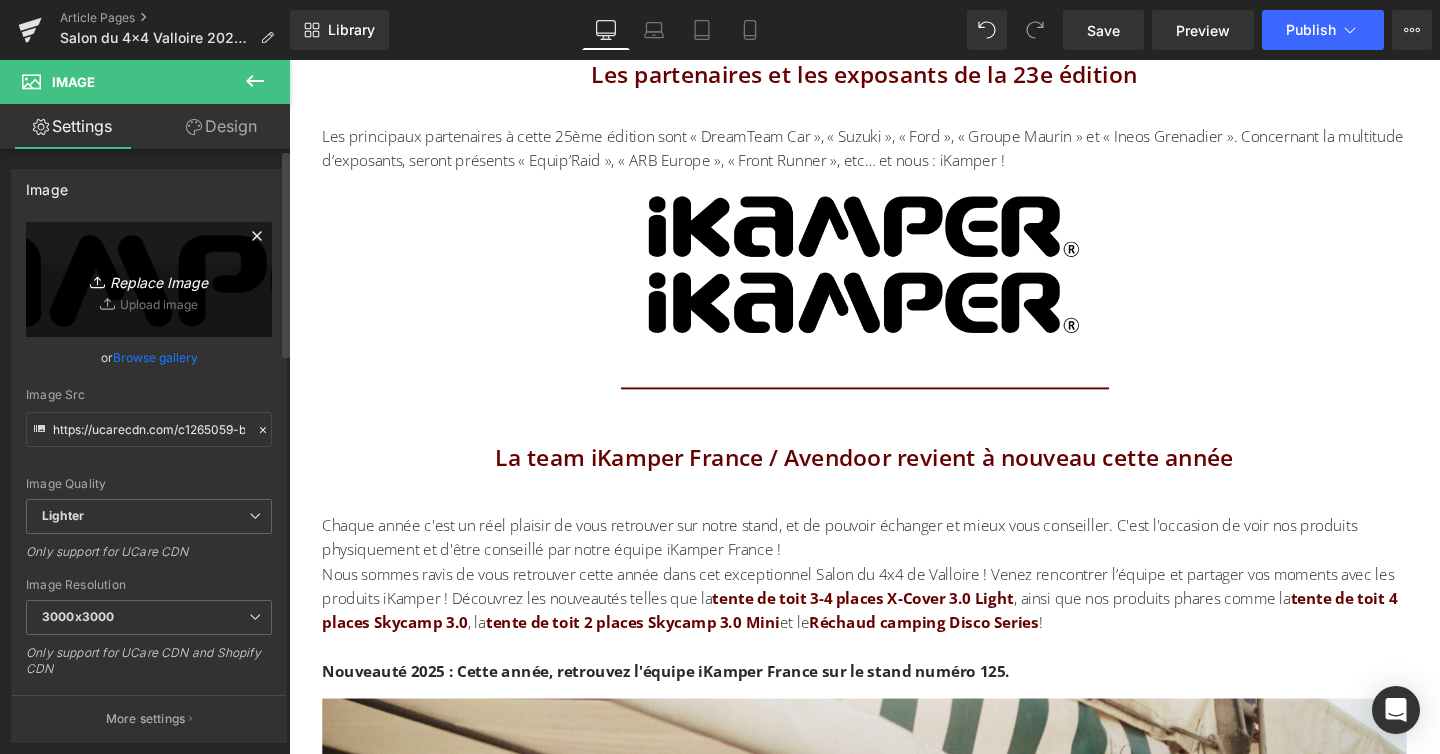 type on "C:\fakepath\[FILENAME]" 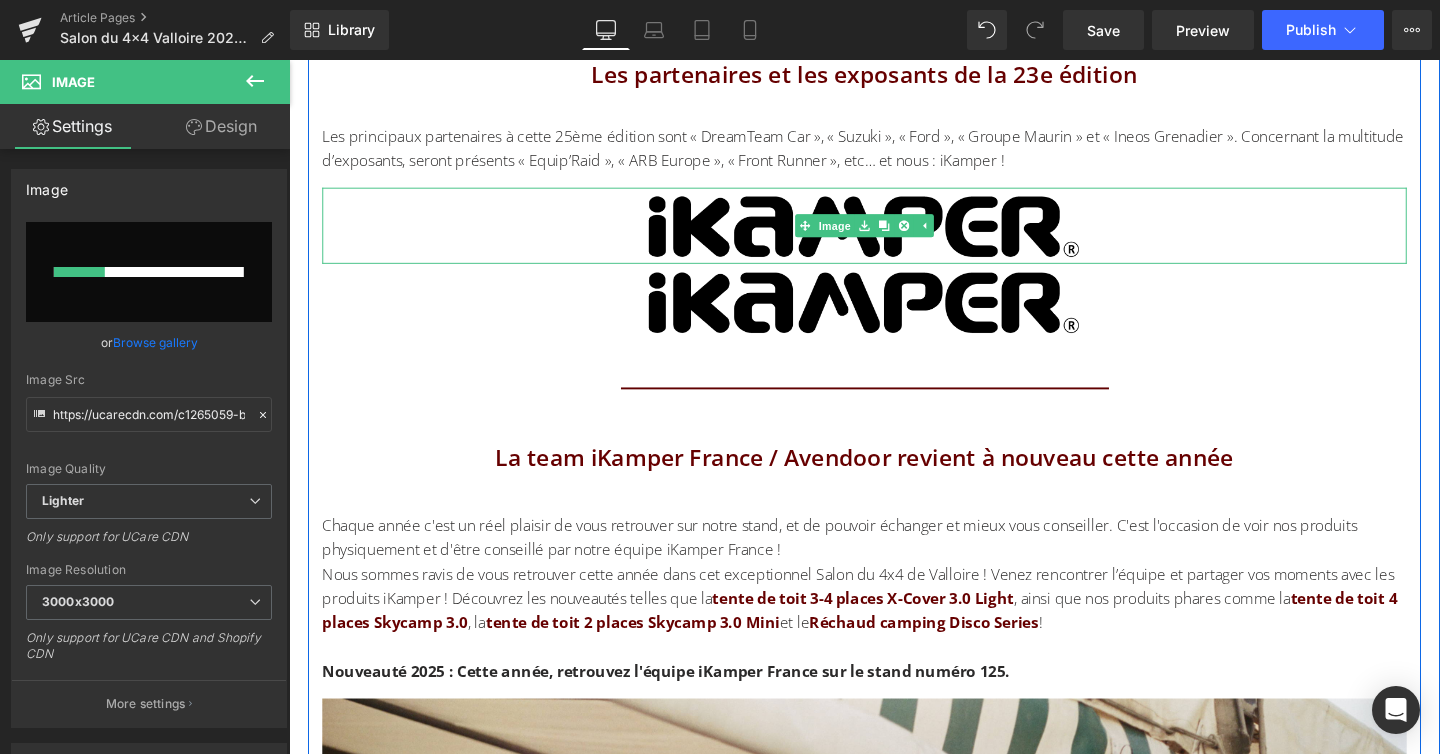 type 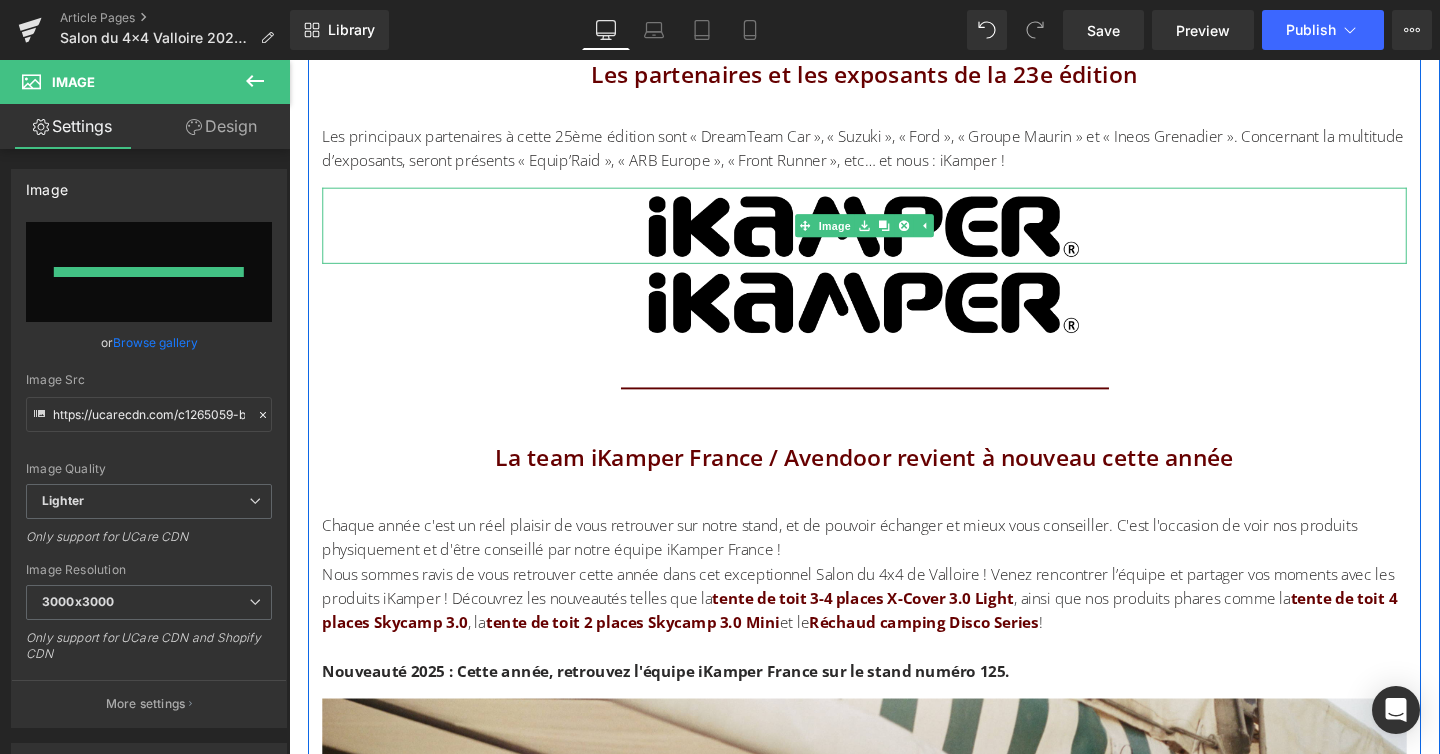 type on "https://ucarecdn.com/bd81f388-fb4d-409c-920a-b354c4b68501/-/format/auto/-/preview/3000x3000/-/quality/lighter/AVENDOOR-BLACK.png" 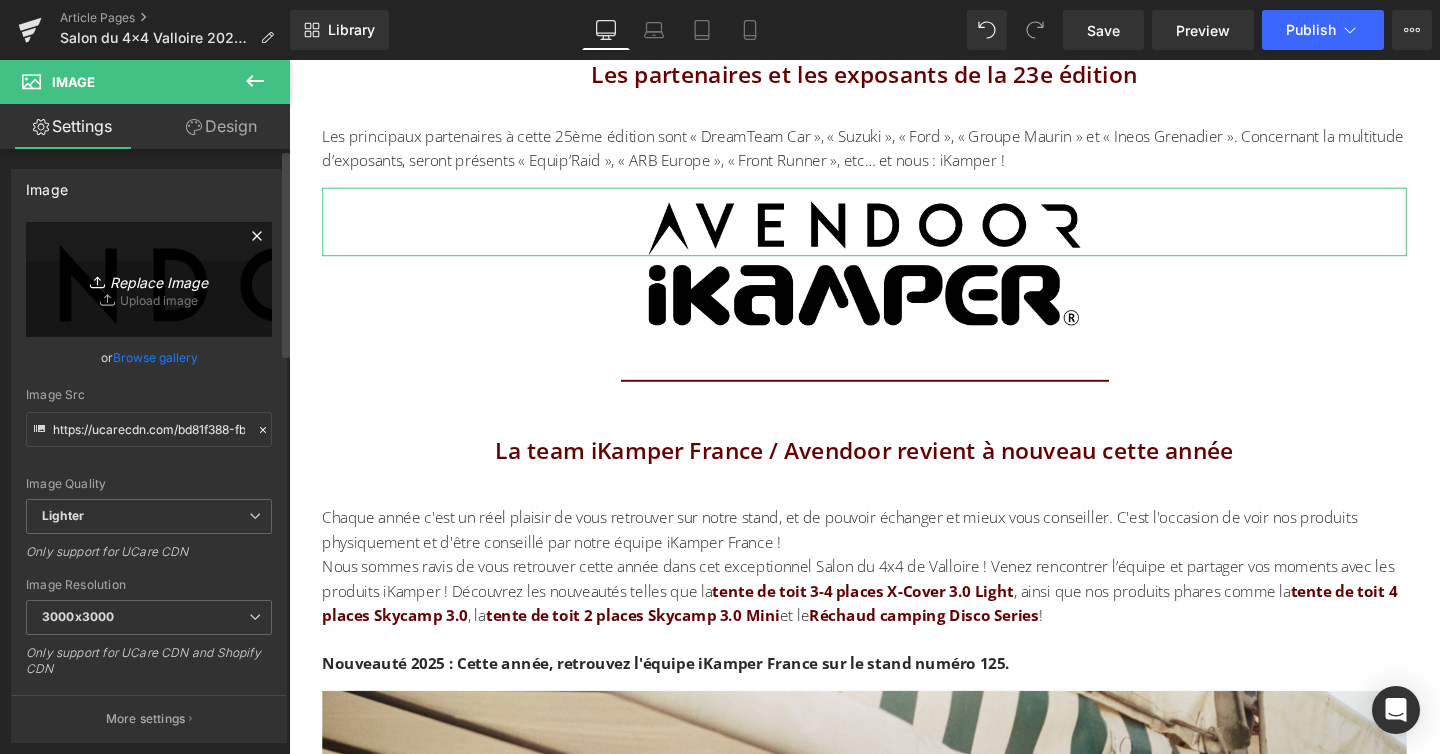 click on "Replace Image" at bounding box center (149, 279) 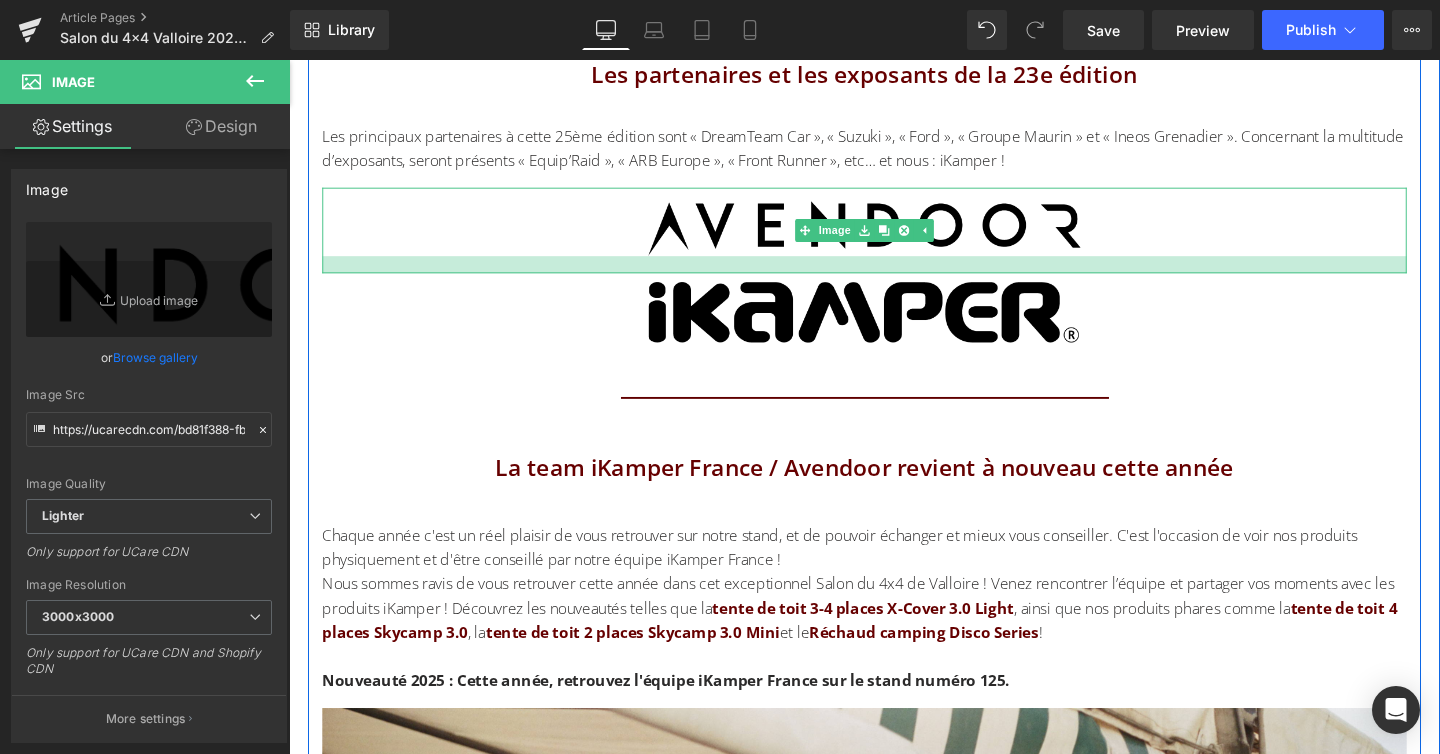click on "L'essentiel à savoir sur le salon du 4x4 de Valloire 2025 Heading         Le compte à rebours est lancé ! Du [DATE] au [DATE] 2025 aura lieu la 23ème édition du Salon du Tout-Terrain et du Voyage ! Le salon du 4x4 à Valloire c’est plus de 150 exposants dédiés à la communauté des voyageurs autour du monde et aux talents nomades. Ce salon est un évènement unique et inoubliable.  Text Block         Image         Présentation de la foire du tout terrain et du voyage  Heading         Row         Ce rassemblement Français en montagne est un savant mélange entre les voyageurs ou les futurs voyageurs, les professionnels, les organisations touristiques et les différents fournisseurs. C’est un immense regroupement de passionnés du monde du tout-terrain et de l’off road. Text Block         Image         Image         Row         Le programme de l'événement et les activités à ne pas louper  Heading         Row         Image         Les partenaires et les exposants de la 23e édition  Heading" at bounding box center [894, 492] 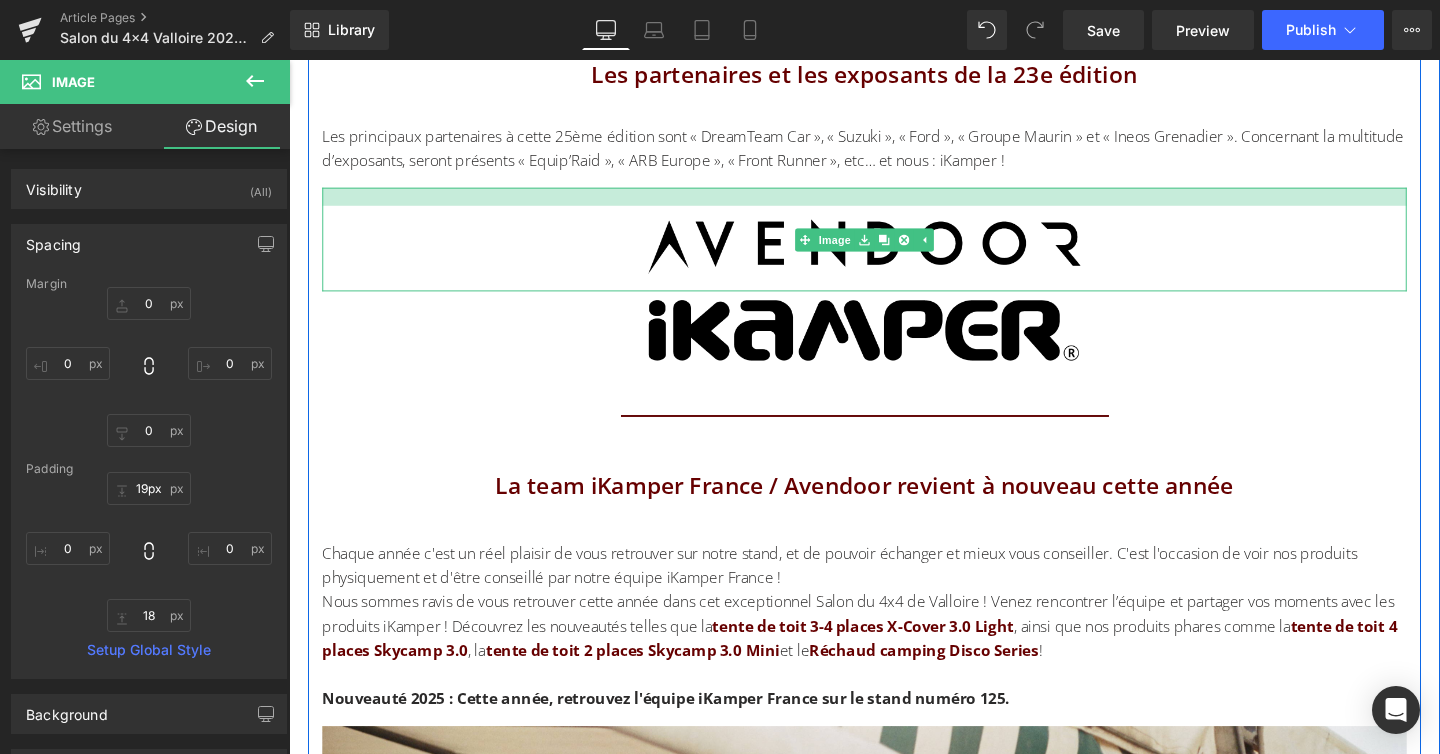 type on "18px" 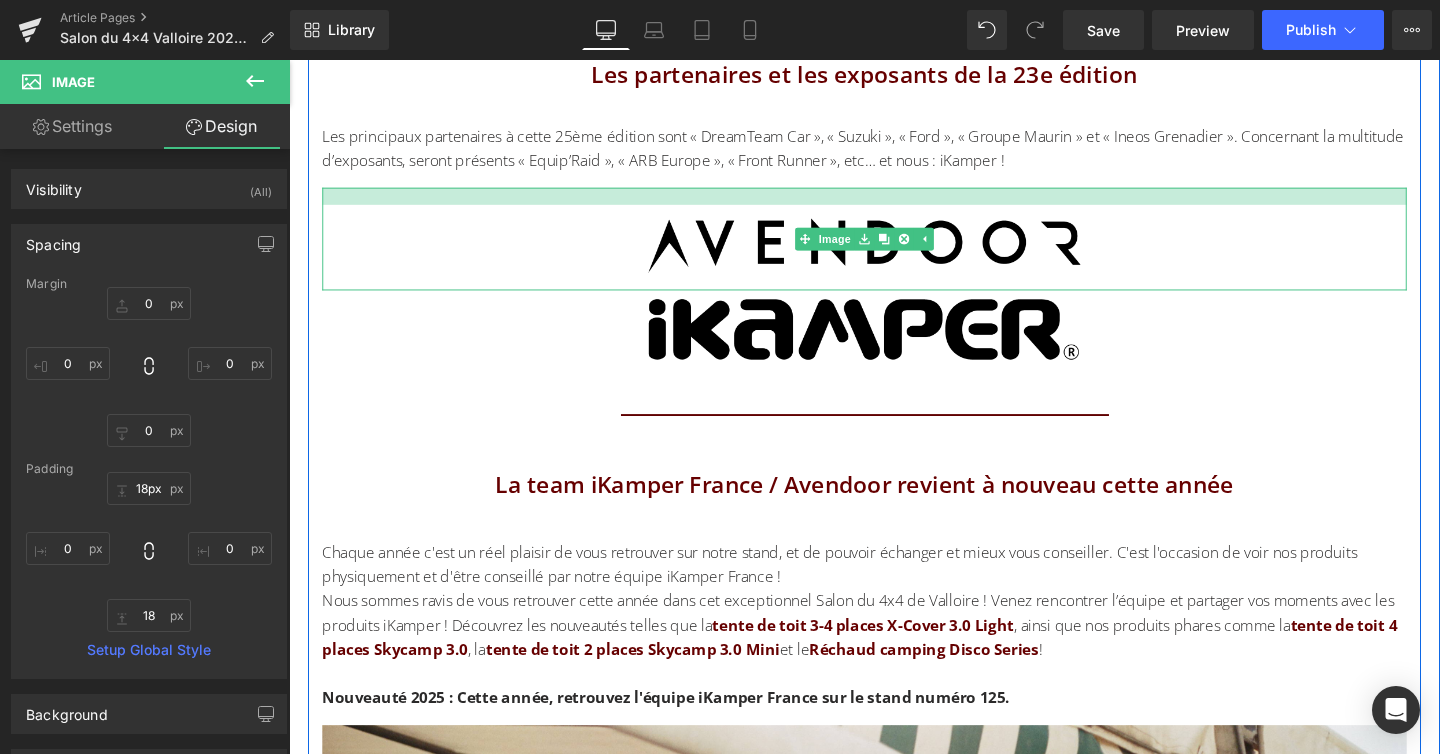 drag, startPoint x: 920, startPoint y: 194, endPoint x: 920, endPoint y: 212, distance: 18 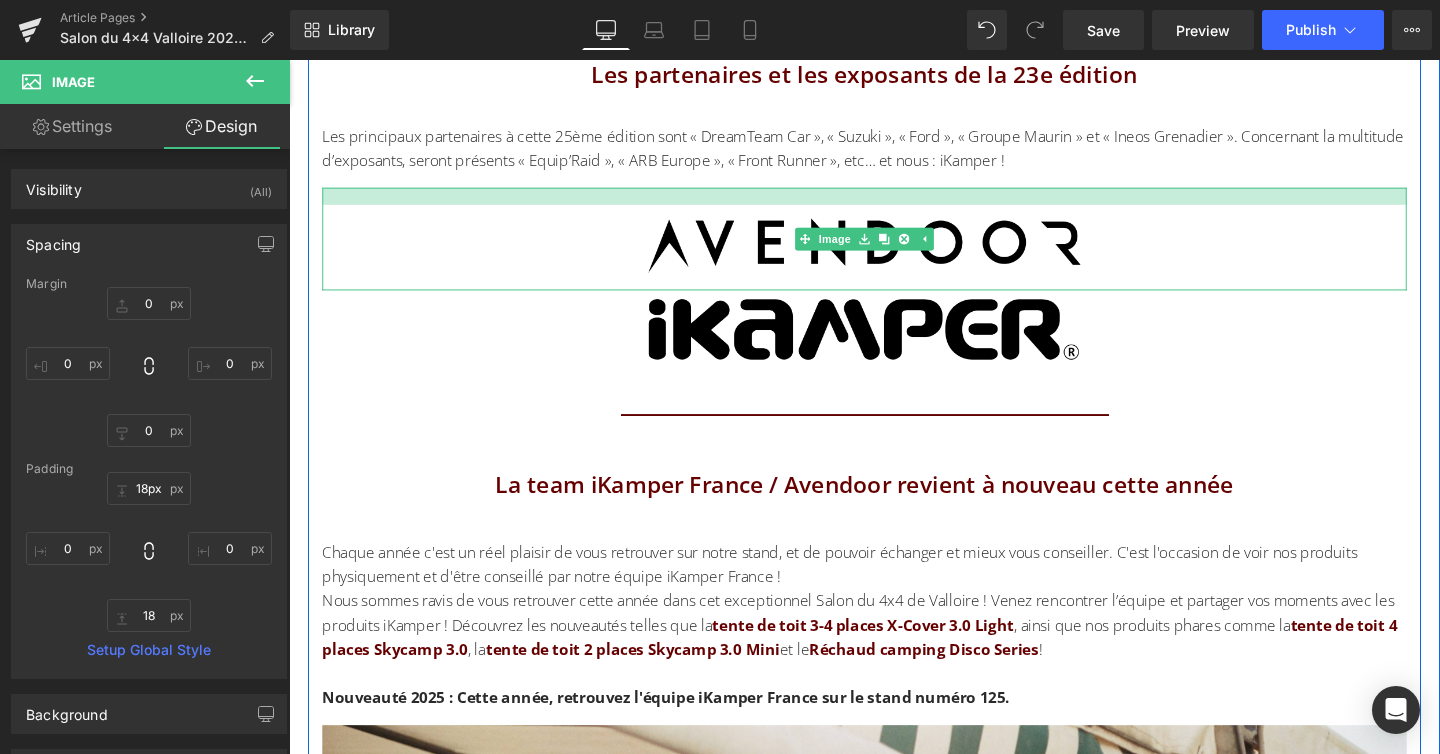 click on "Image" at bounding box center [894, 248] 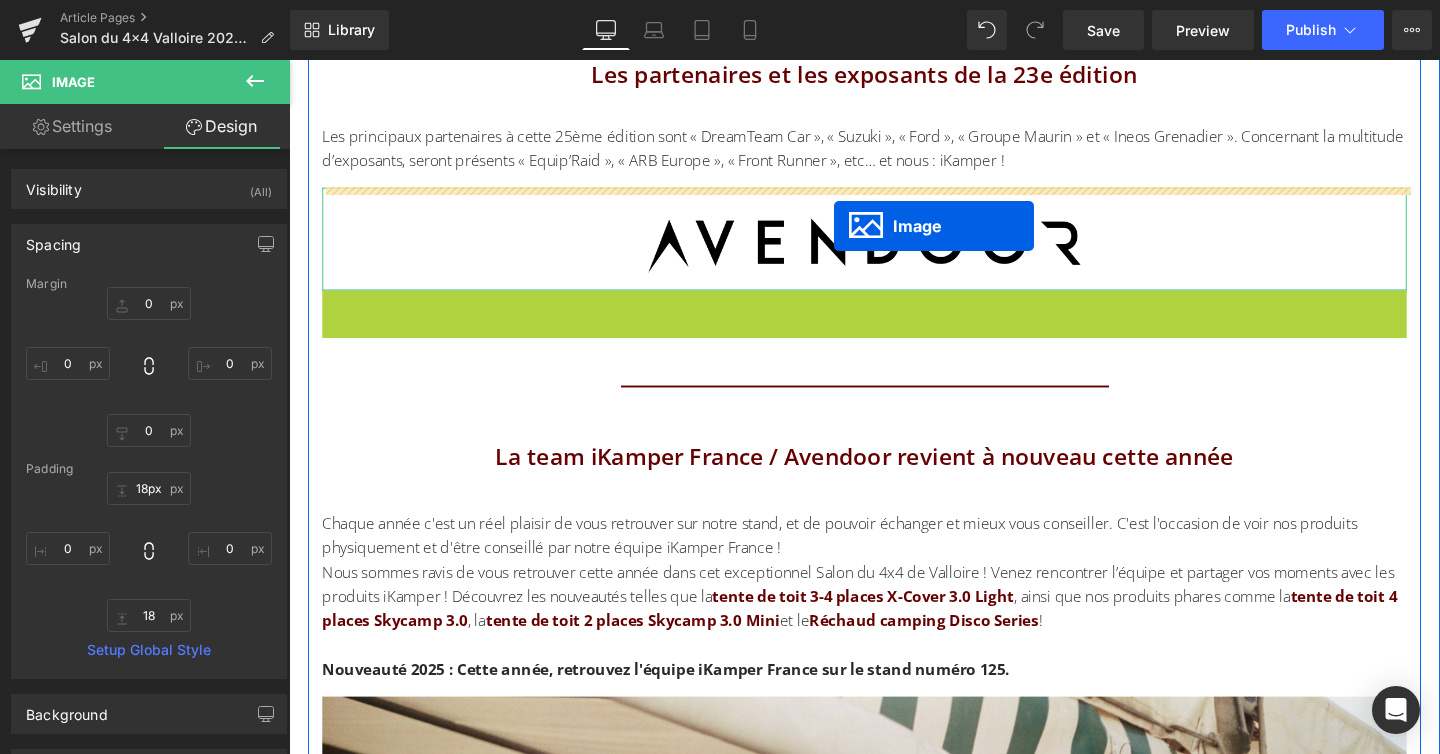 drag, startPoint x: 863, startPoint y: 337, endPoint x: 862, endPoint y: 235, distance: 102.0049 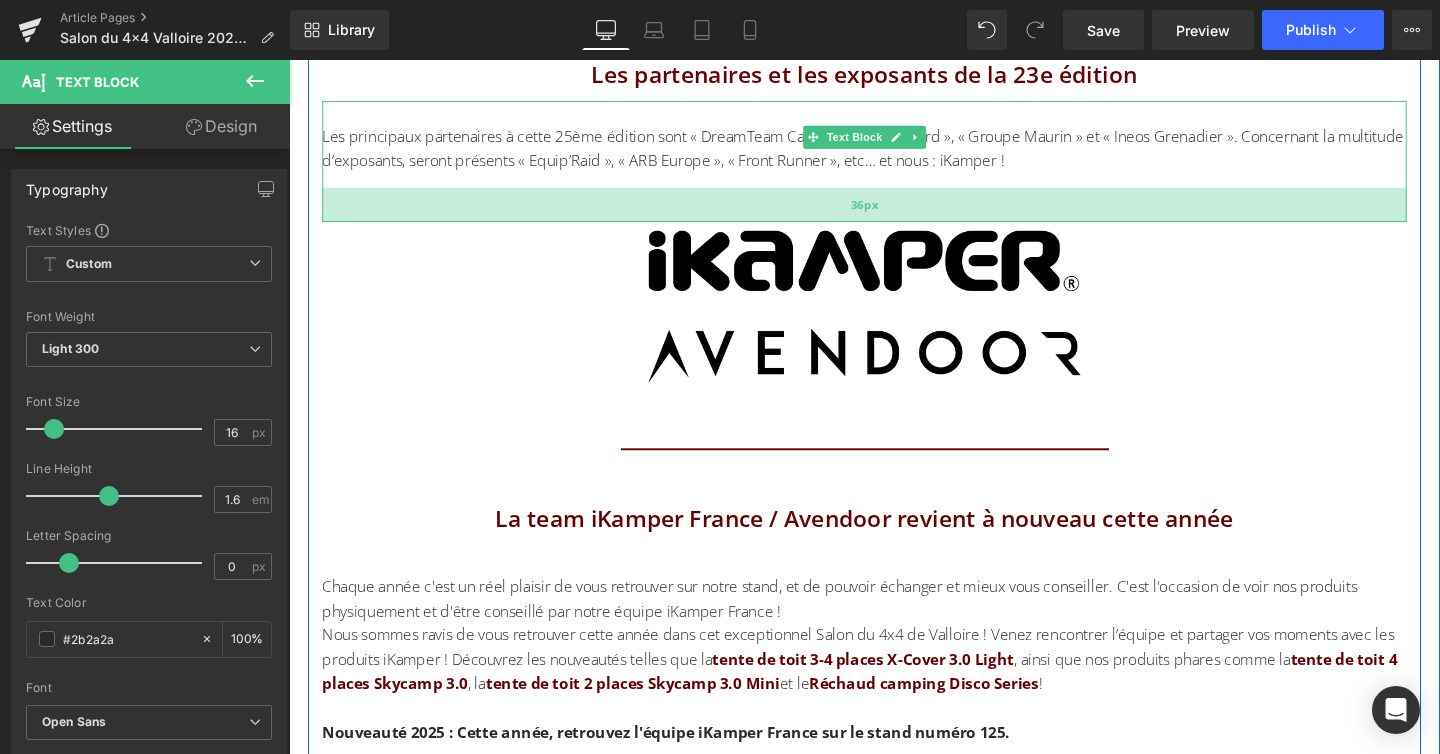 drag, startPoint x: 987, startPoint y: 177, endPoint x: 994, endPoint y: 214, distance: 37.65634 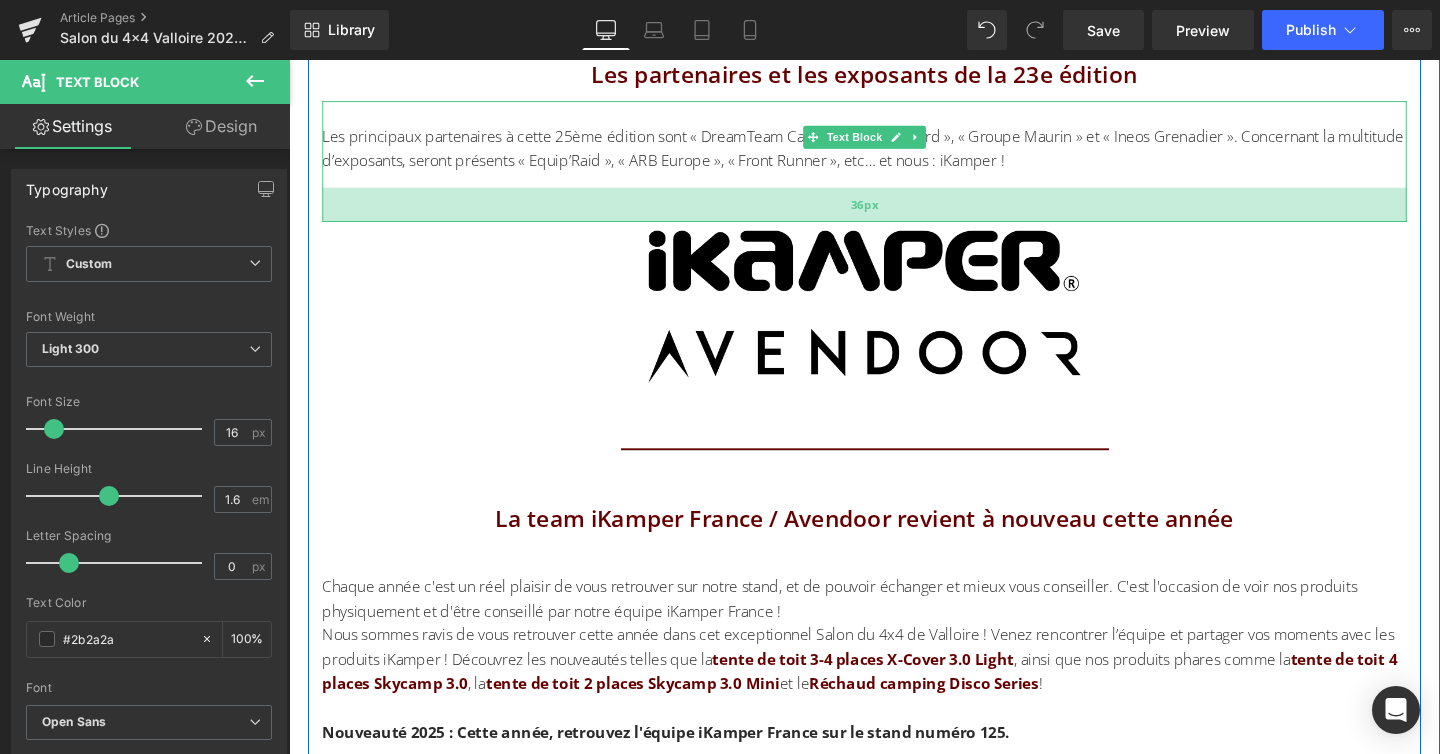 click on "36px" at bounding box center (894, 212) 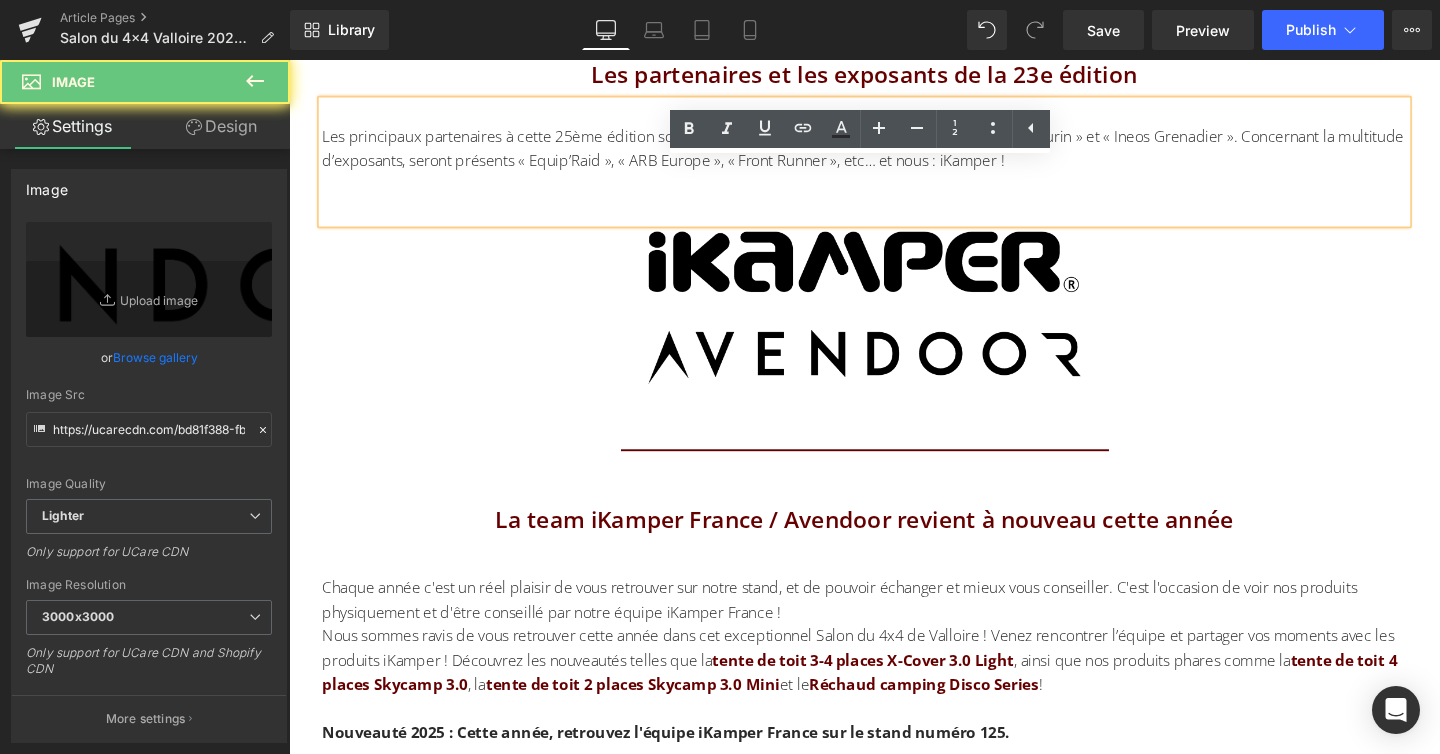 click on "Image" at bounding box center [894, 365] 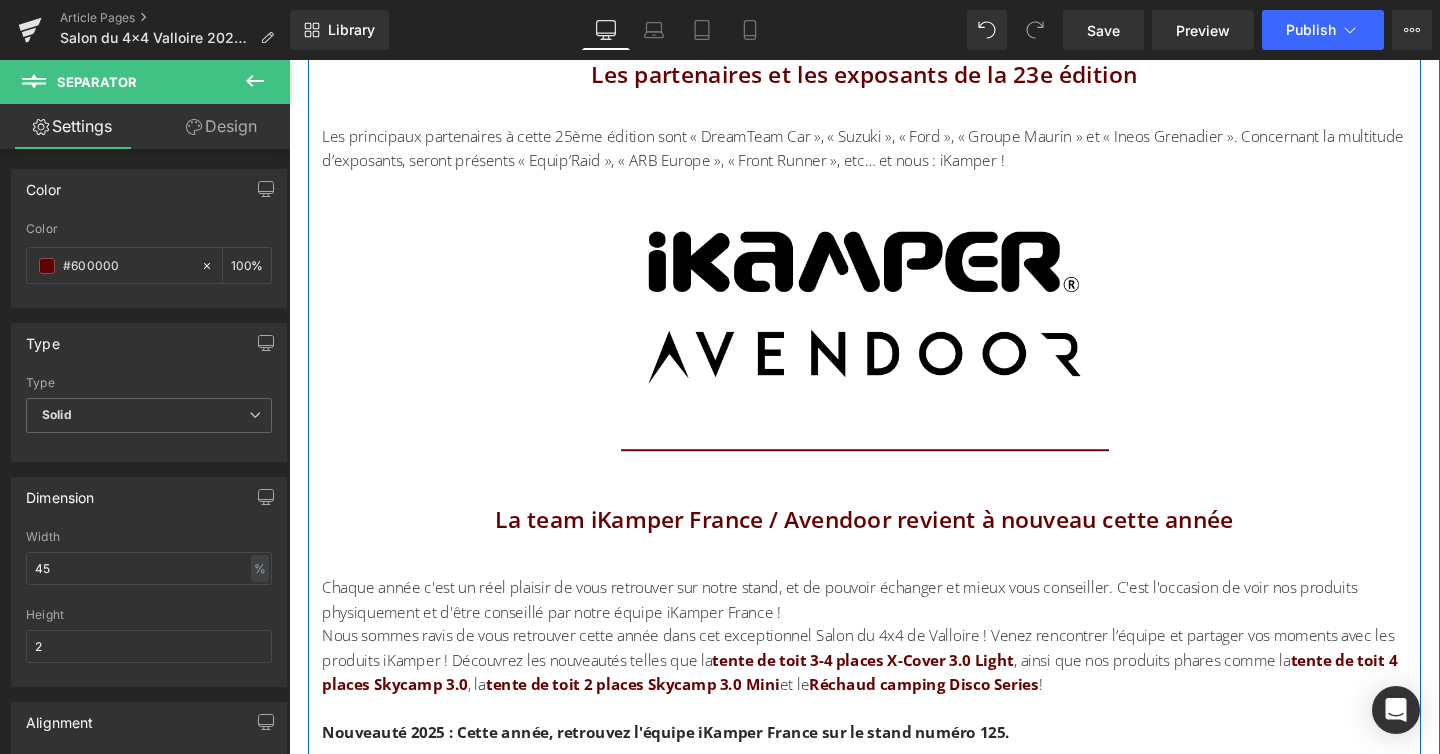 click at bounding box center [894, 477] 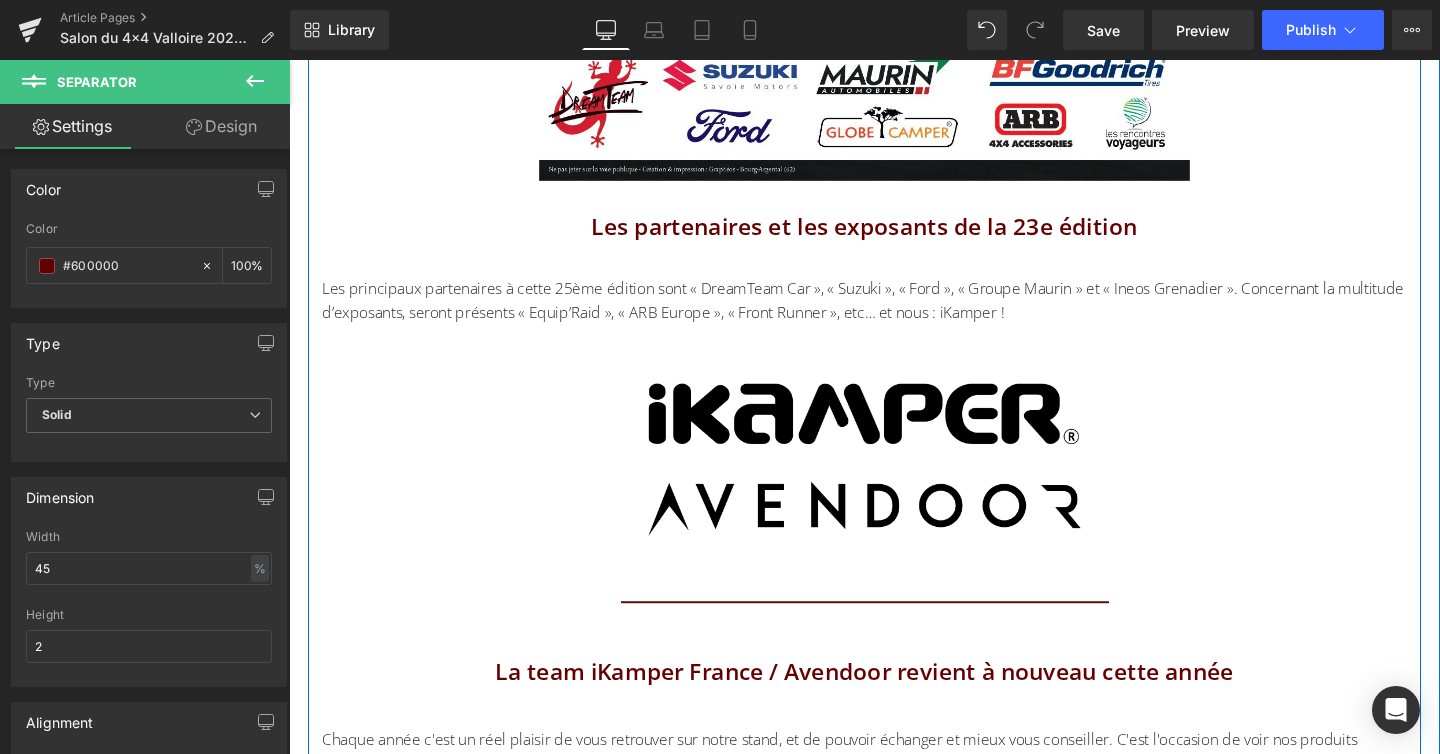 scroll, scrollTop: 3813, scrollLeft: 0, axis: vertical 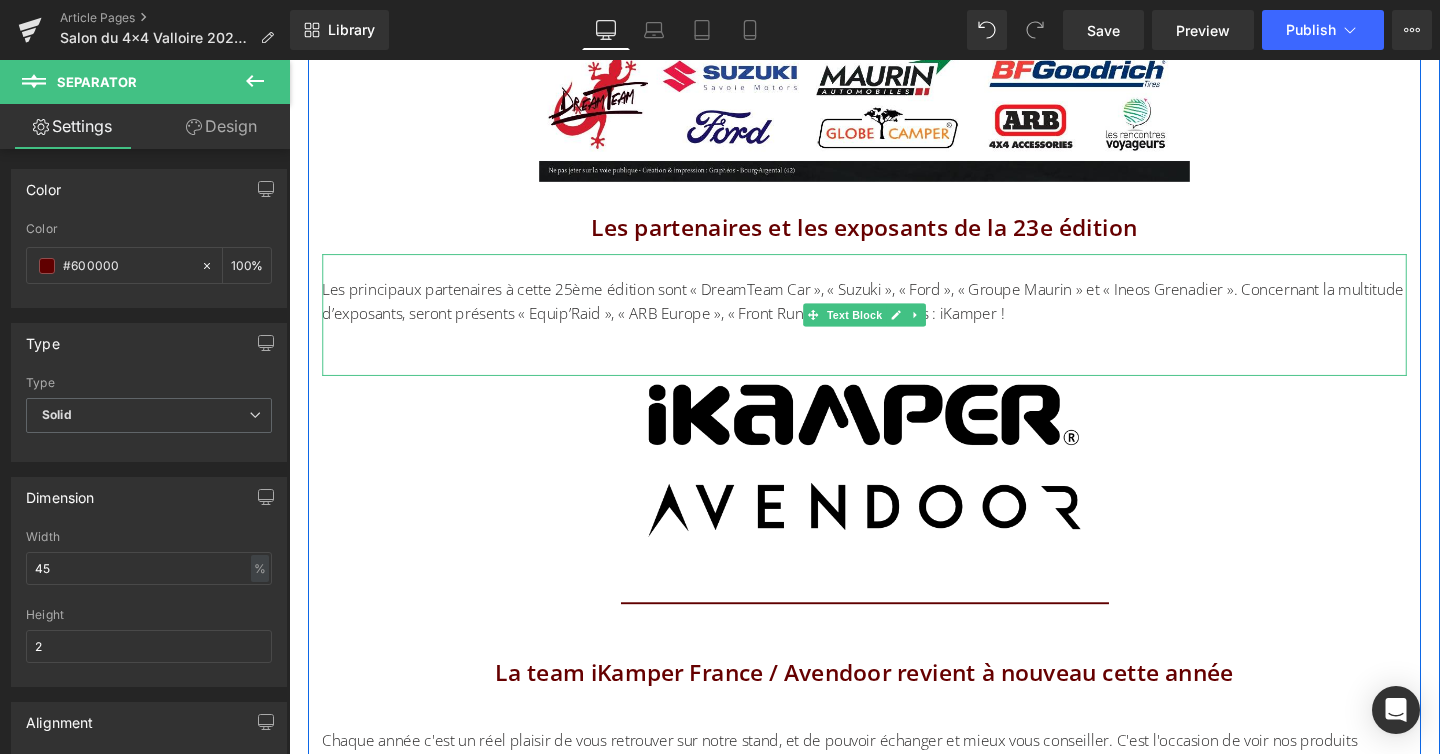 click on "Les principaux partenaires à cette 25ème édition sont « DreamTeam Car », « Suzuki », « Ford », « Groupe Maurin » et « Ineos Grenadier ». Concernant la multitude d’exposants, seront présents « Equip’Raid », « ARB Europe », « Front Runner », etc… et nous : iKamper !" at bounding box center [894, 328] 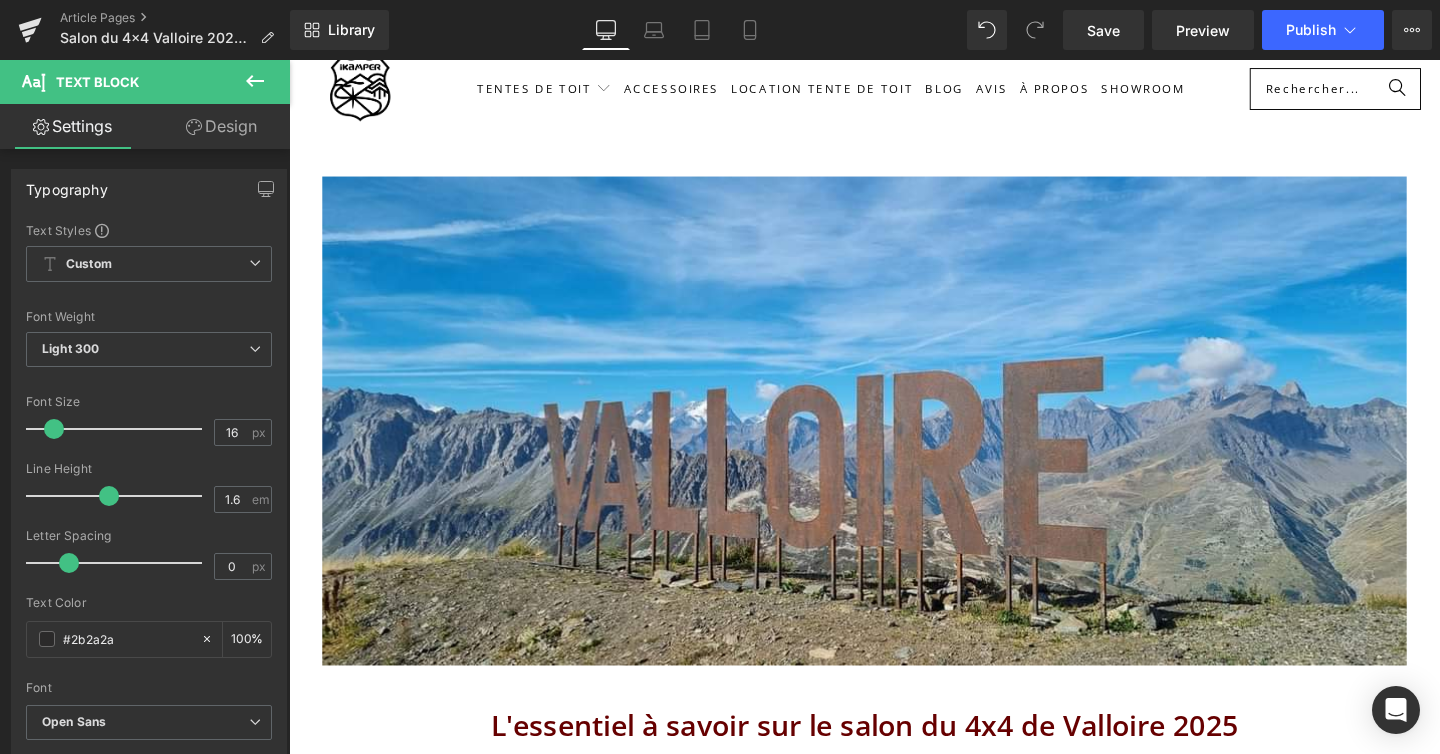 scroll, scrollTop: 73, scrollLeft: 0, axis: vertical 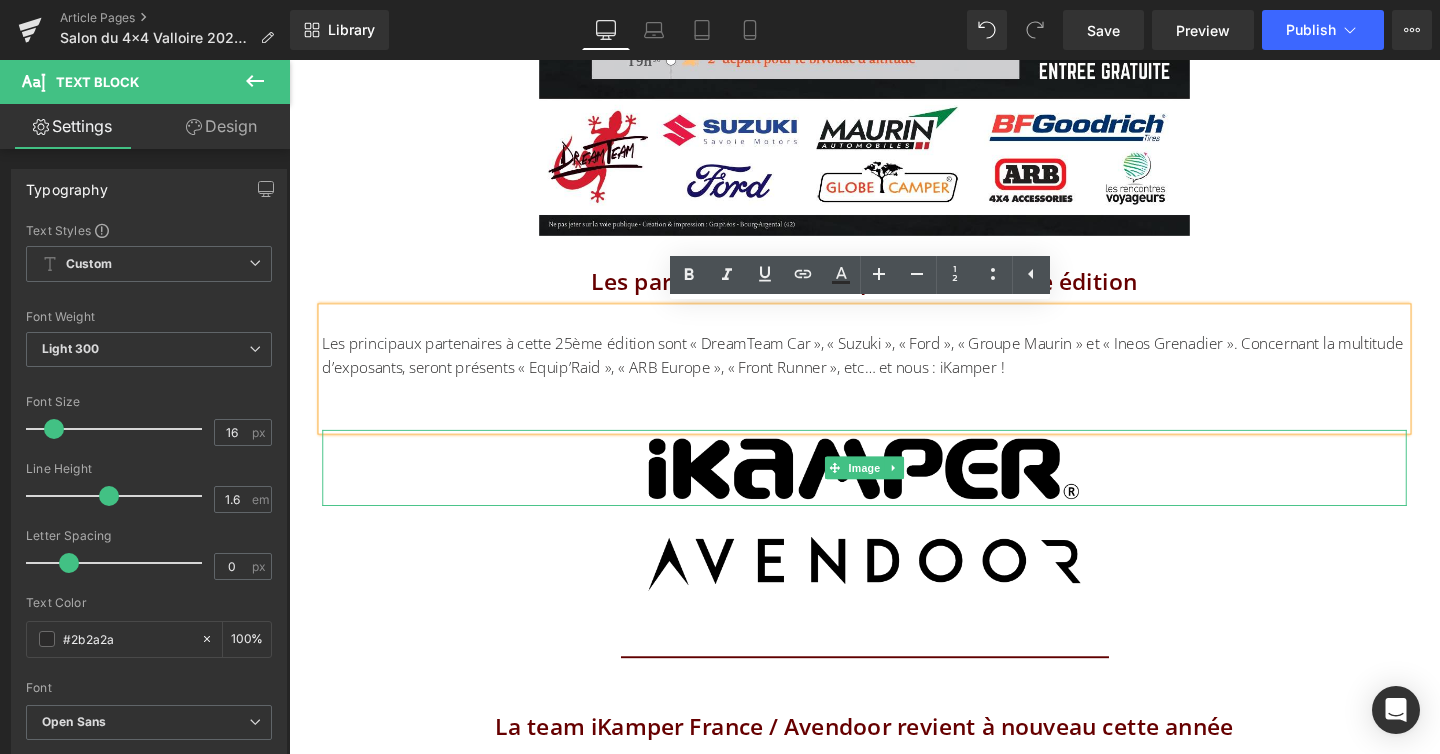 click at bounding box center (894, 489) 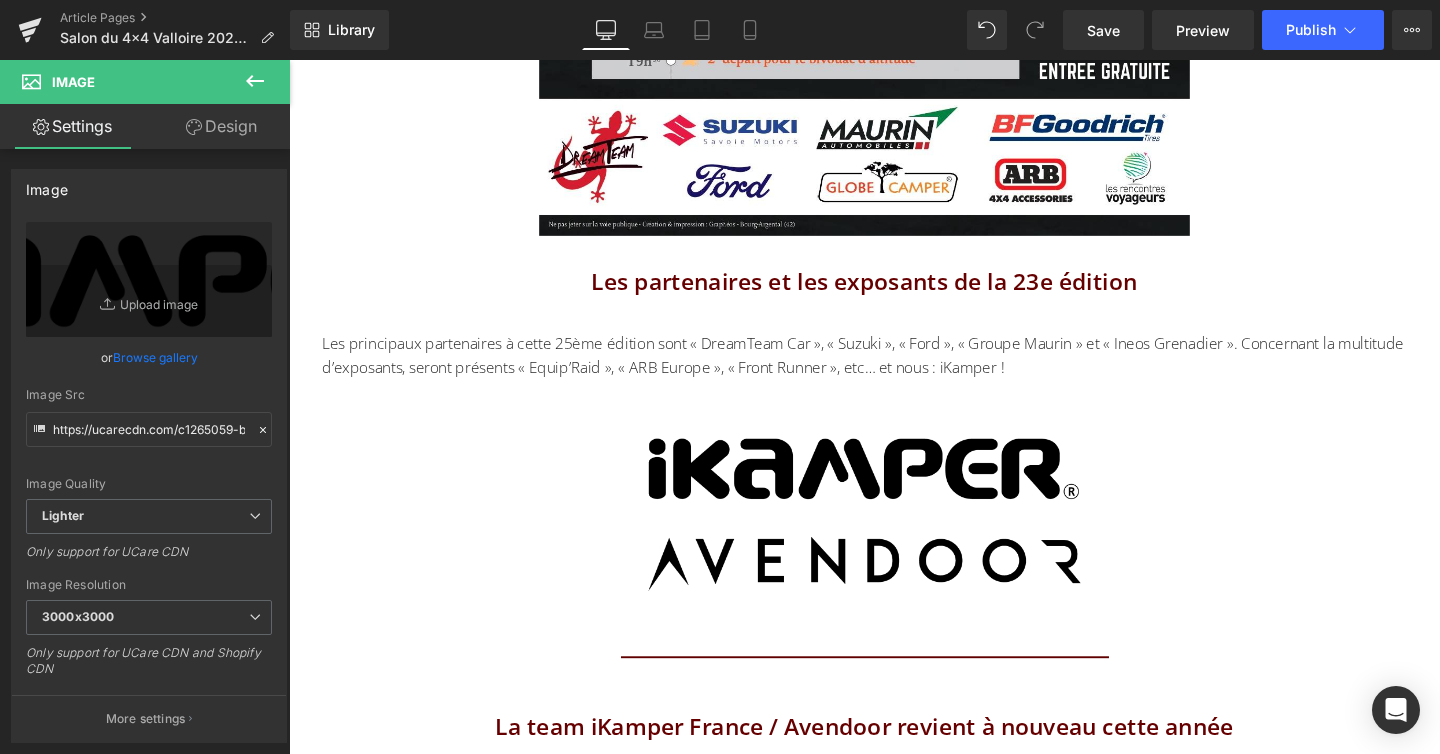 click at bounding box center [255, 82] 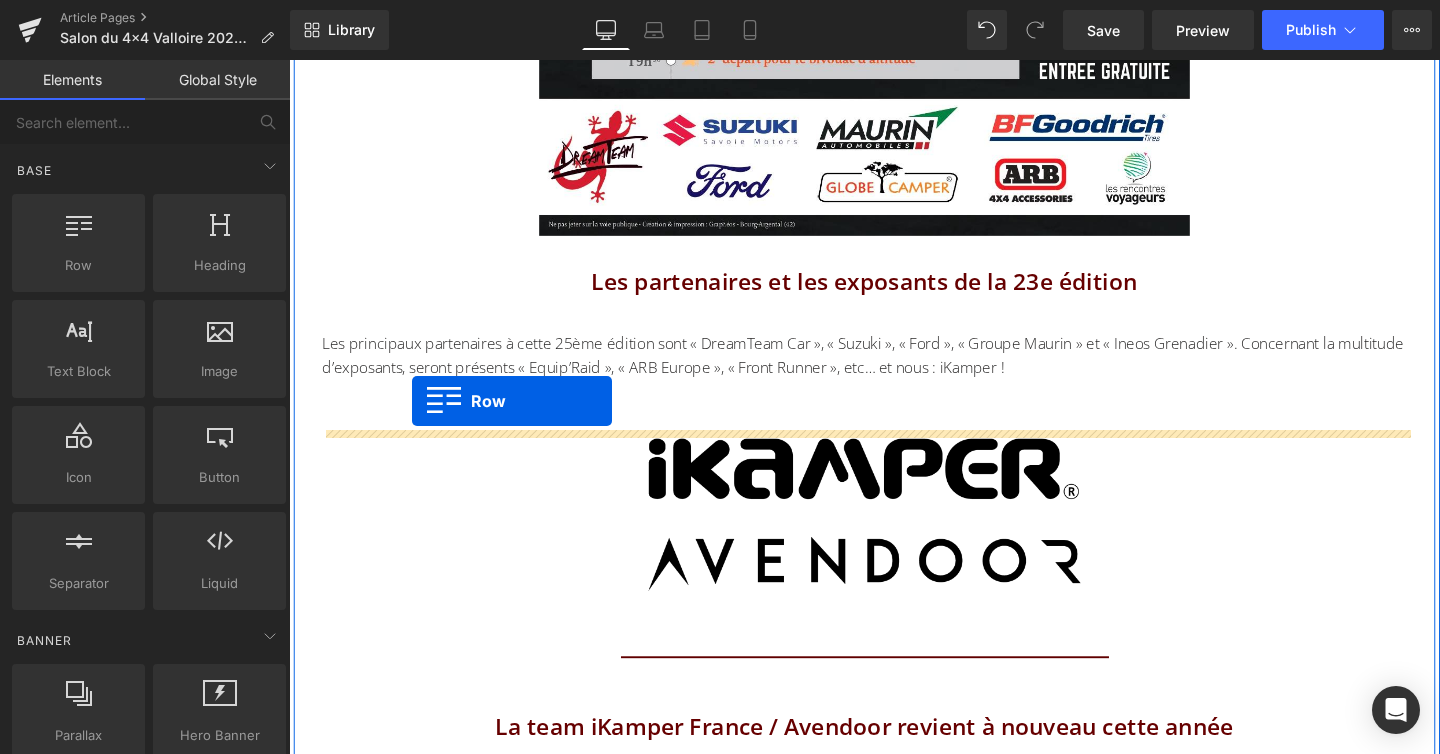 drag, startPoint x: 378, startPoint y: 300, endPoint x: 418, endPoint y: 419, distance: 125.54282 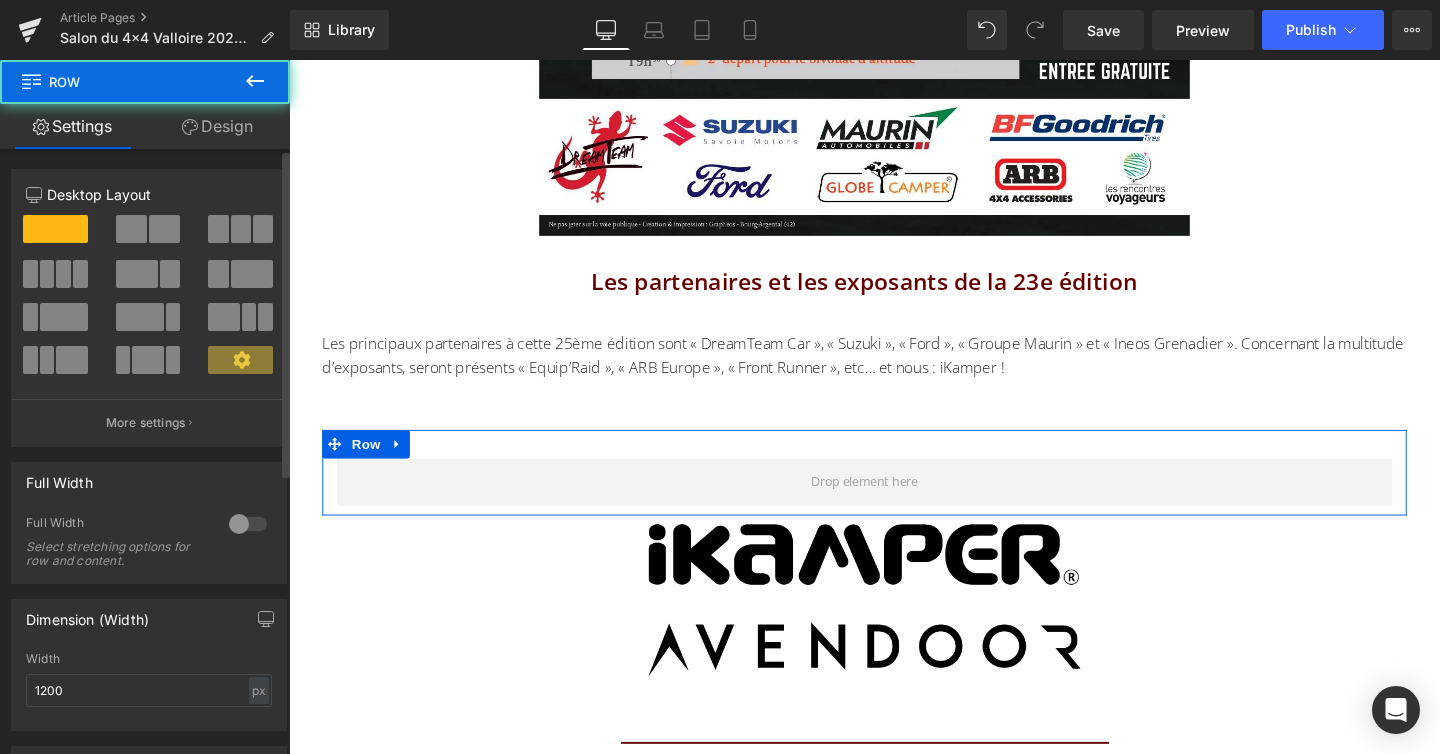 click at bounding box center (131, 229) 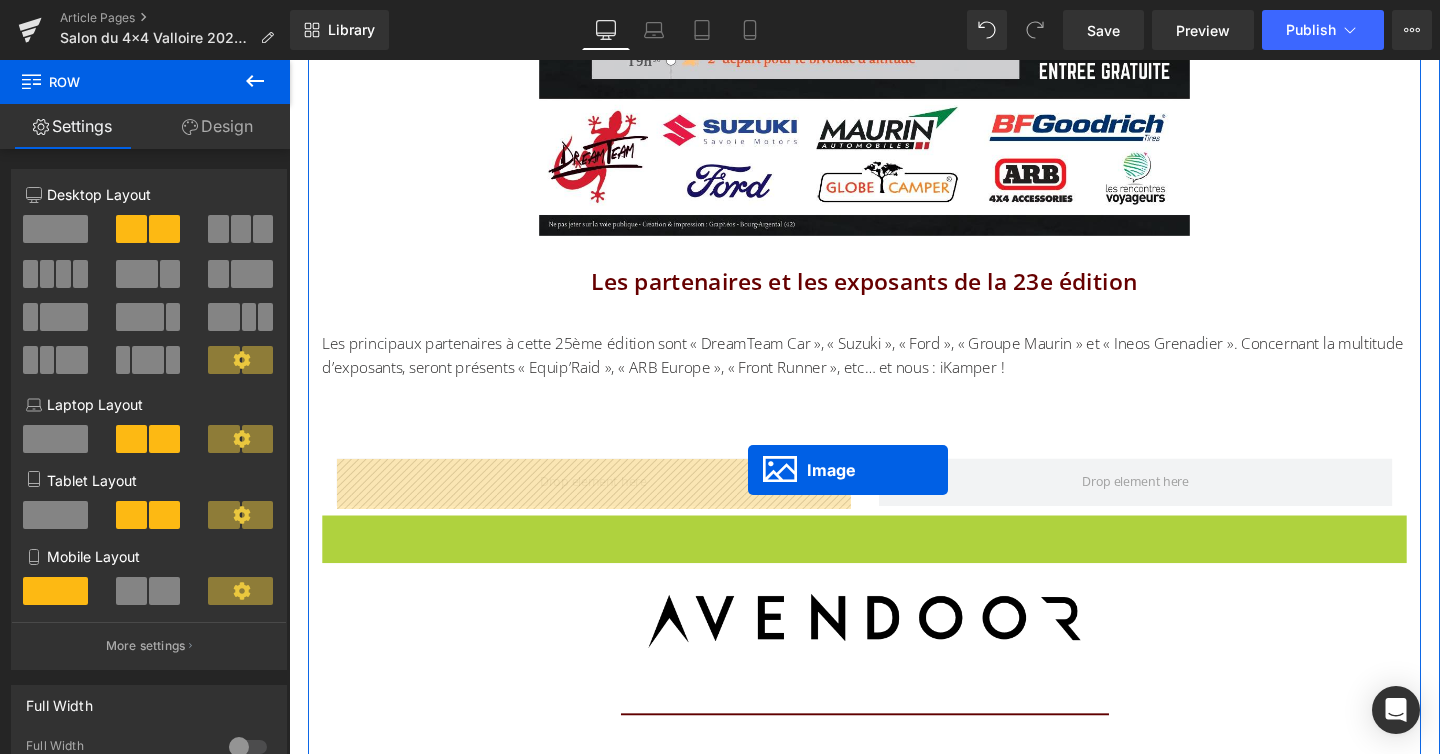 drag, startPoint x: 869, startPoint y: 569, endPoint x: 771, endPoint y: 491, distance: 125.25175 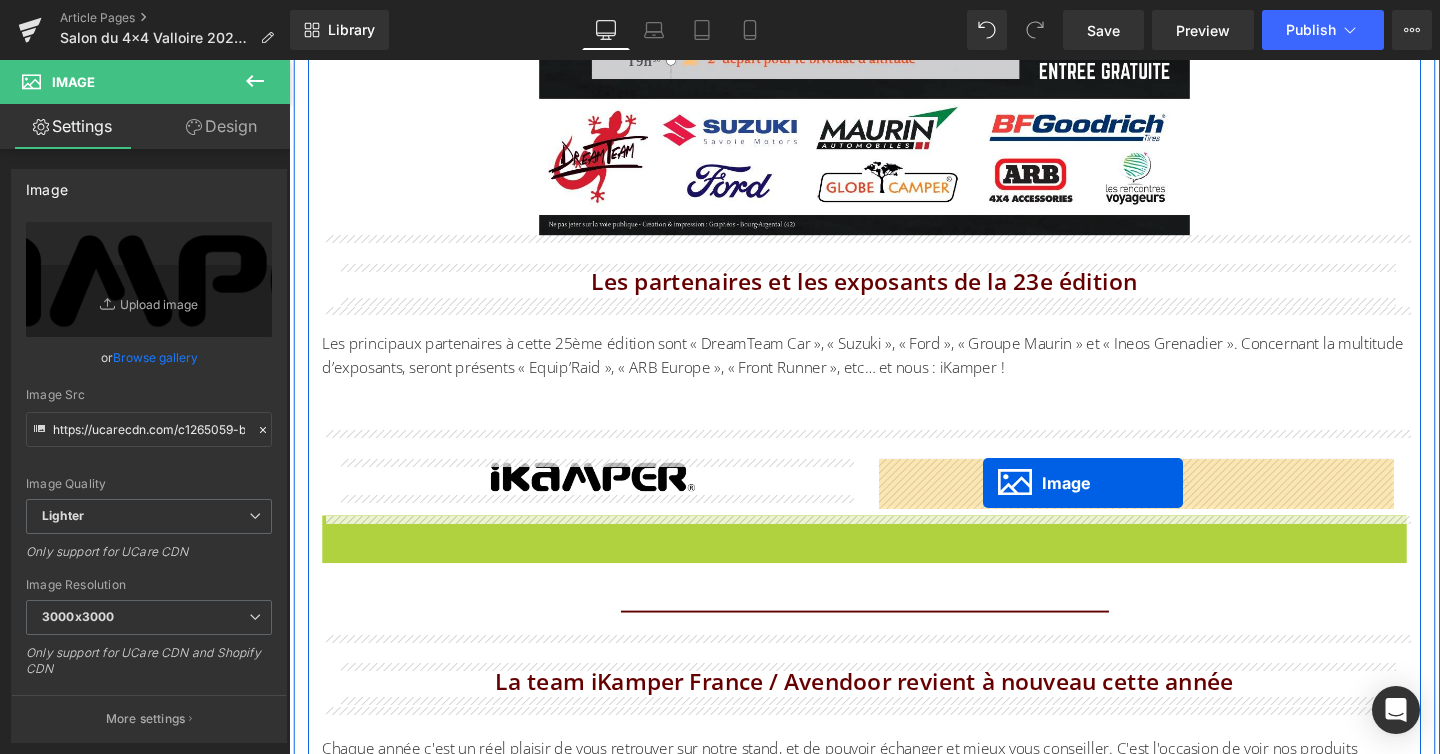 drag, startPoint x: 833, startPoint y: 592, endPoint x: 1019, endPoint y: 505, distance: 205.34119 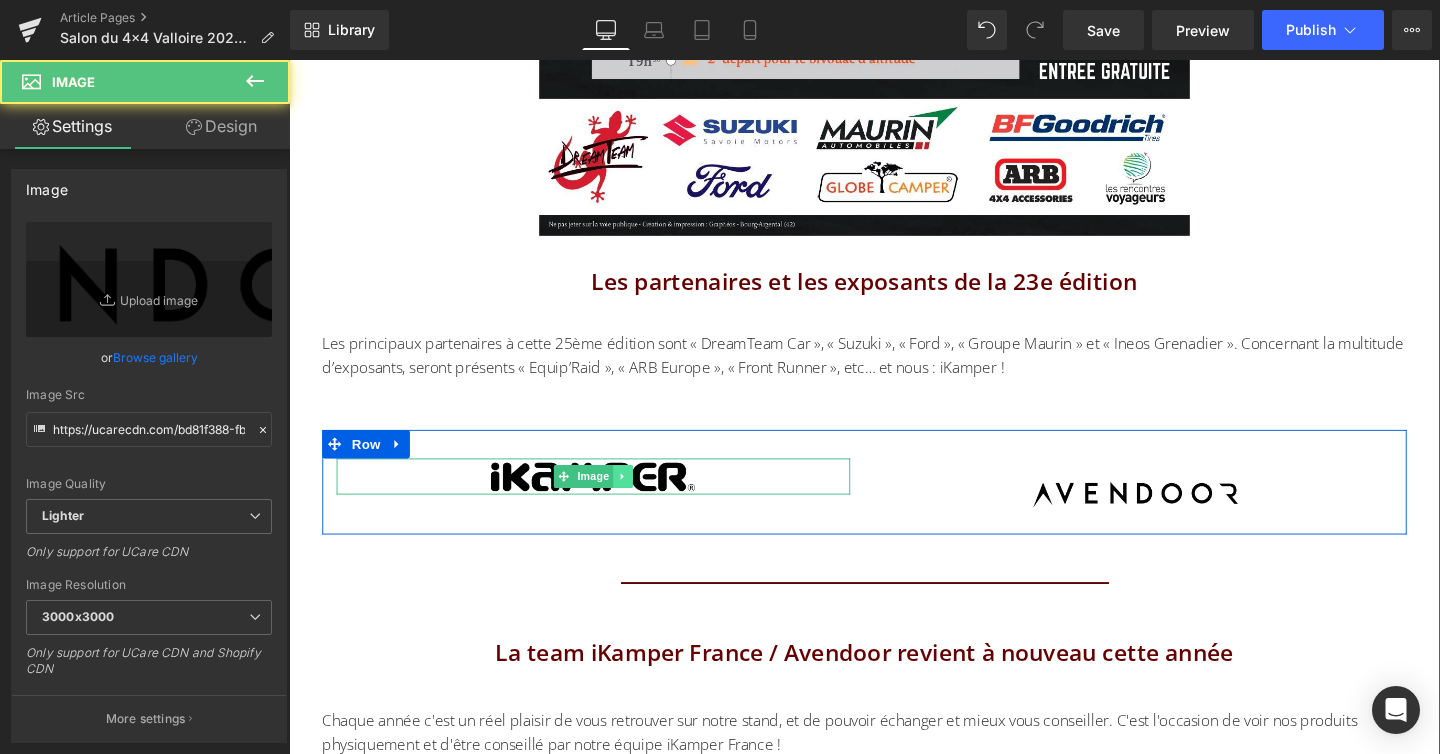 click 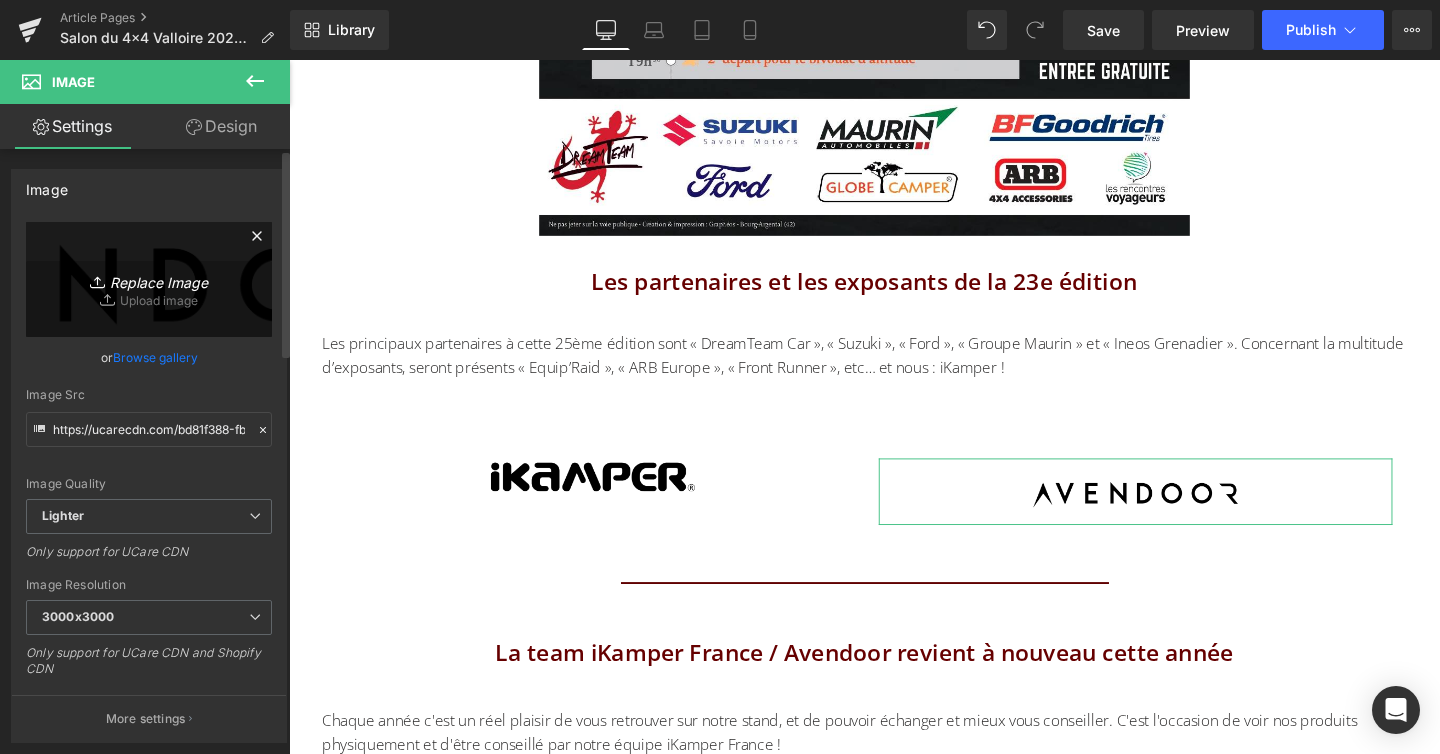 click on "Replace Image" at bounding box center (149, 279) 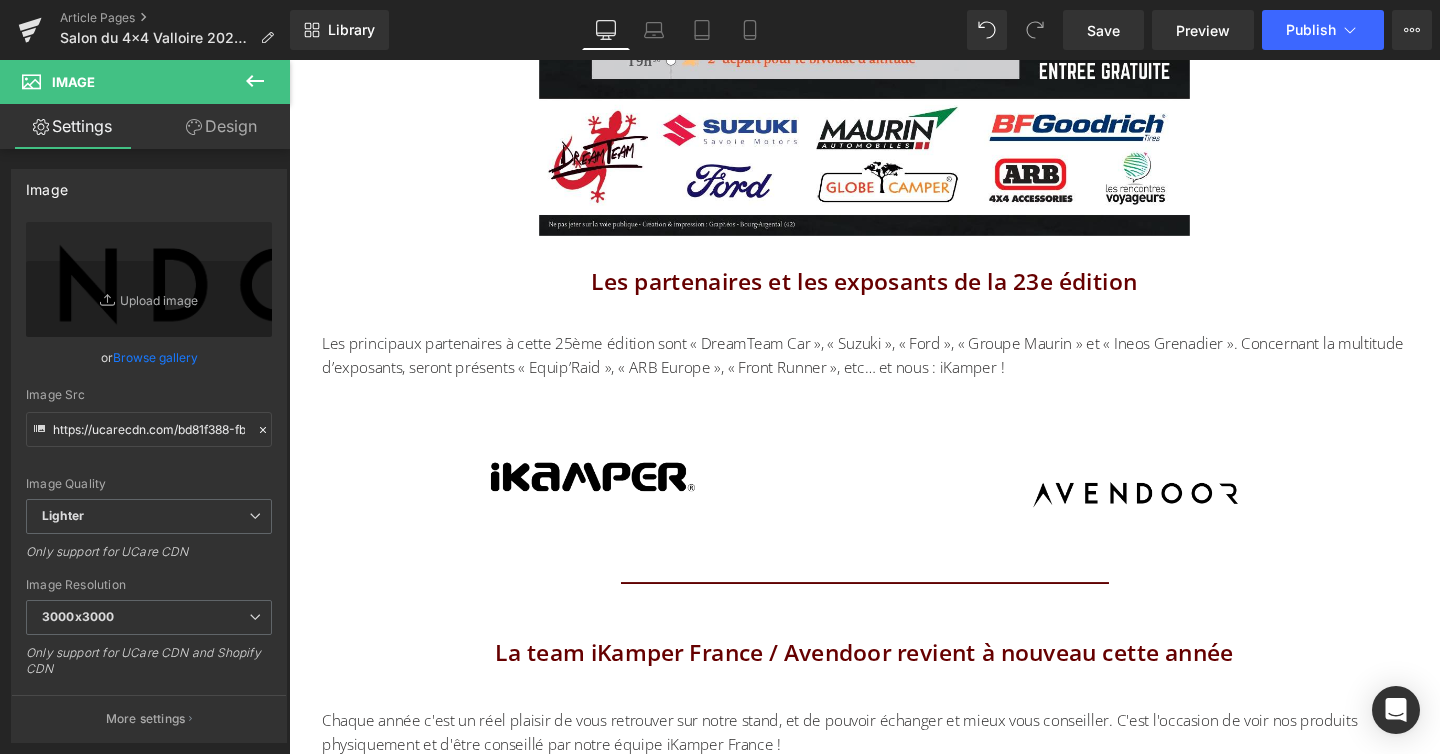click at bounding box center [1179, 514] 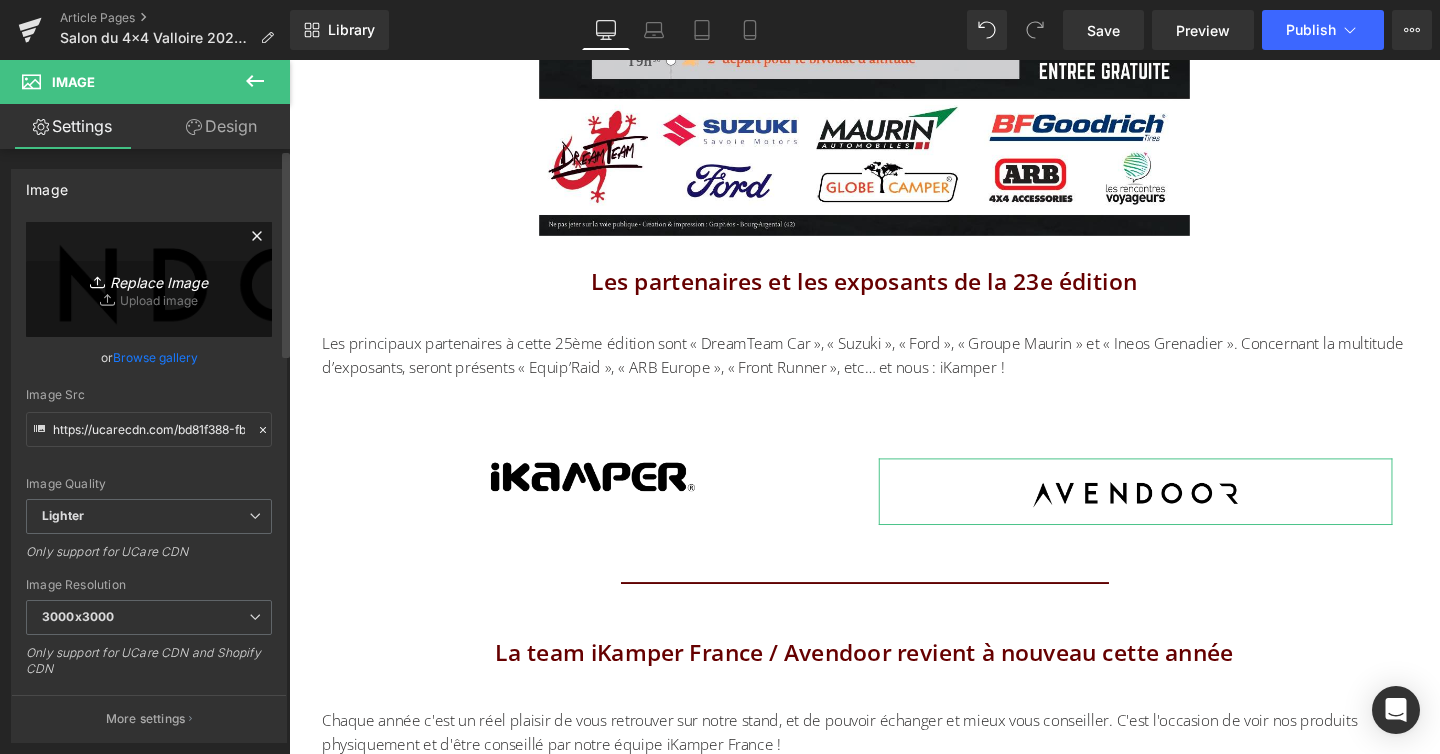 click on "Replace Image" at bounding box center (149, 279) 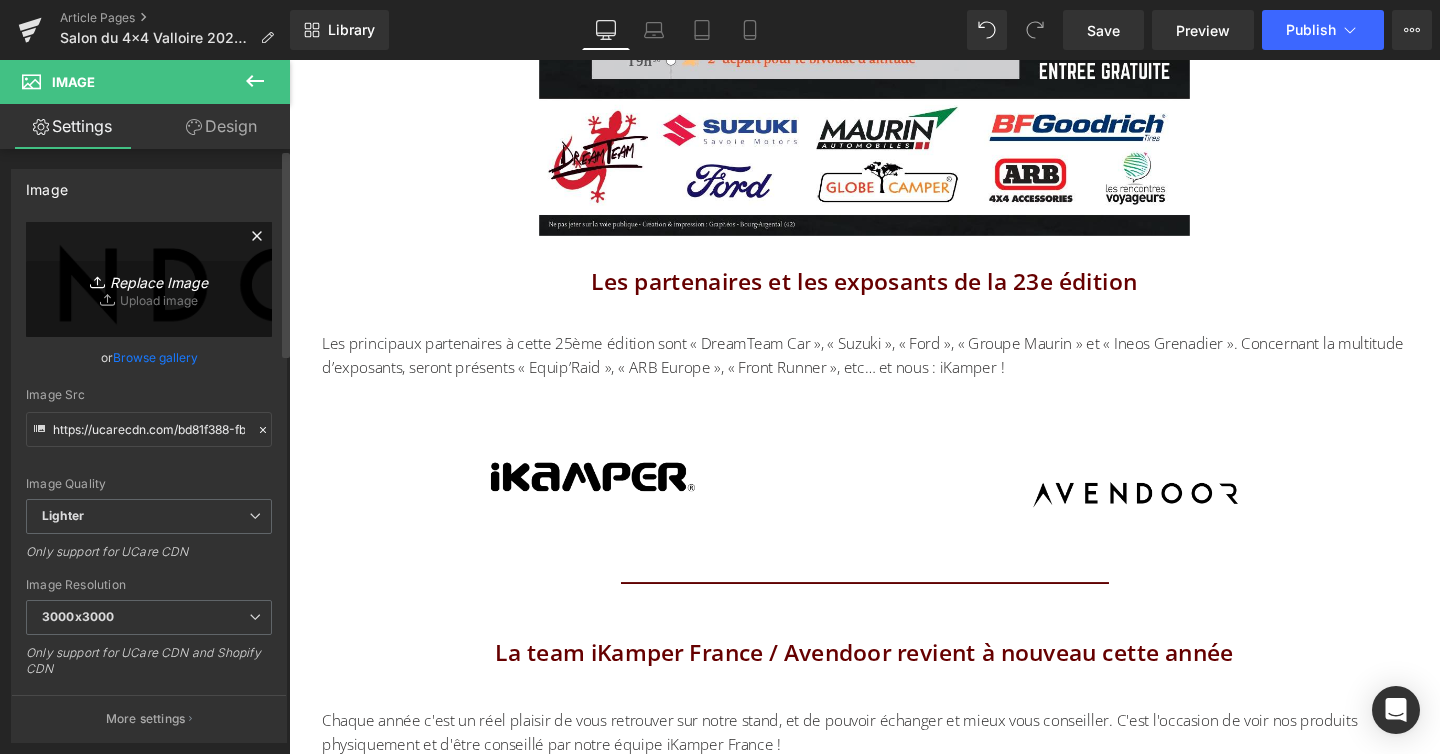 type on "C:\fakepath\AVENDOOR LOGO-BLACK.png" 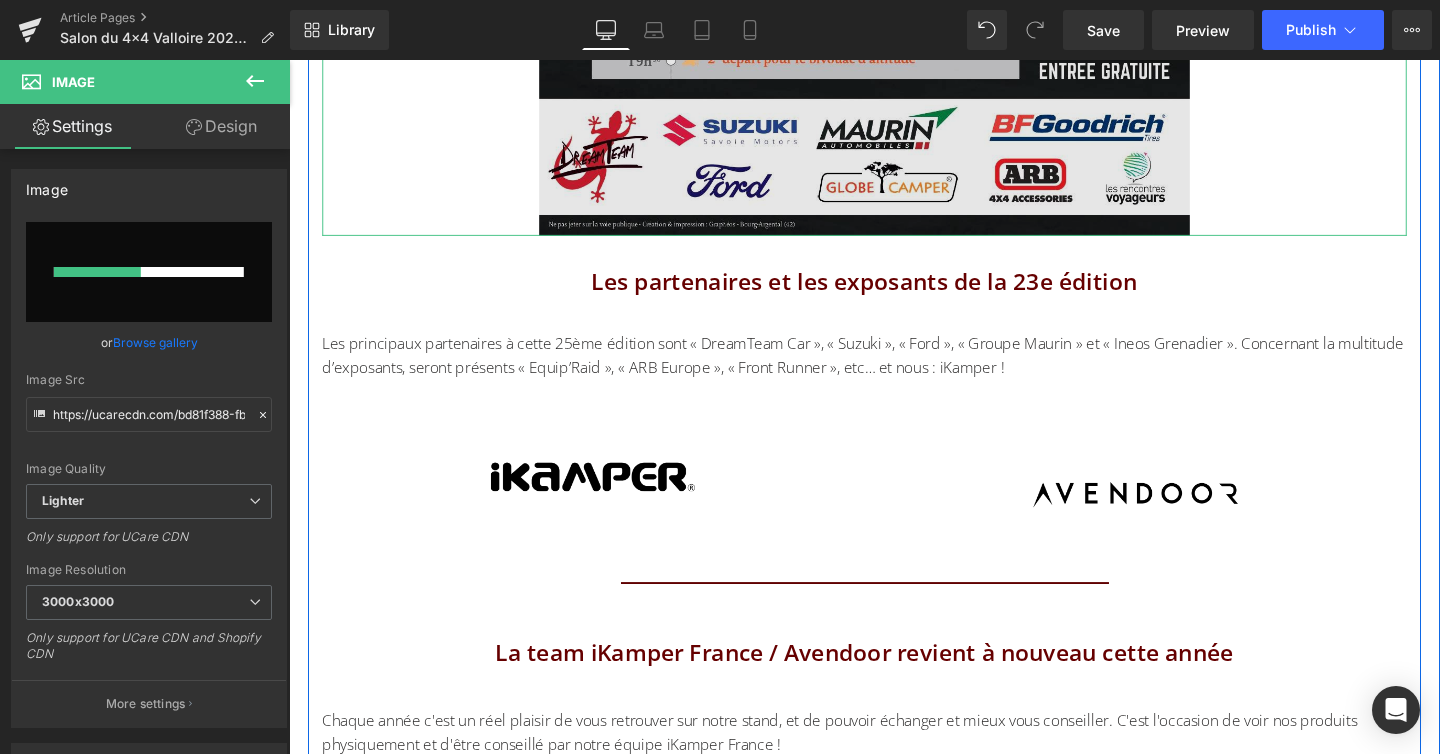 type 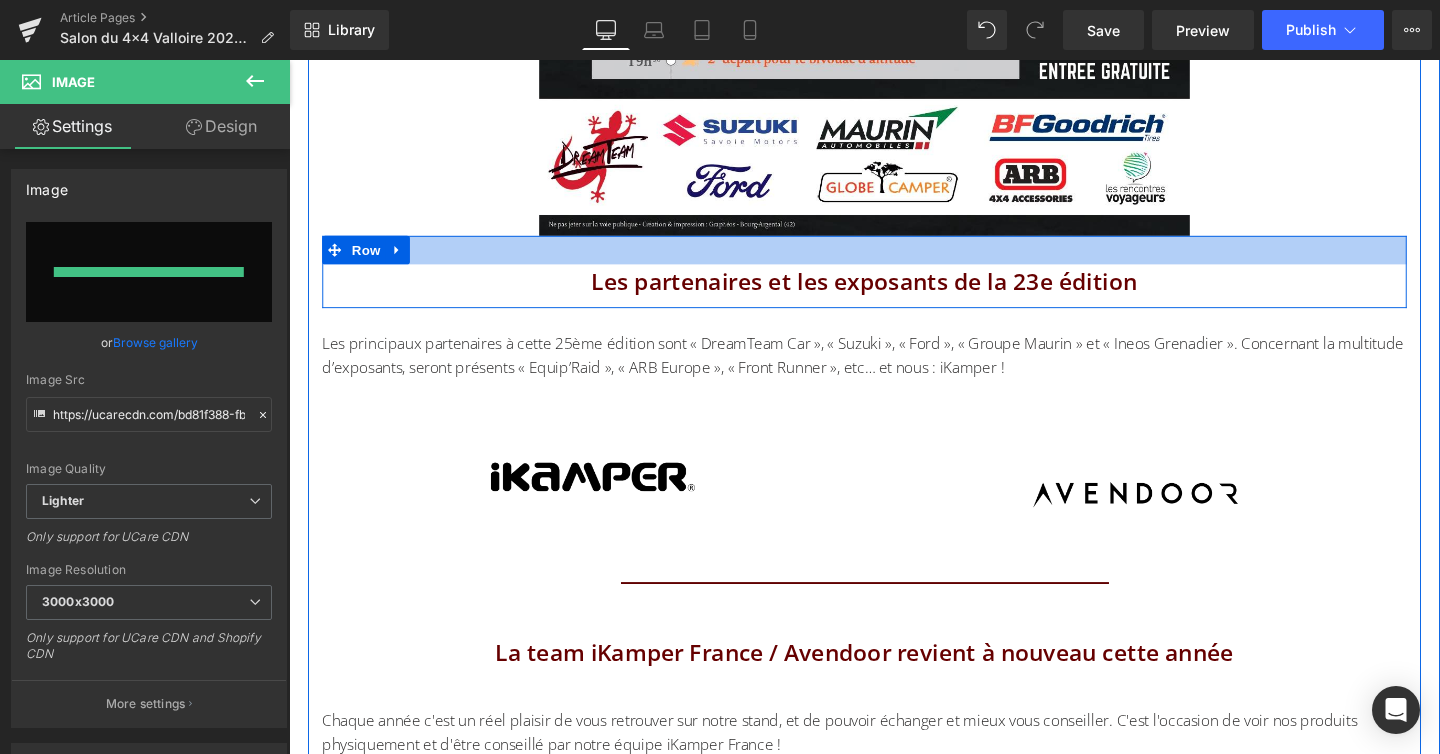 type on "https://ucarecdn.com/8d825fd1-2177-499c-a7d4-08018177011d/-/format/auto/-/preview/3000x3000/-/quality/lighter/AVENDOOR%20LOGO-BLACK.png" 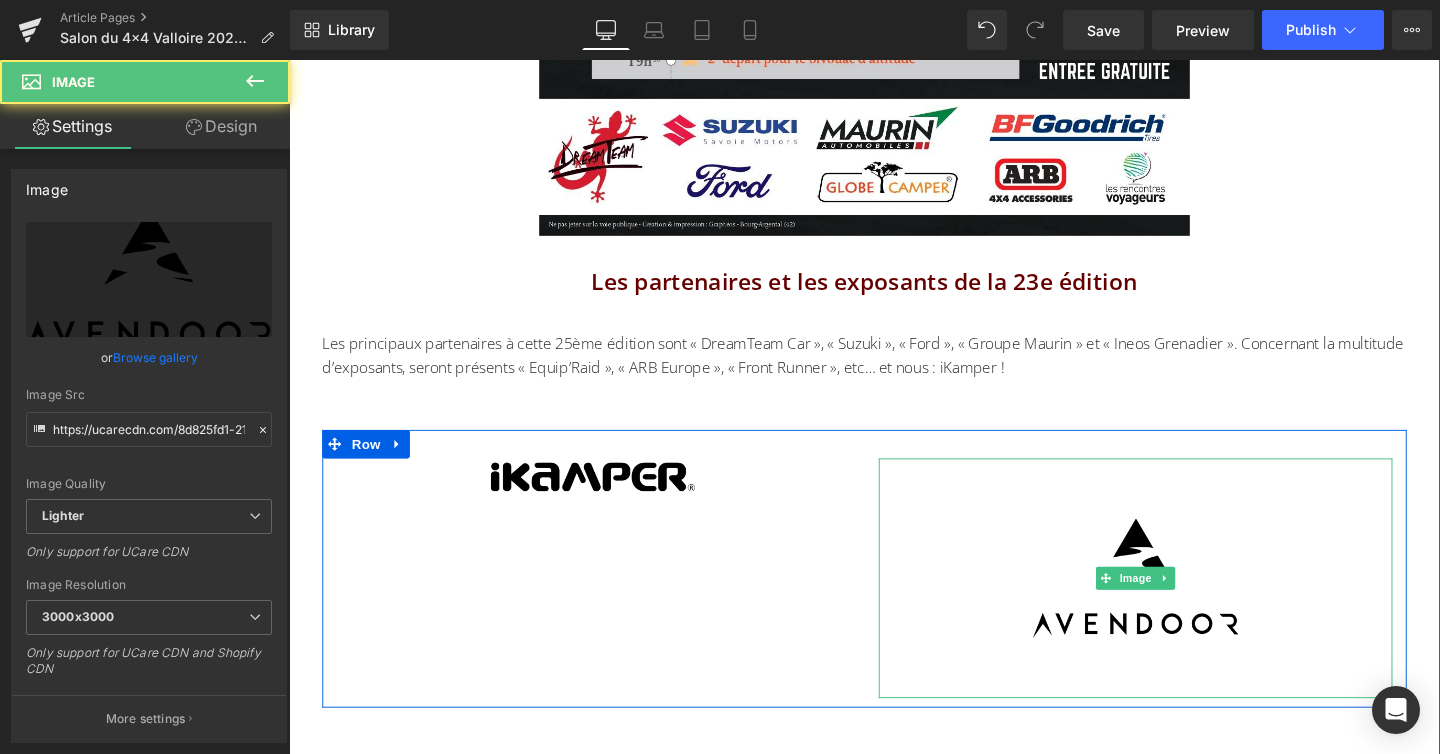 click at bounding box center [1179, 605] 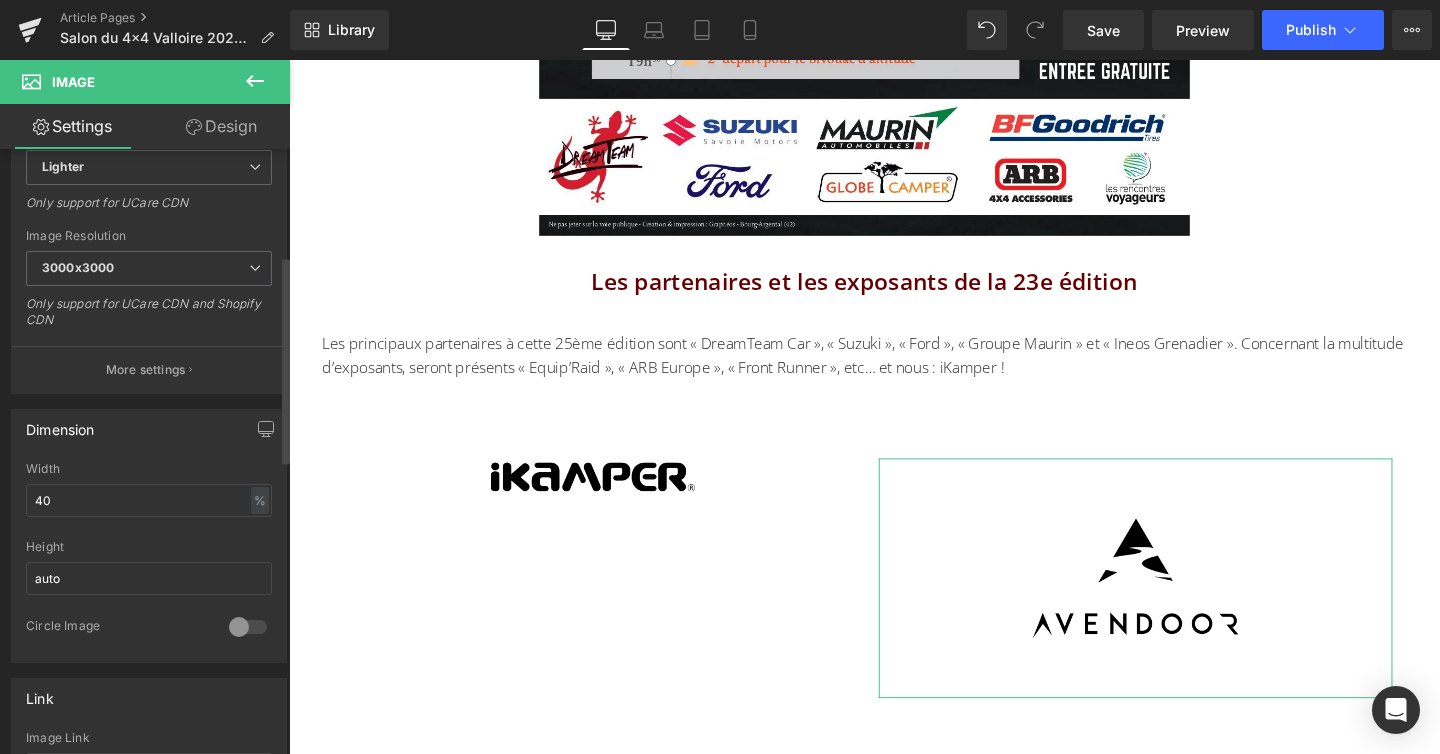scroll, scrollTop: 351, scrollLeft: 0, axis: vertical 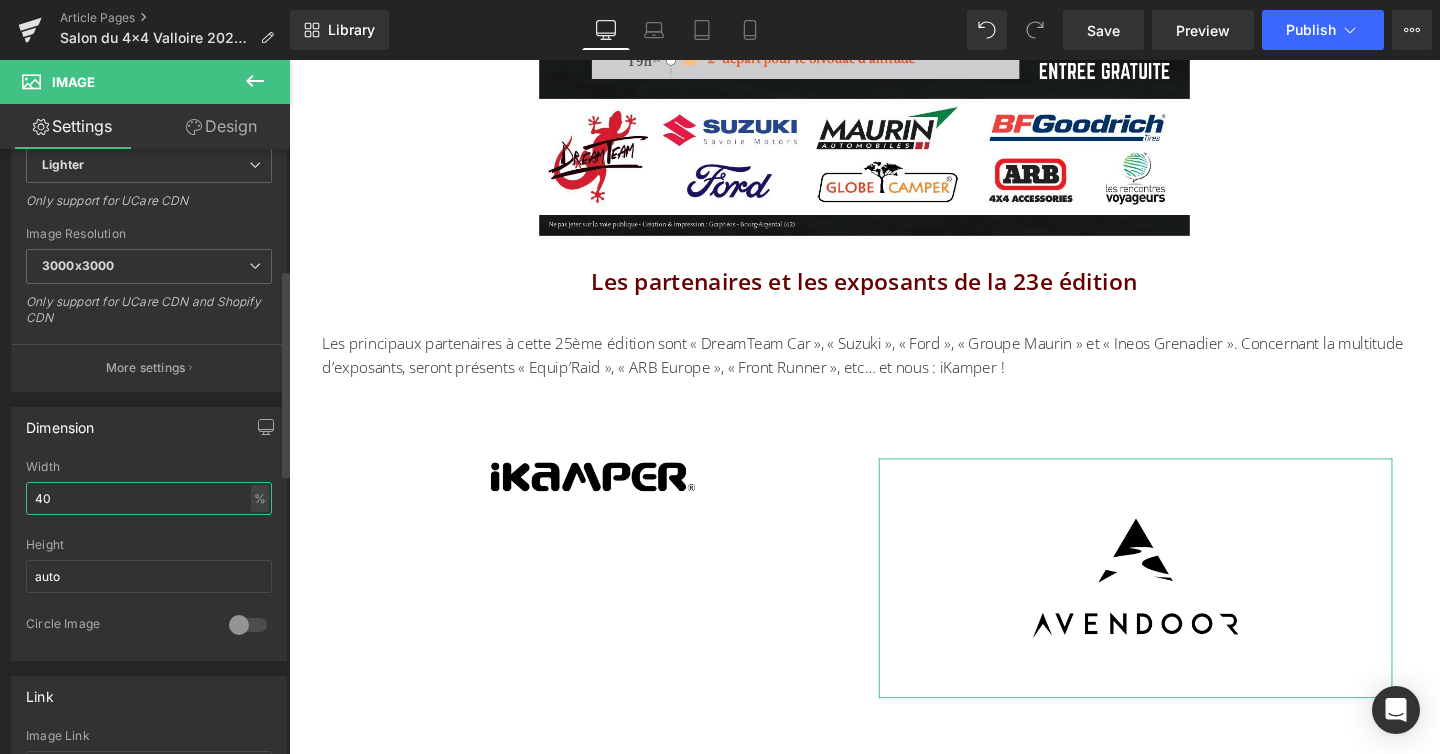 drag, startPoint x: 164, startPoint y: 505, endPoint x: 0, endPoint y: 505, distance: 164 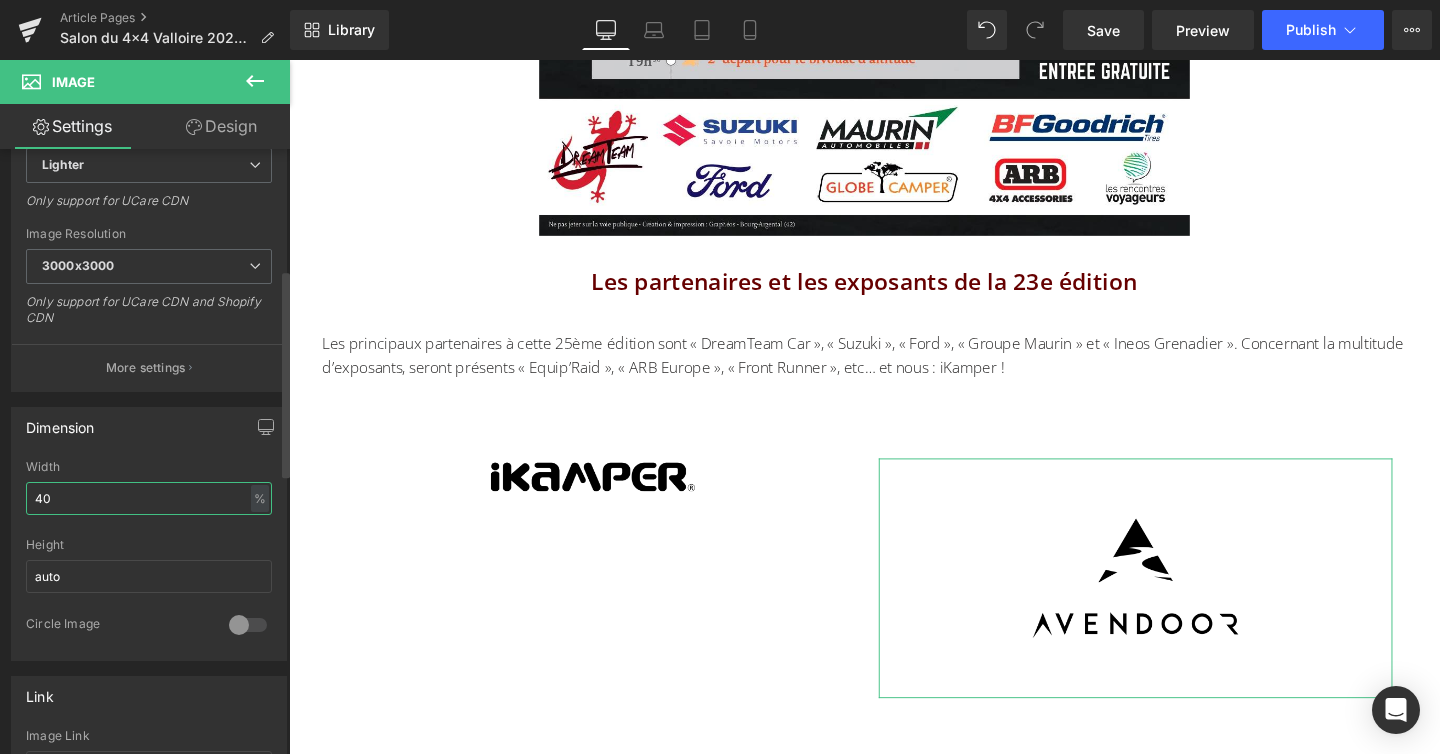 type on "4" 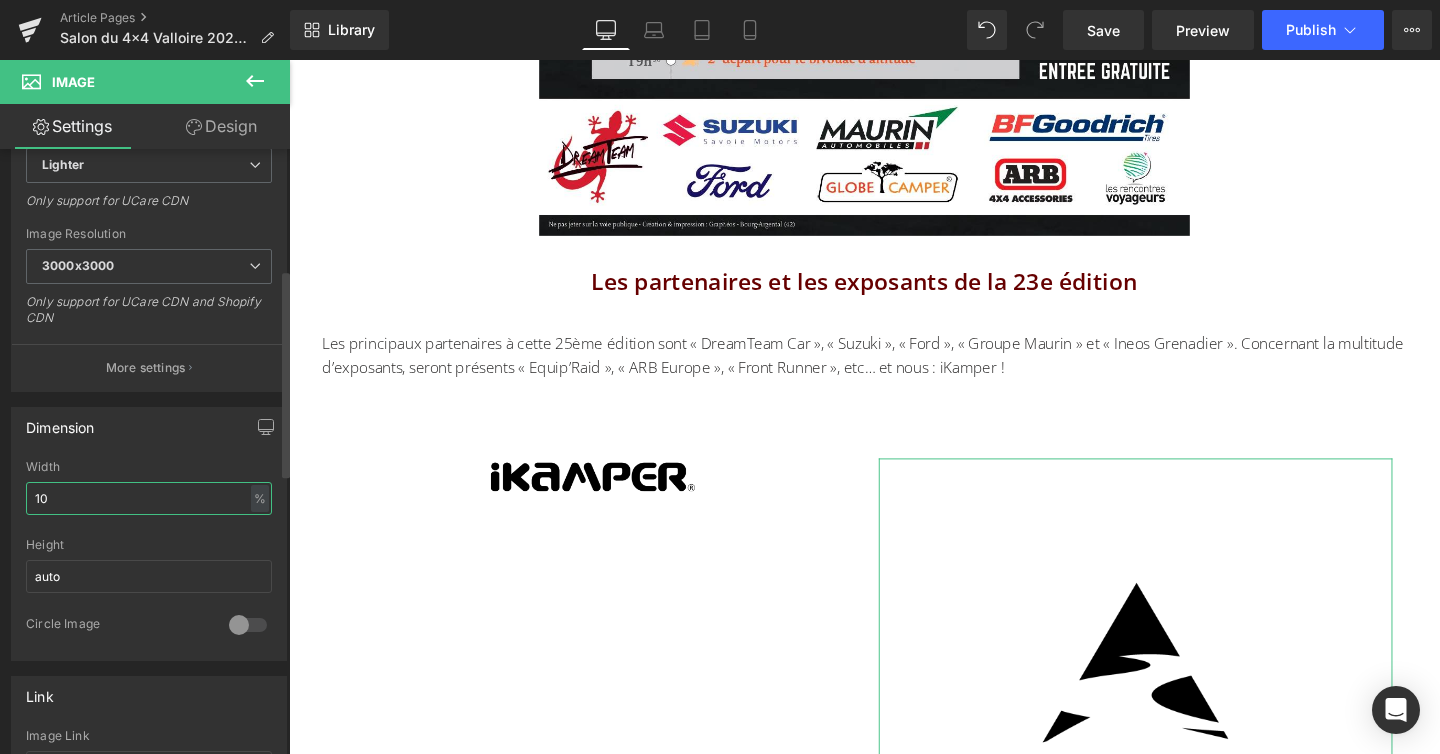 type on "1" 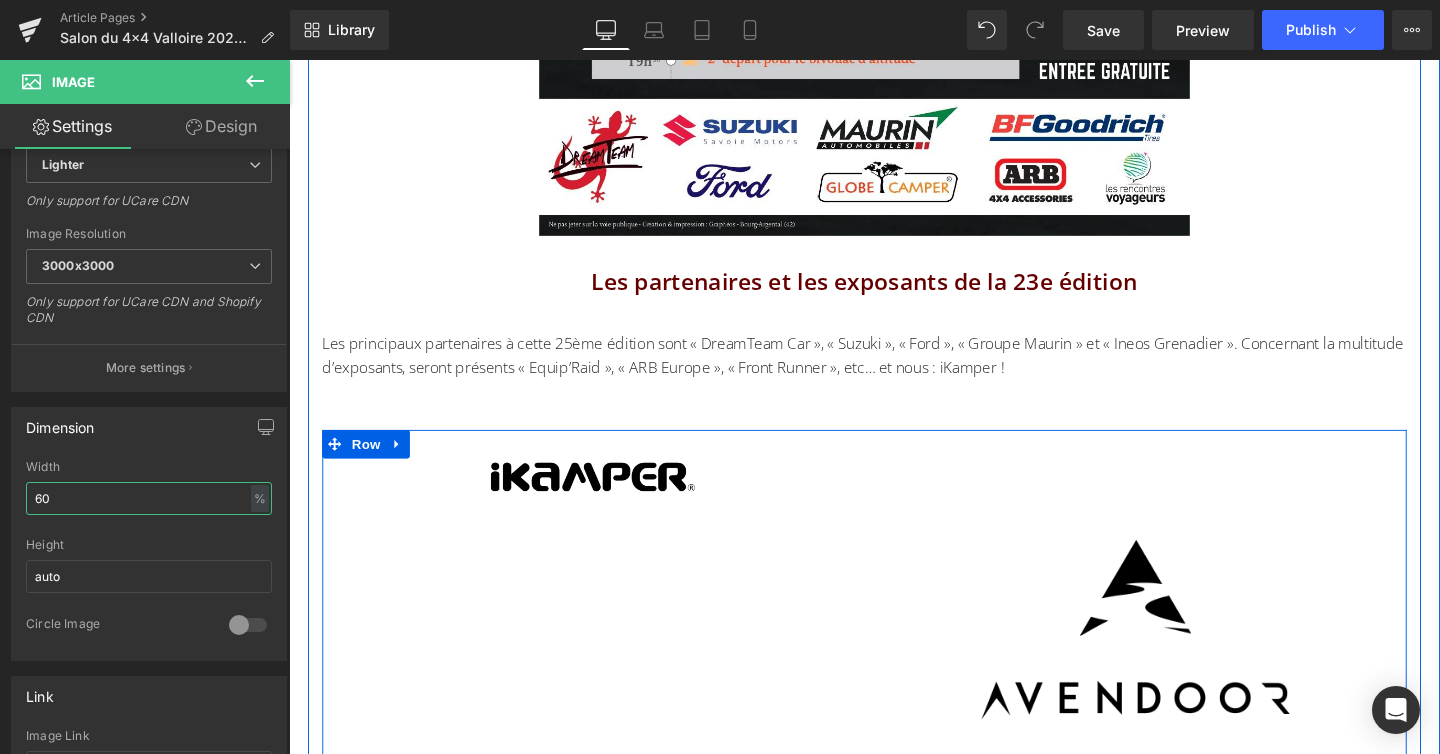type on "60" 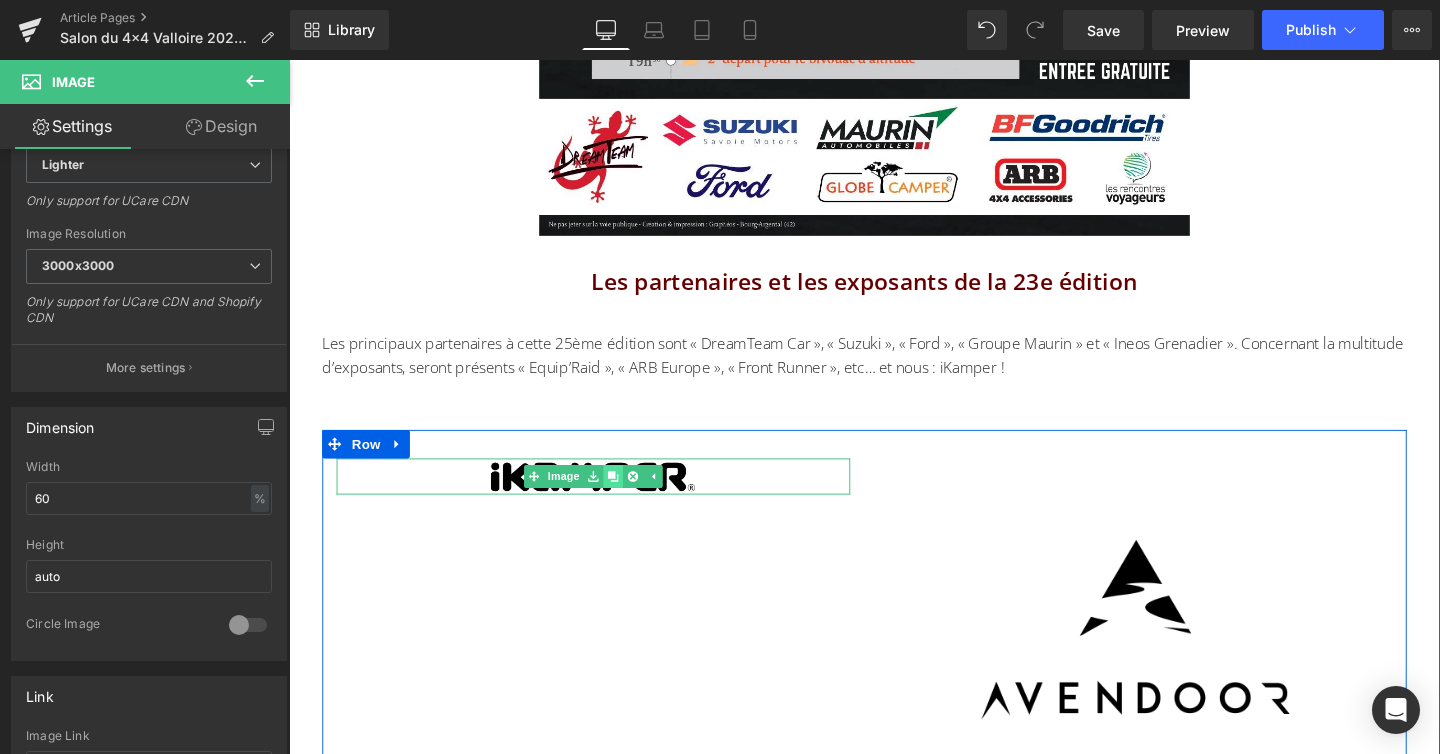 click at bounding box center [629, 498] 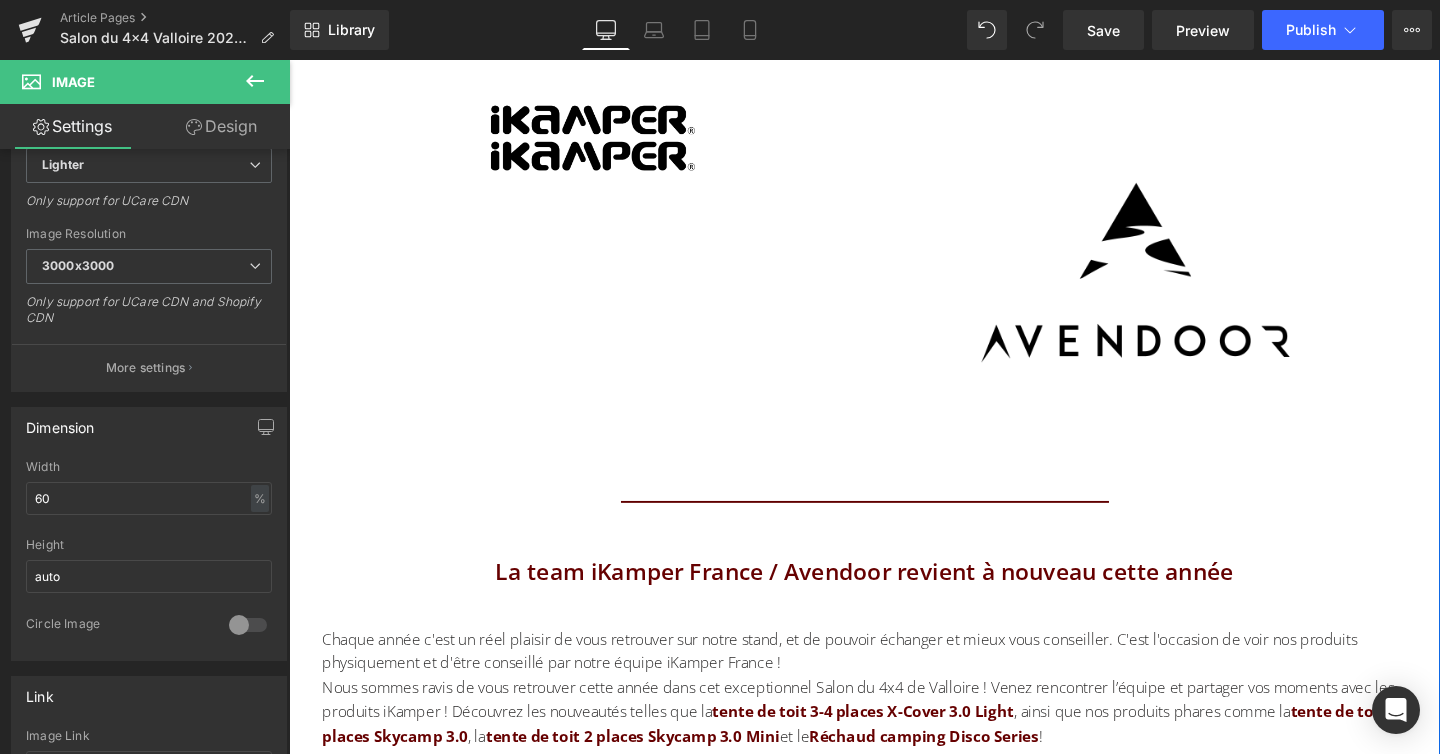 scroll, scrollTop: 4133, scrollLeft: 0, axis: vertical 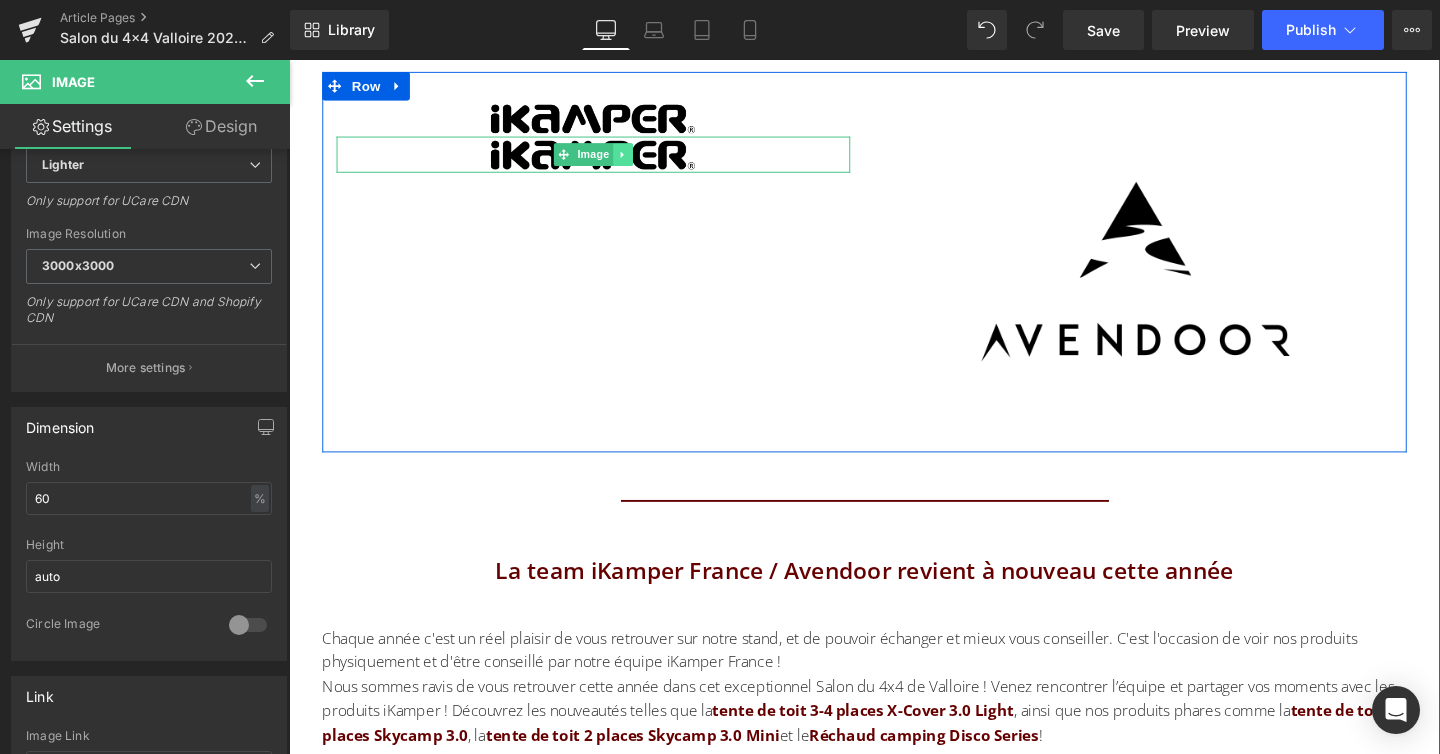 click 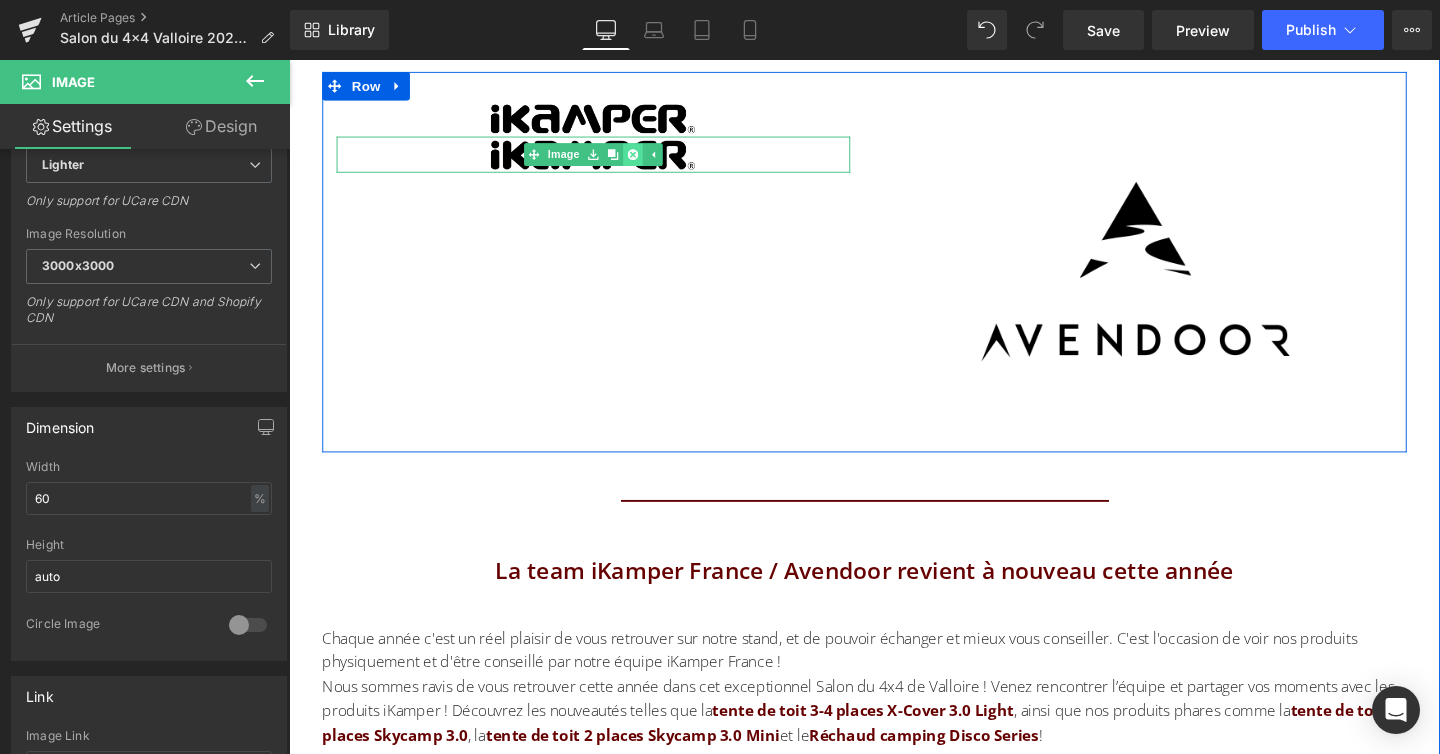 click 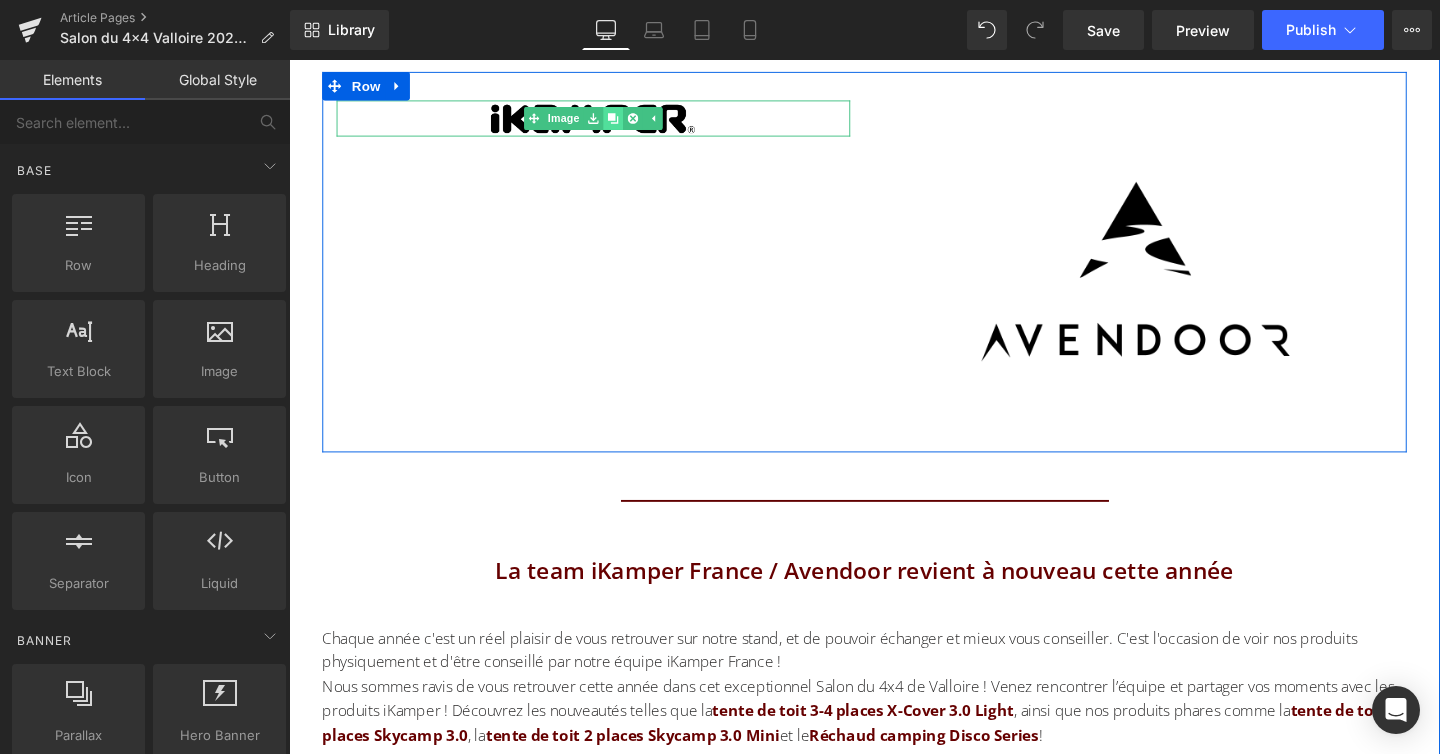 click at bounding box center [629, 121] 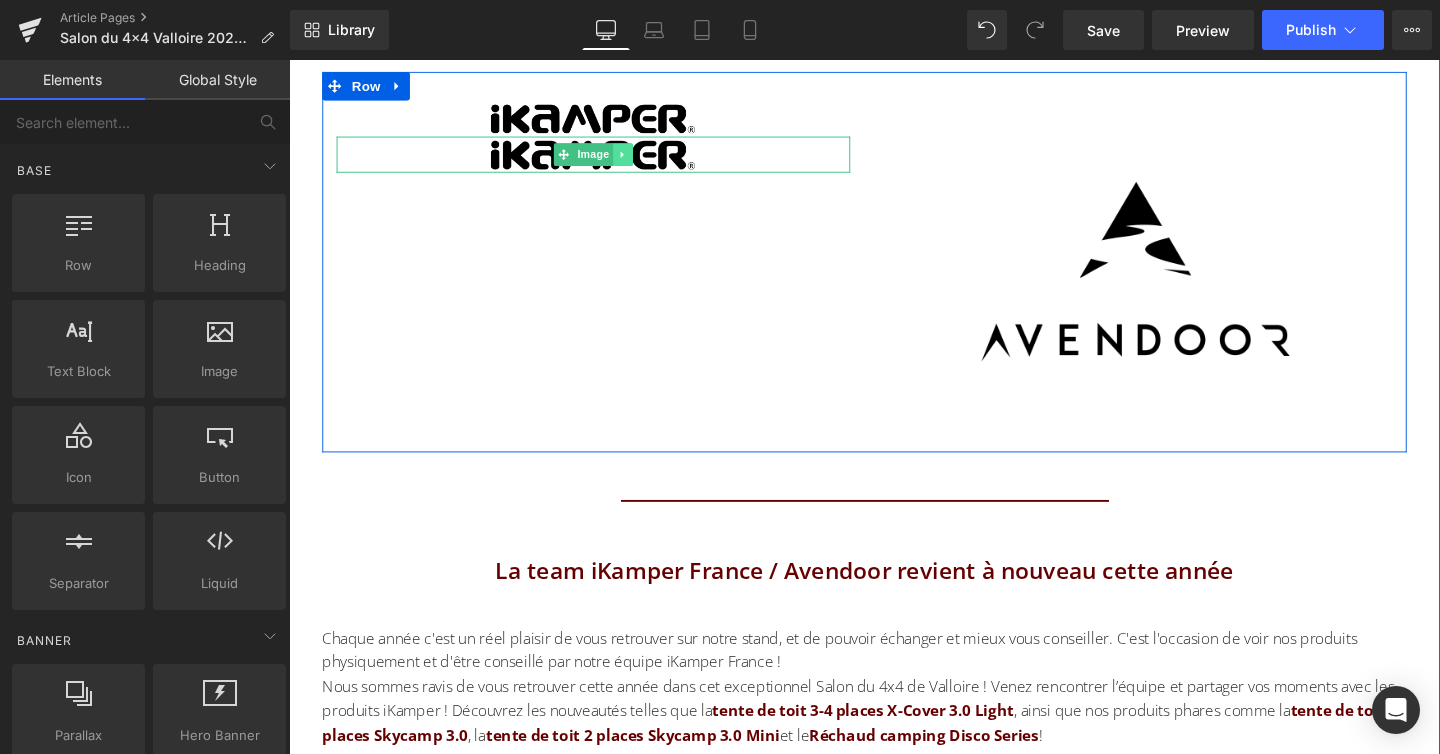 click at bounding box center [640, 159] 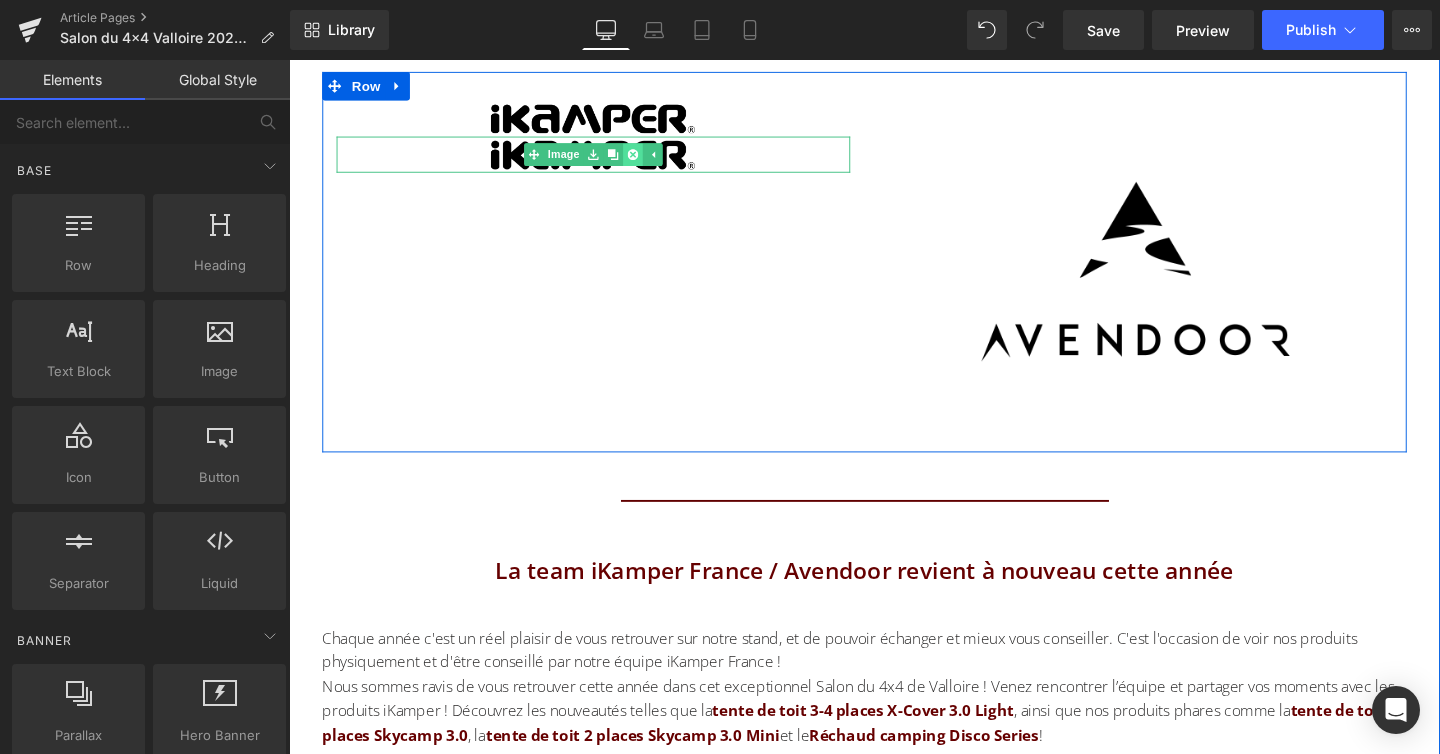 click 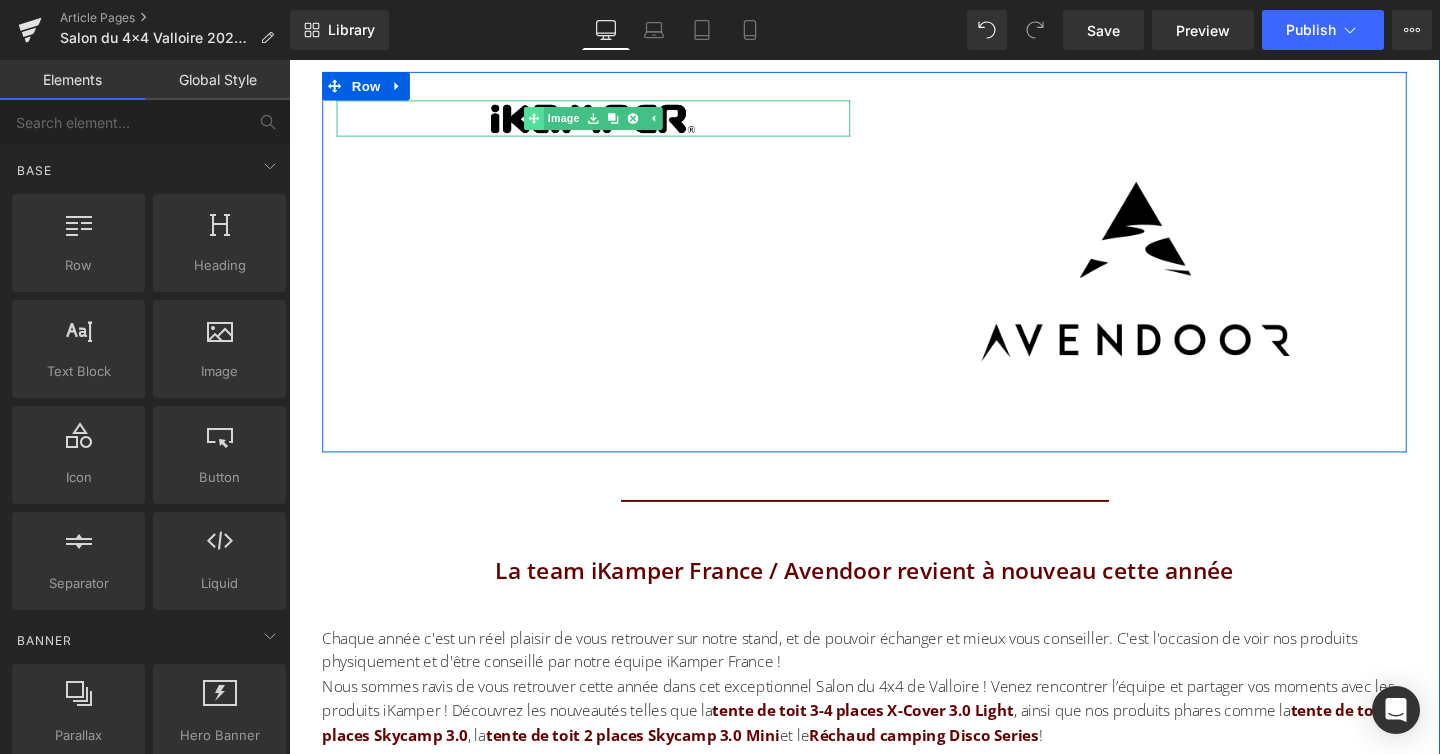 click on "Image" at bounding box center (609, 121) 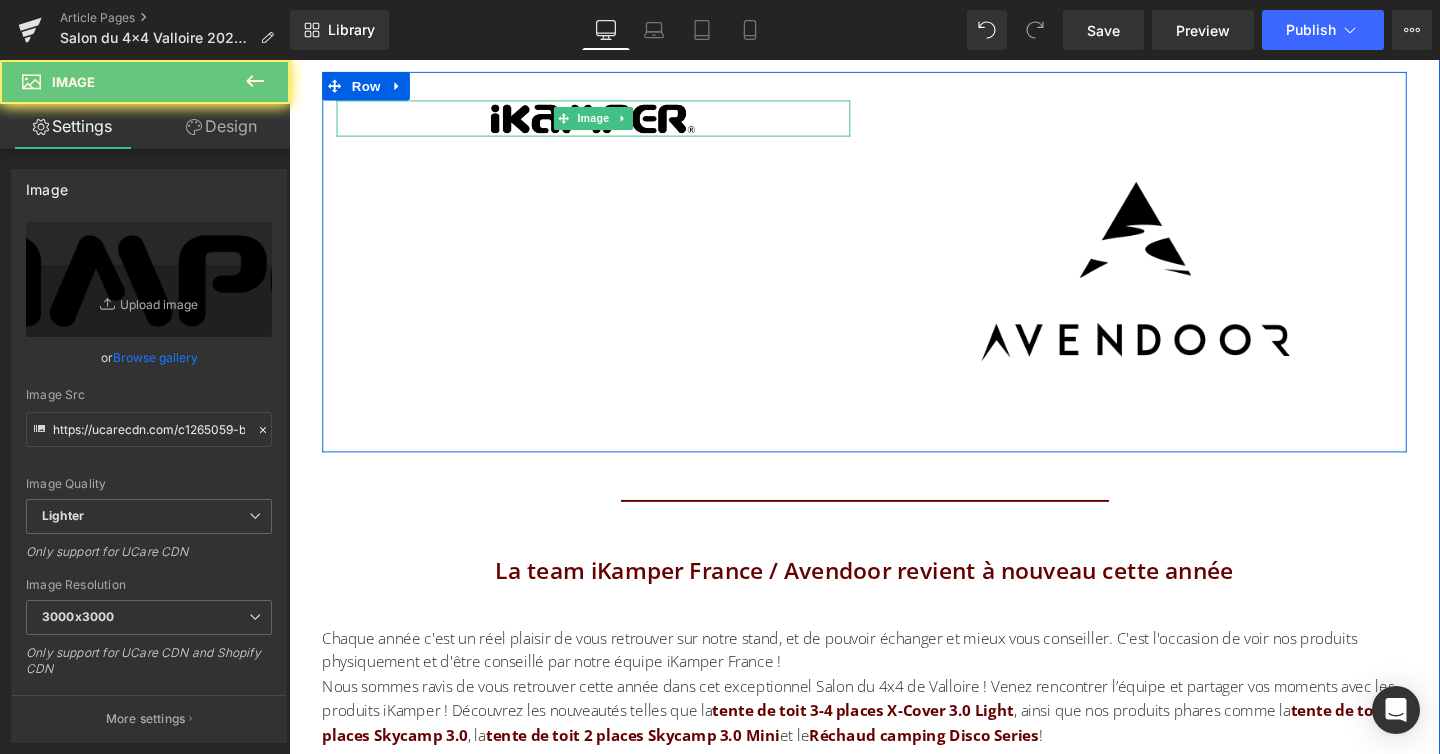 click at bounding box center [609, 121] 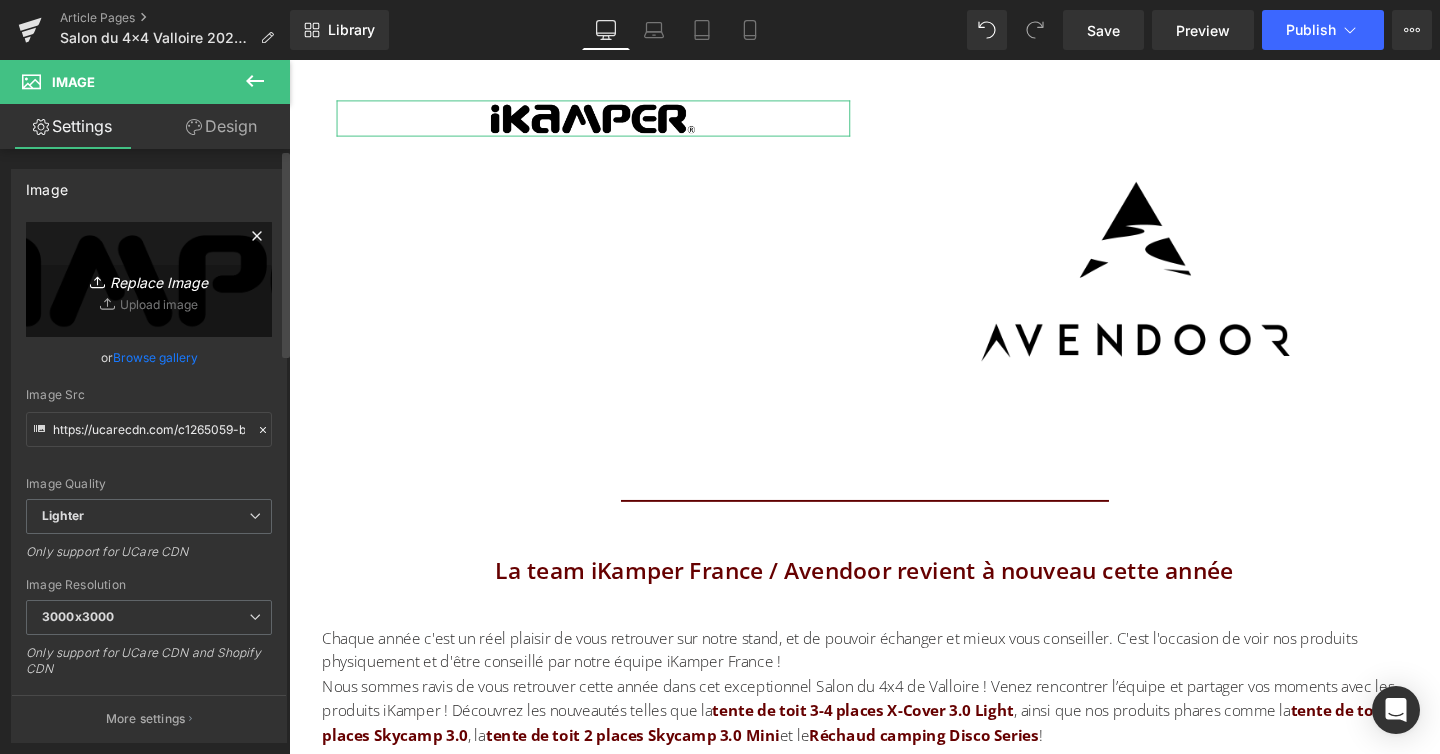 click on "Replace Image" at bounding box center [149, 279] 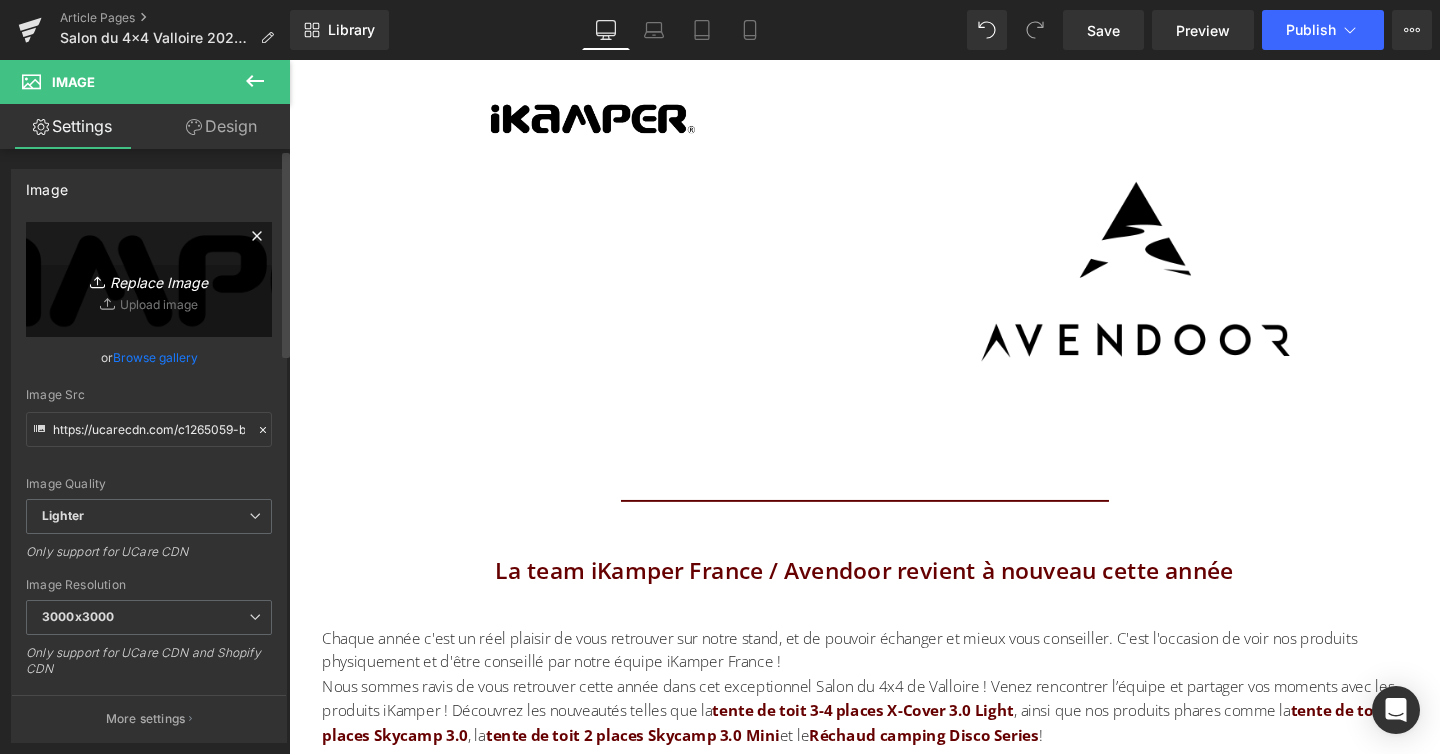 type on "C:\fakepath\LOGO IKAMPER NOIR.png" 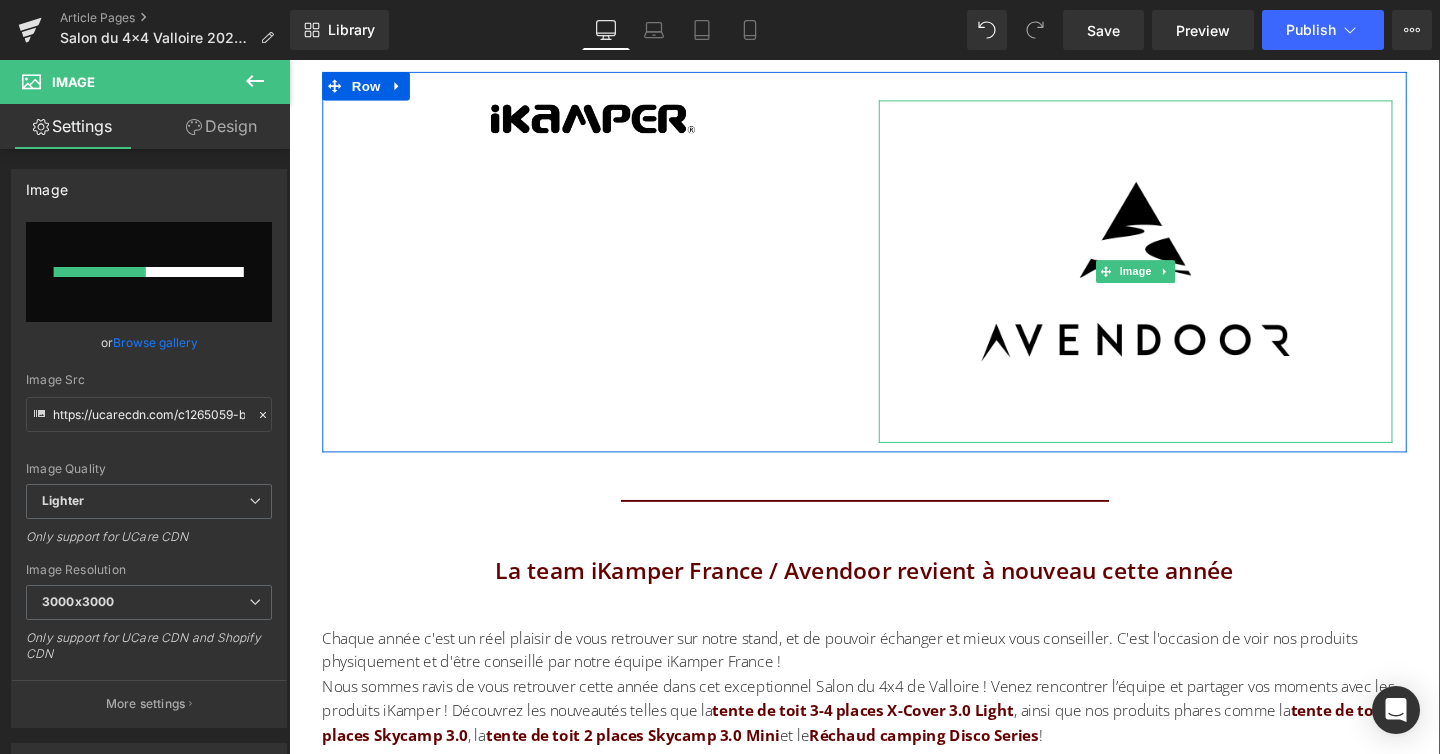 type 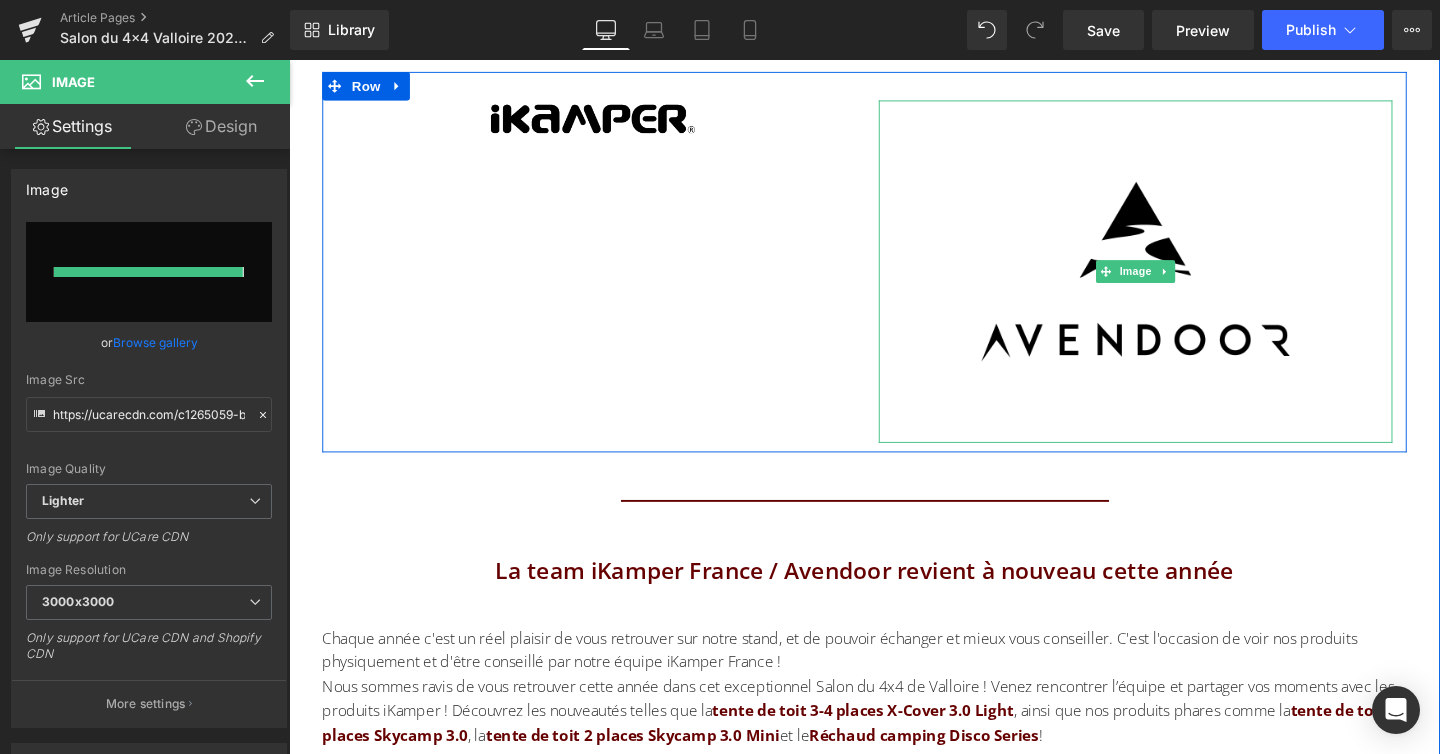 type on "https://ucarecdn.com/a1374c1e-67b3-4fcd-9f3e-7aad8283fb94/-/format/auto/-/preview/3000x3000/-/quality/lighter/LOGO%20IKAMPER%20NOIR.png" 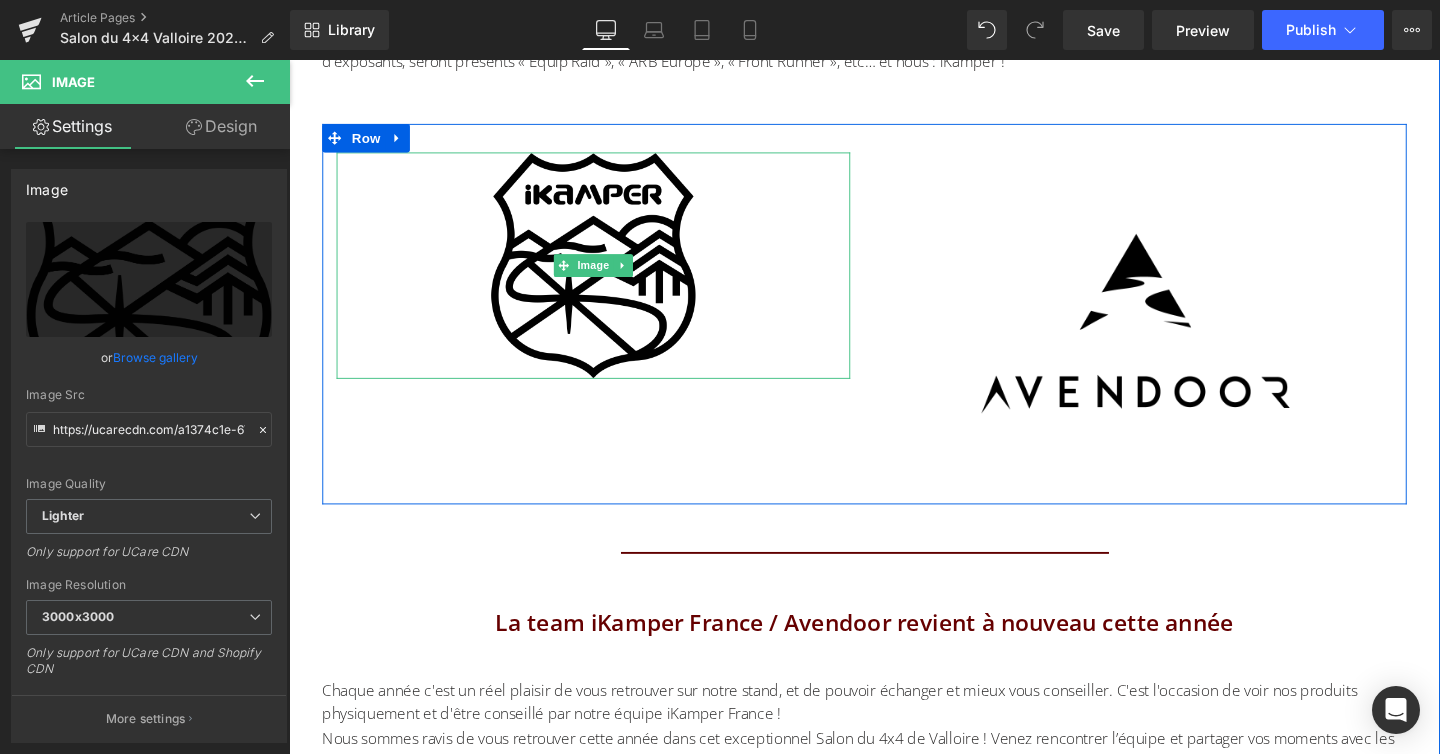 scroll, scrollTop: 4069, scrollLeft: 0, axis: vertical 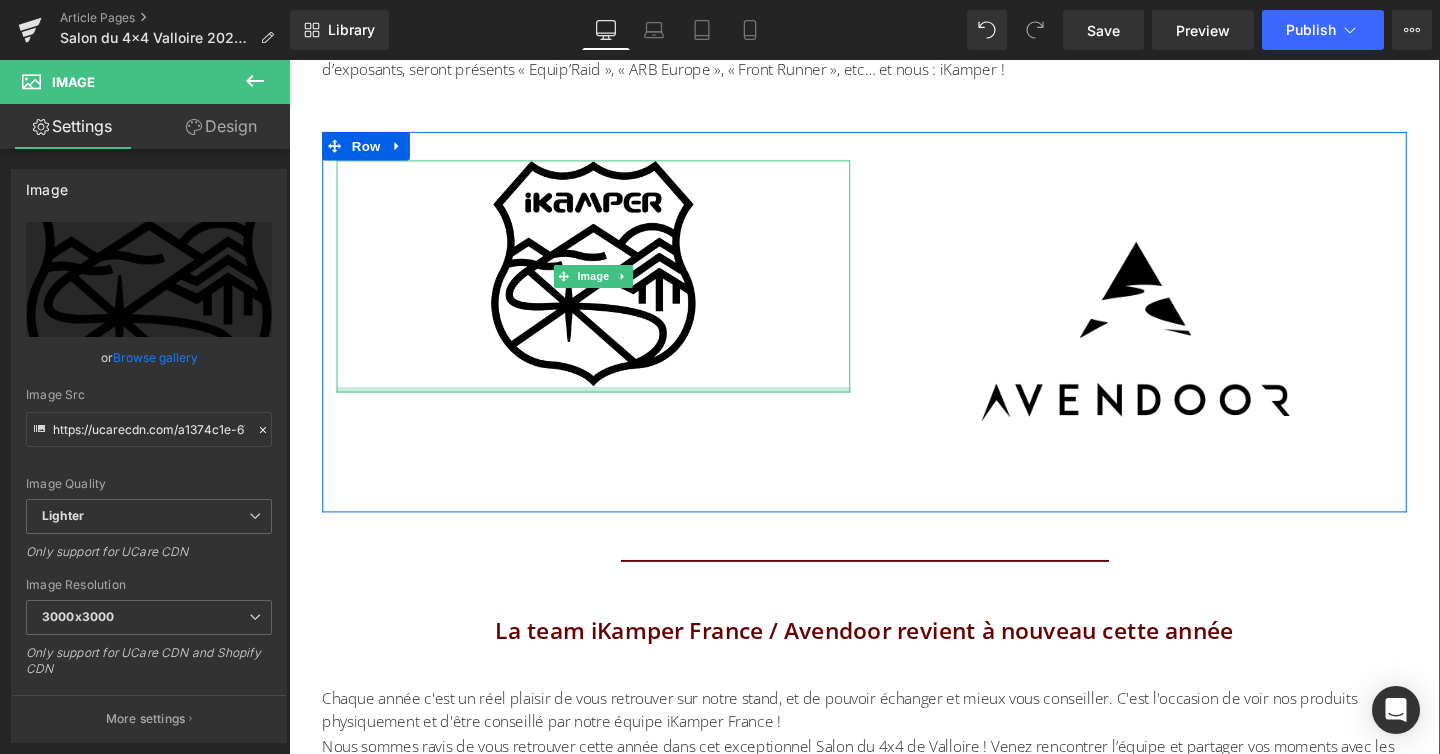click at bounding box center (609, 407) 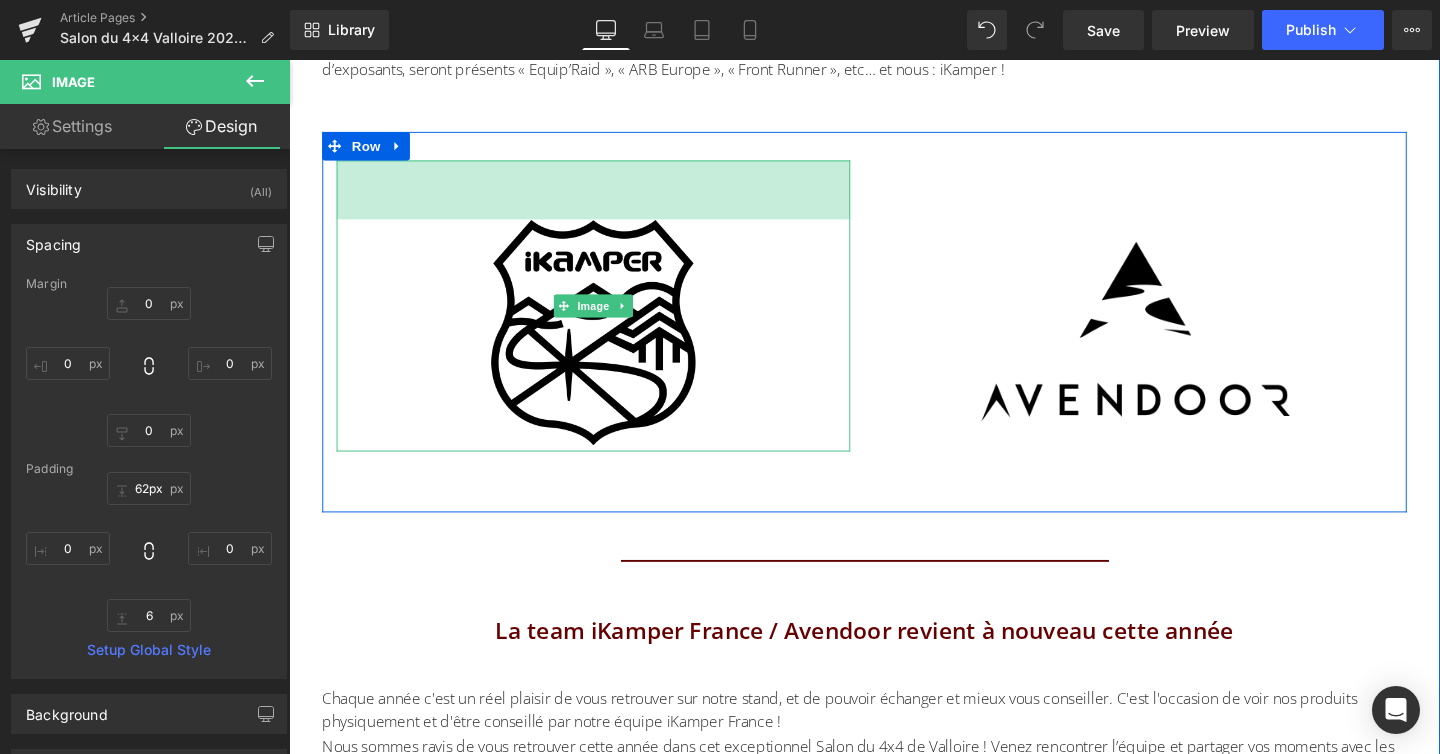 type on "61px" 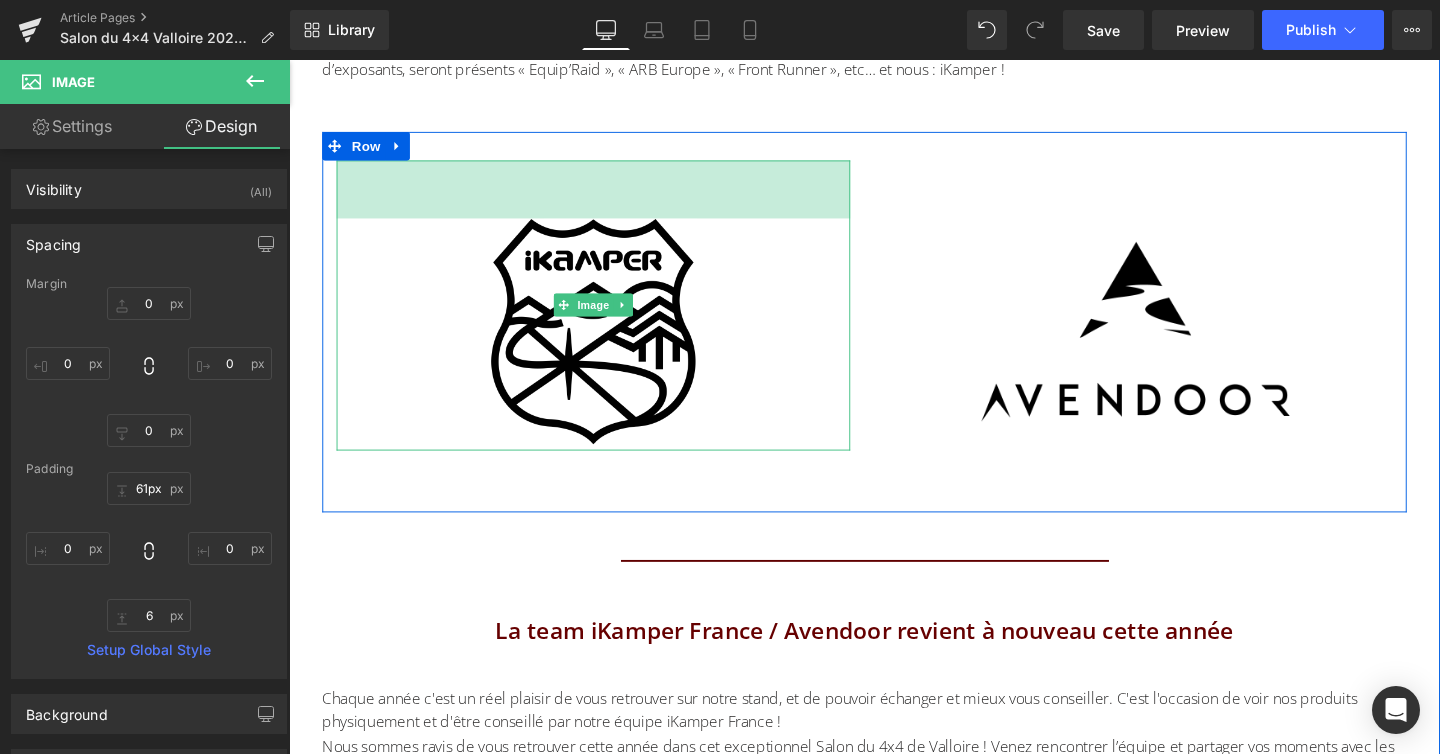 drag, startPoint x: 703, startPoint y: 168, endPoint x: 707, endPoint y: 228, distance: 60.133186 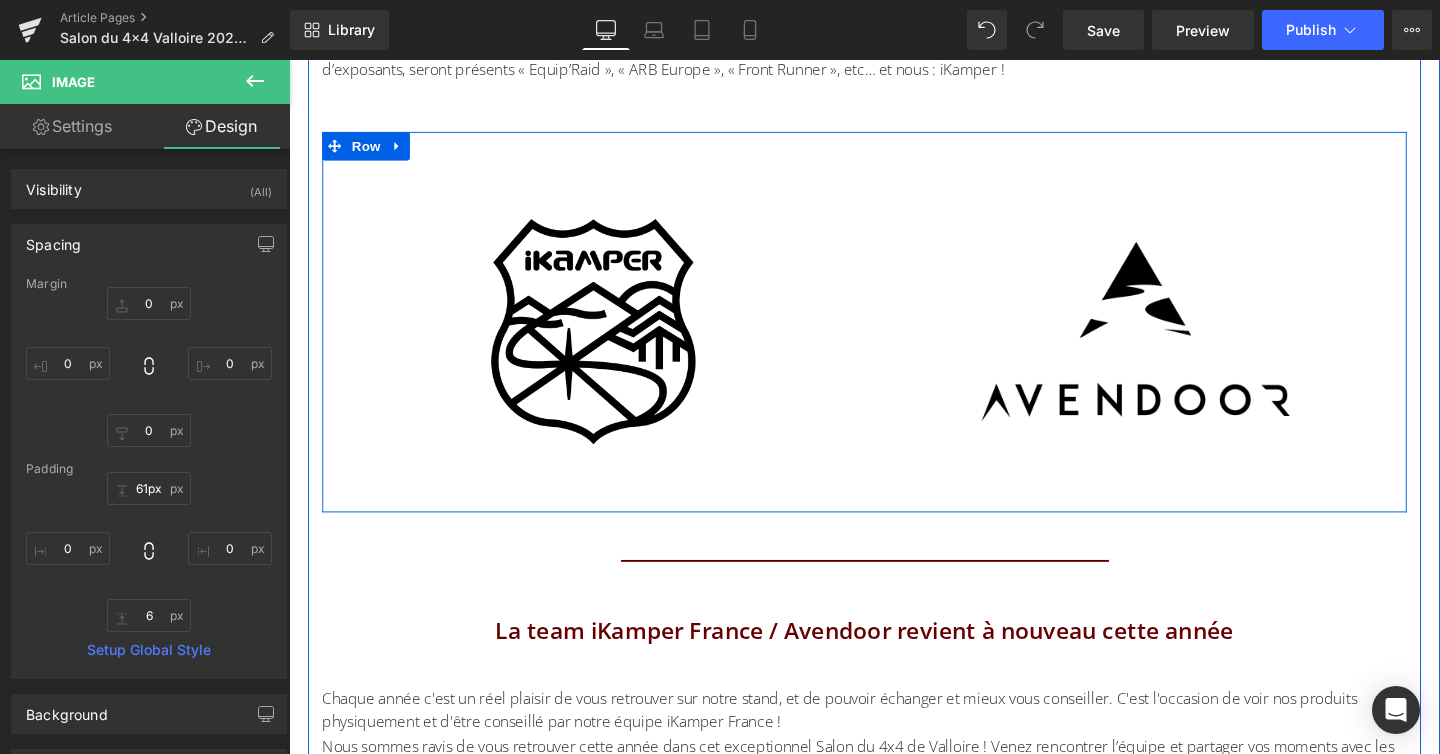 click on "Image   61px       Image
Row" at bounding box center (894, 336) 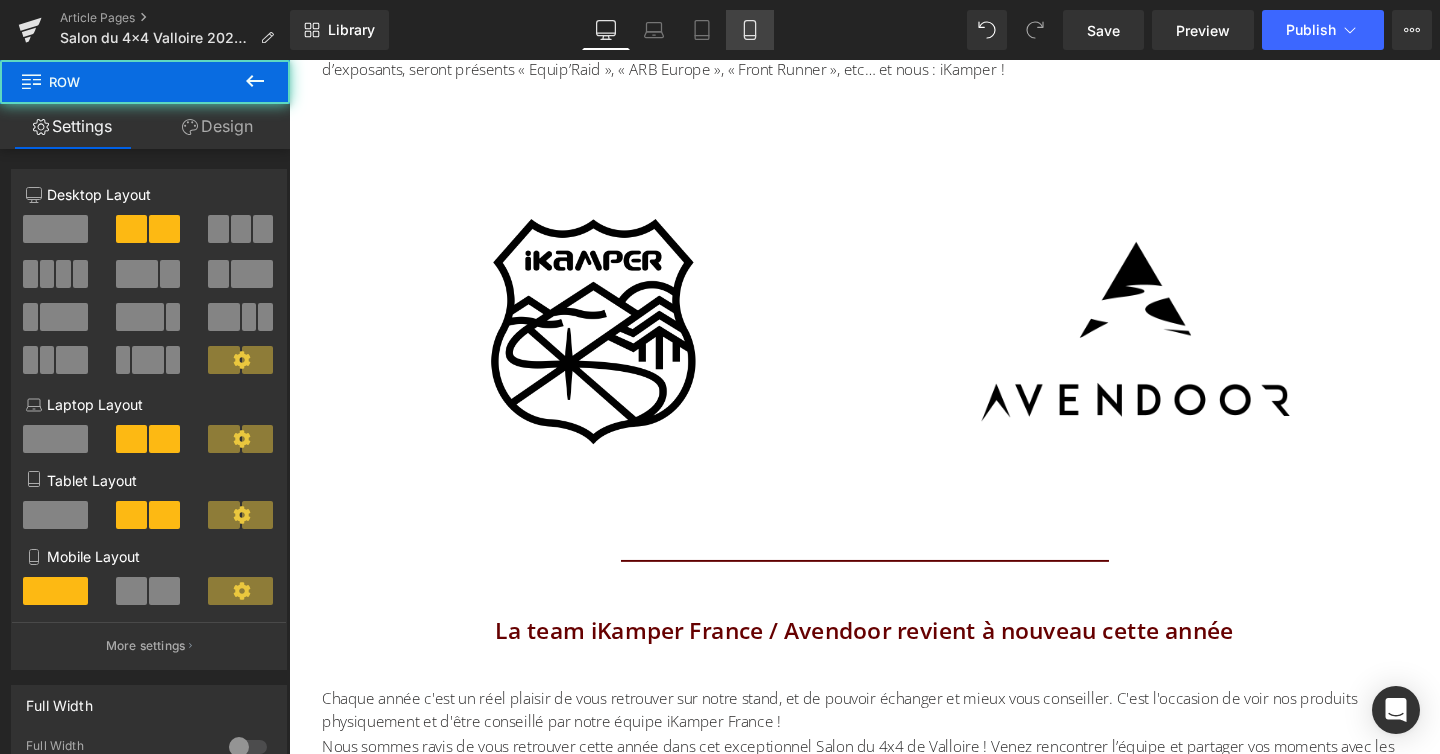 click 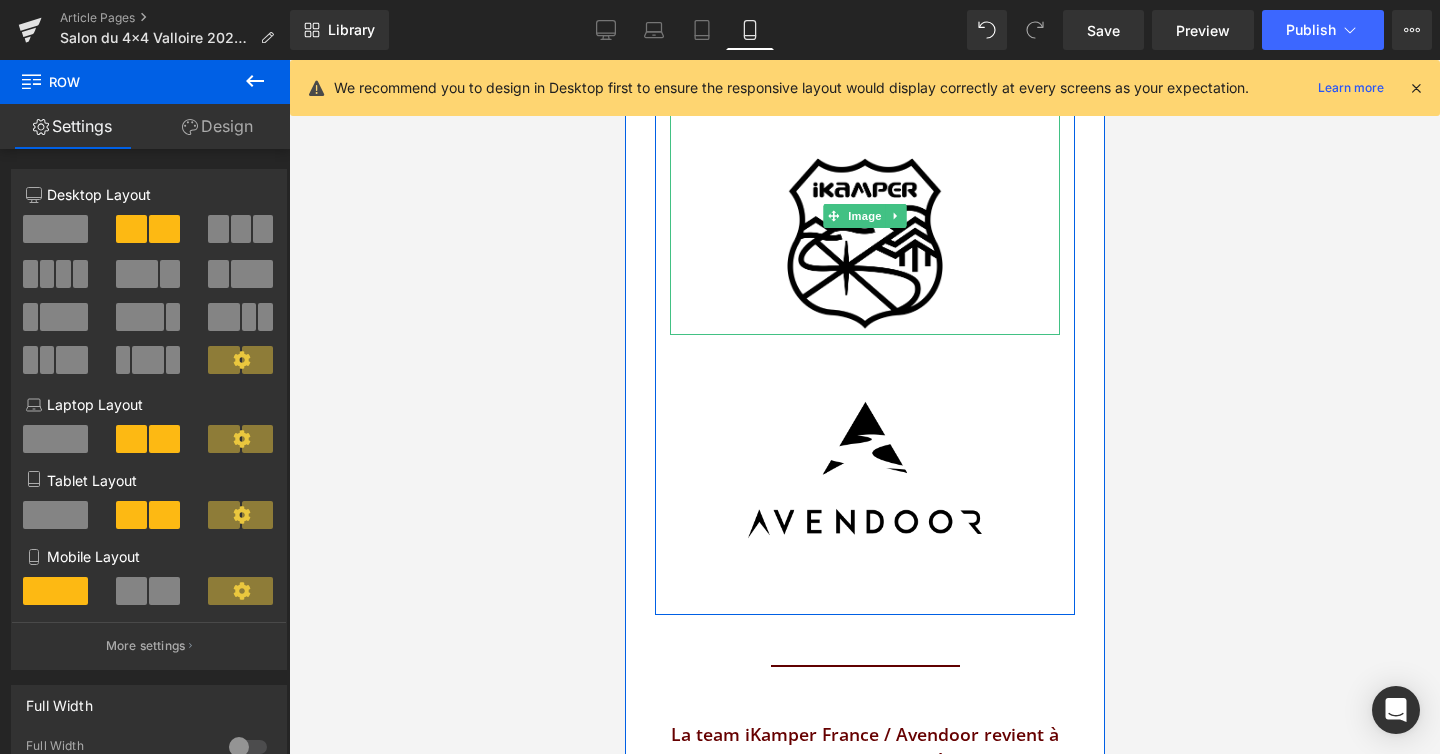 scroll, scrollTop: 3353, scrollLeft: 0, axis: vertical 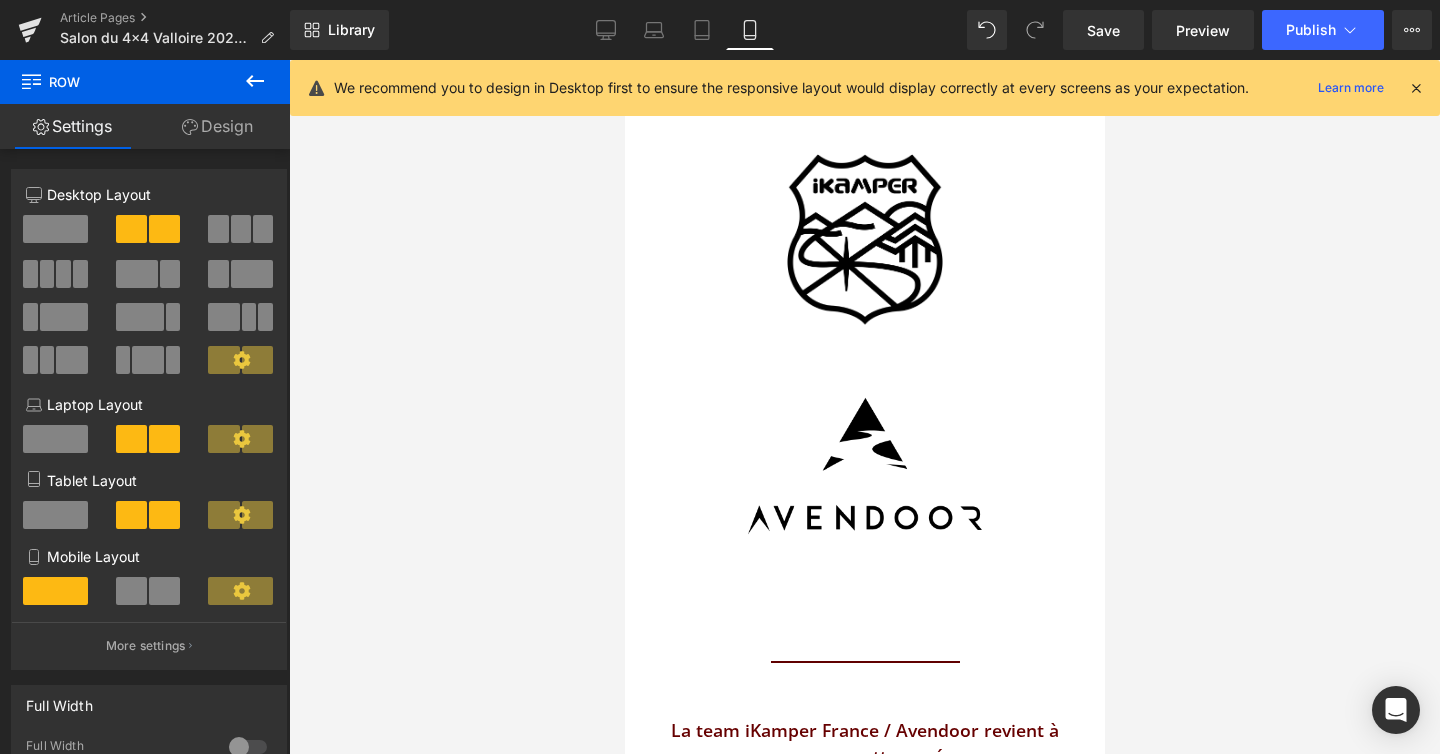 click at bounding box center [864, 407] 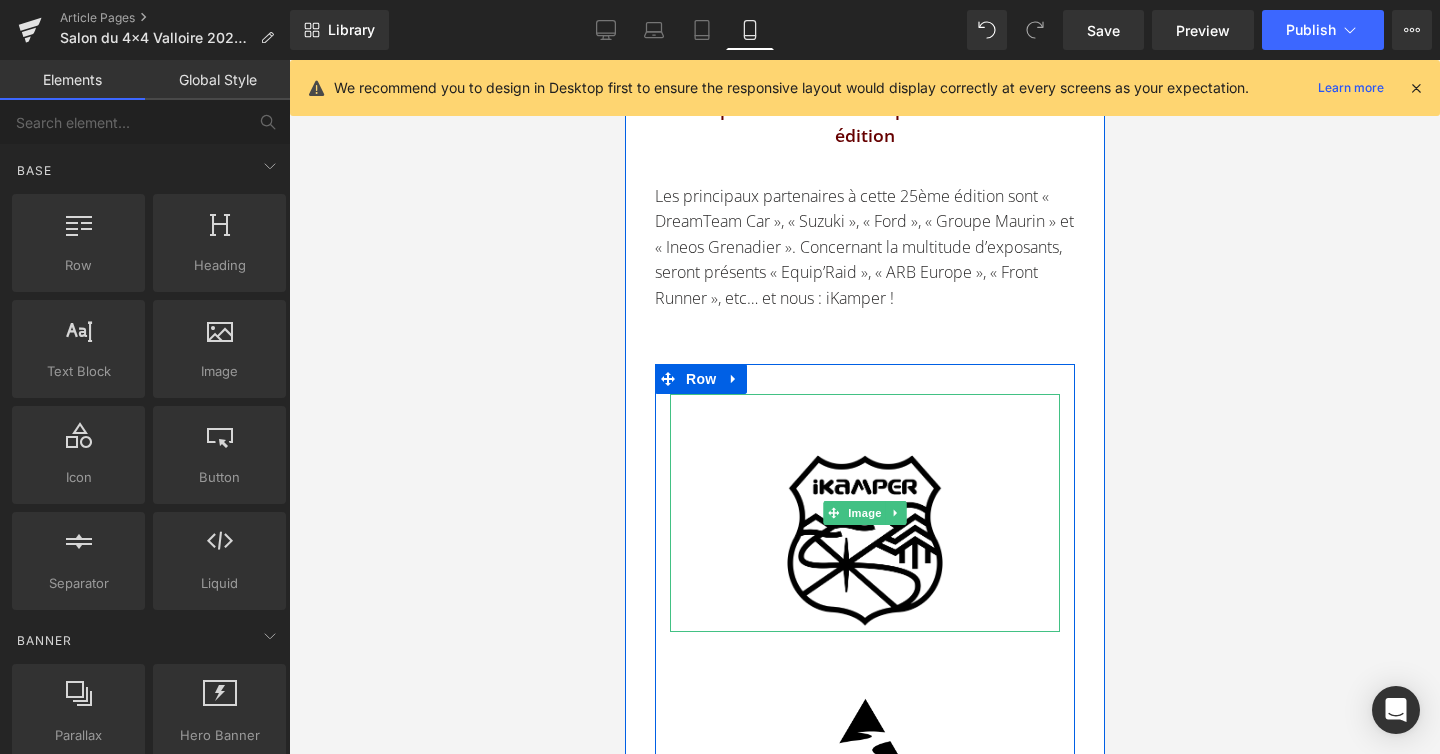 scroll, scrollTop: 3037, scrollLeft: 0, axis: vertical 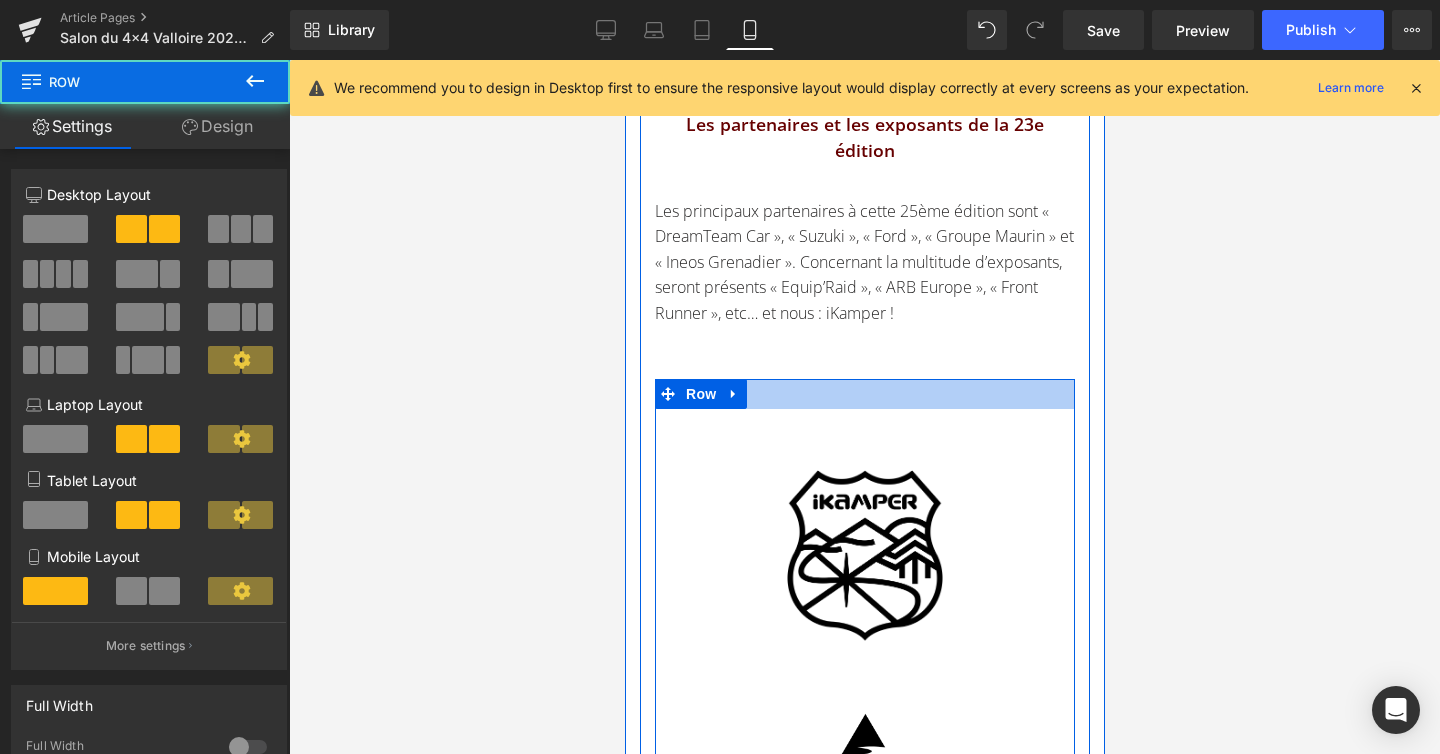 click at bounding box center [864, 394] 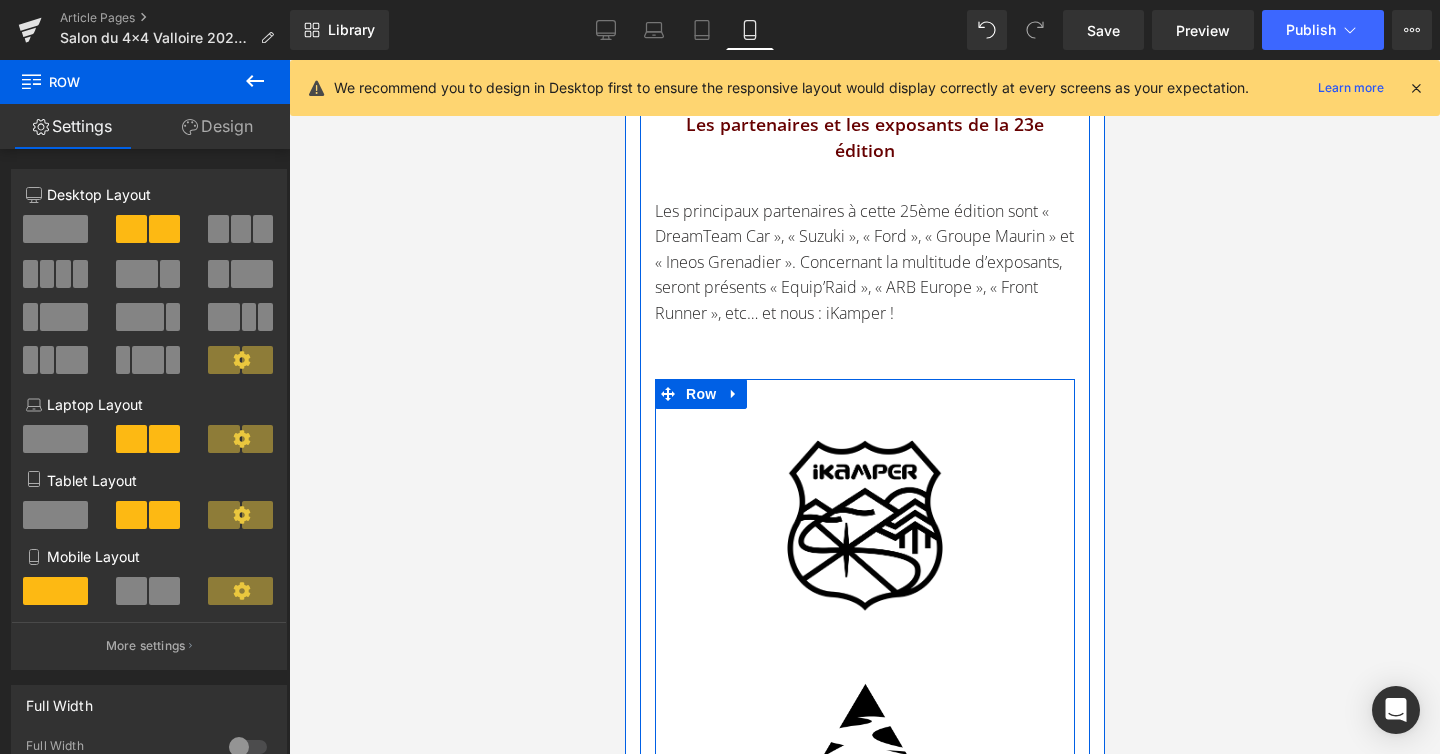drag, startPoint x: 873, startPoint y: 403, endPoint x: 875, endPoint y: 373, distance: 30.066593 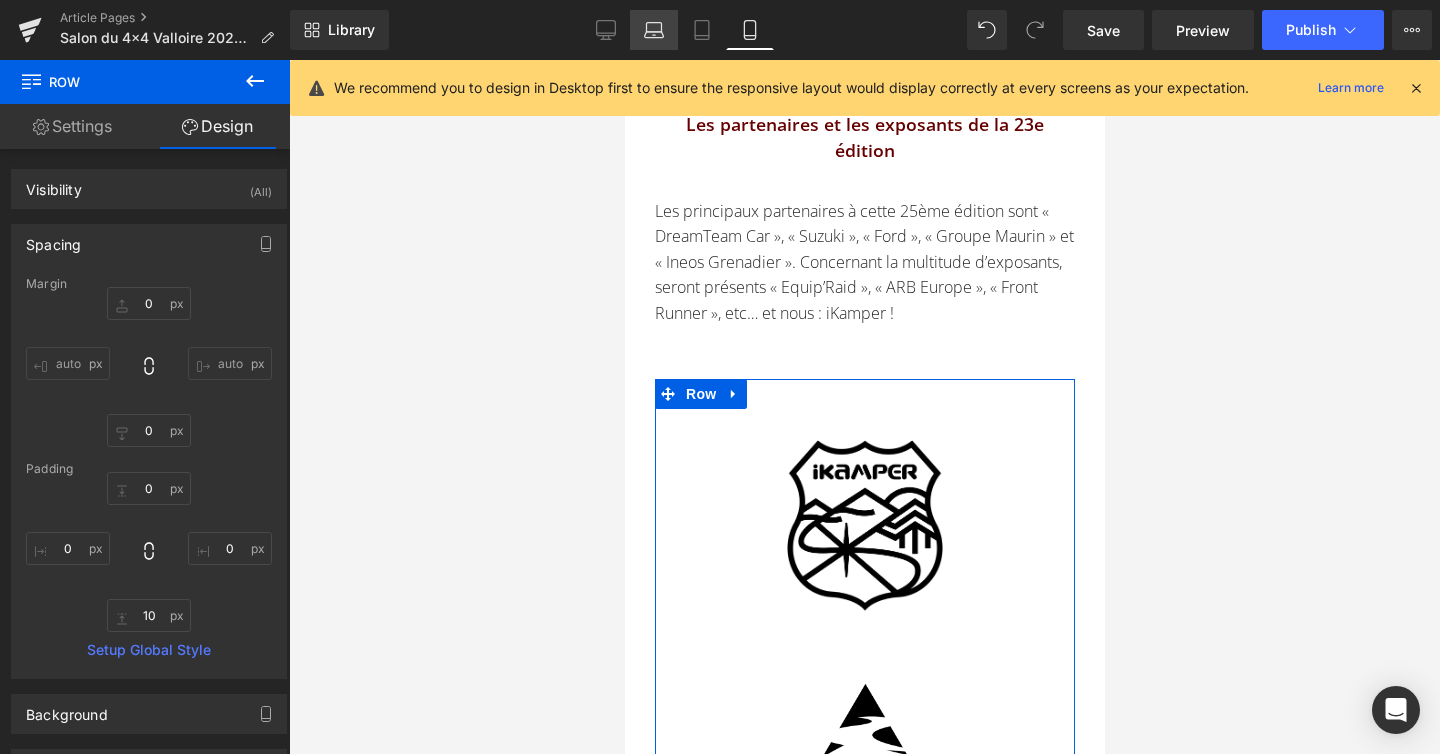 click on "Laptop" at bounding box center (654, 30) 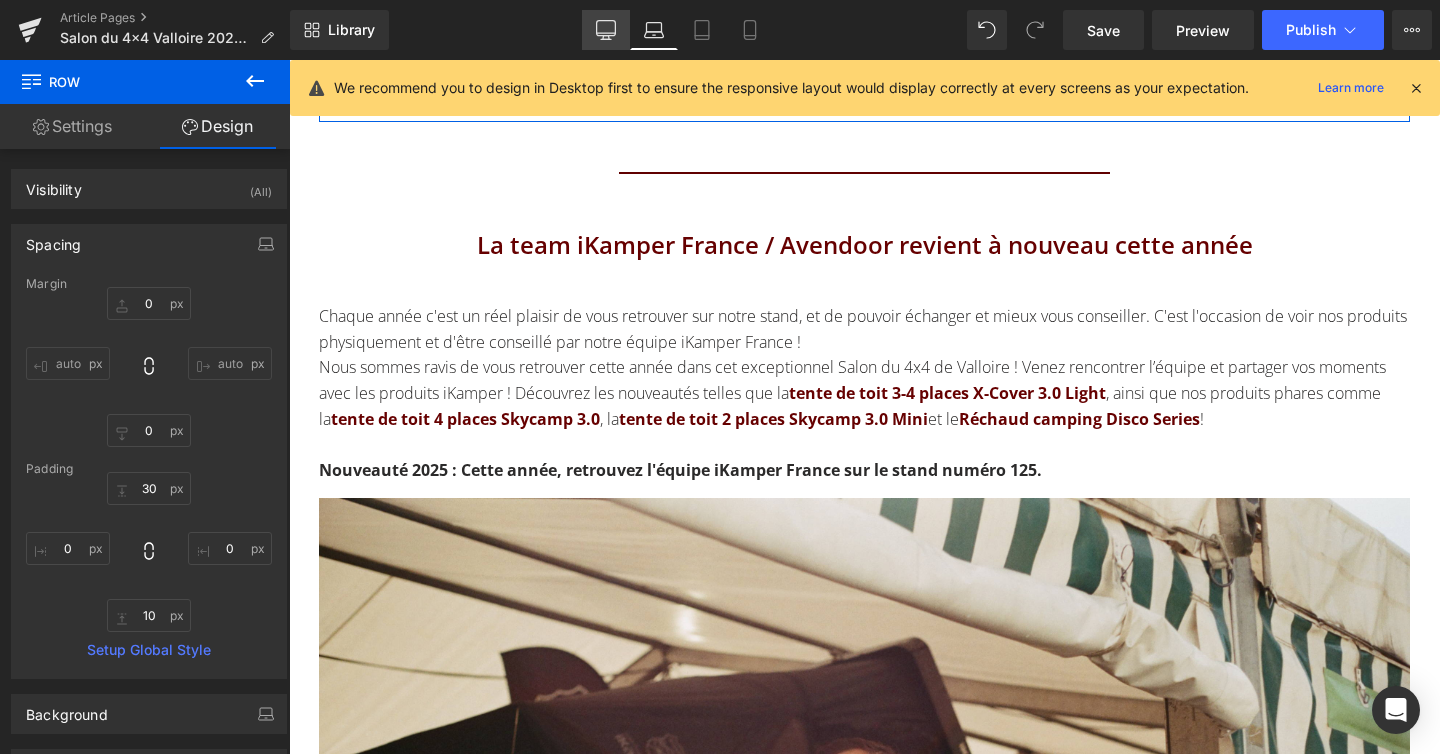 click on "Desktop" at bounding box center (606, 30) 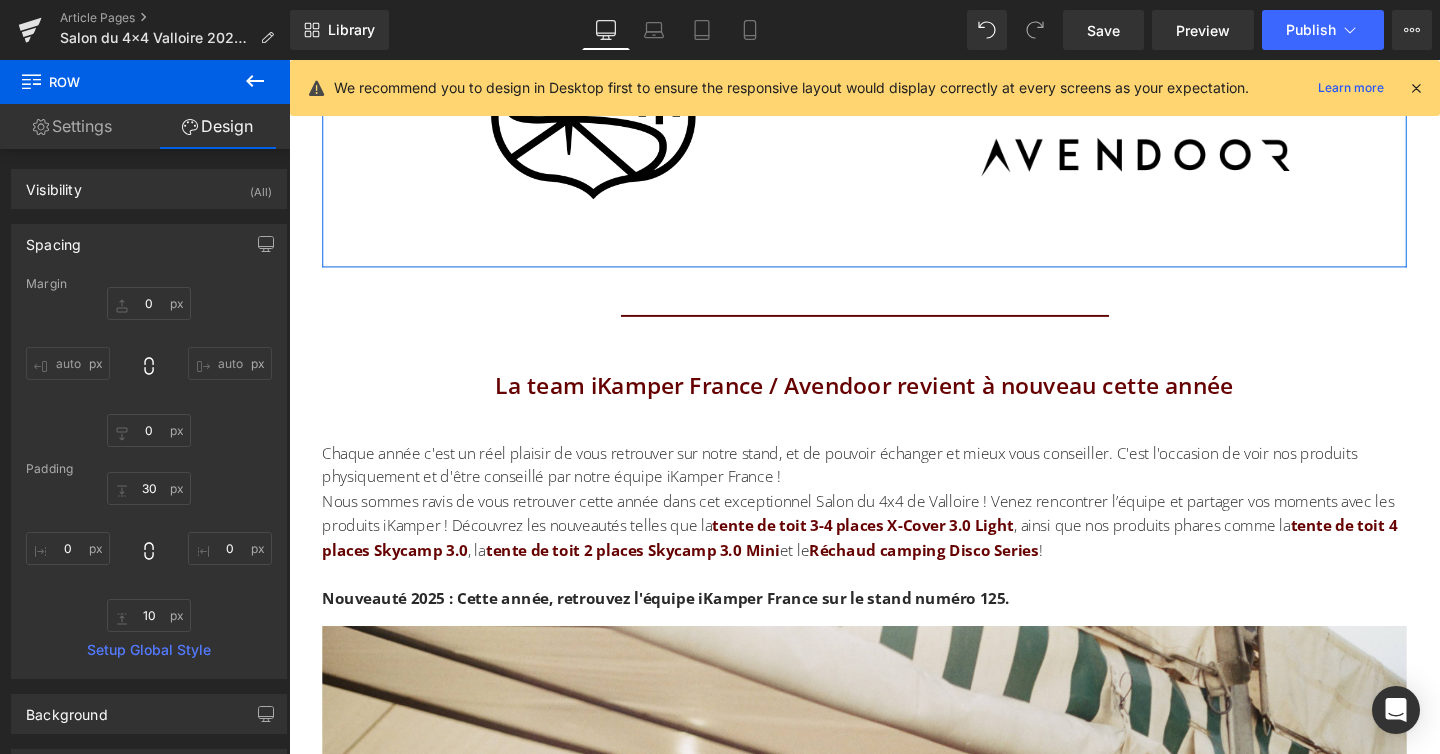 scroll, scrollTop: 3910, scrollLeft: 0, axis: vertical 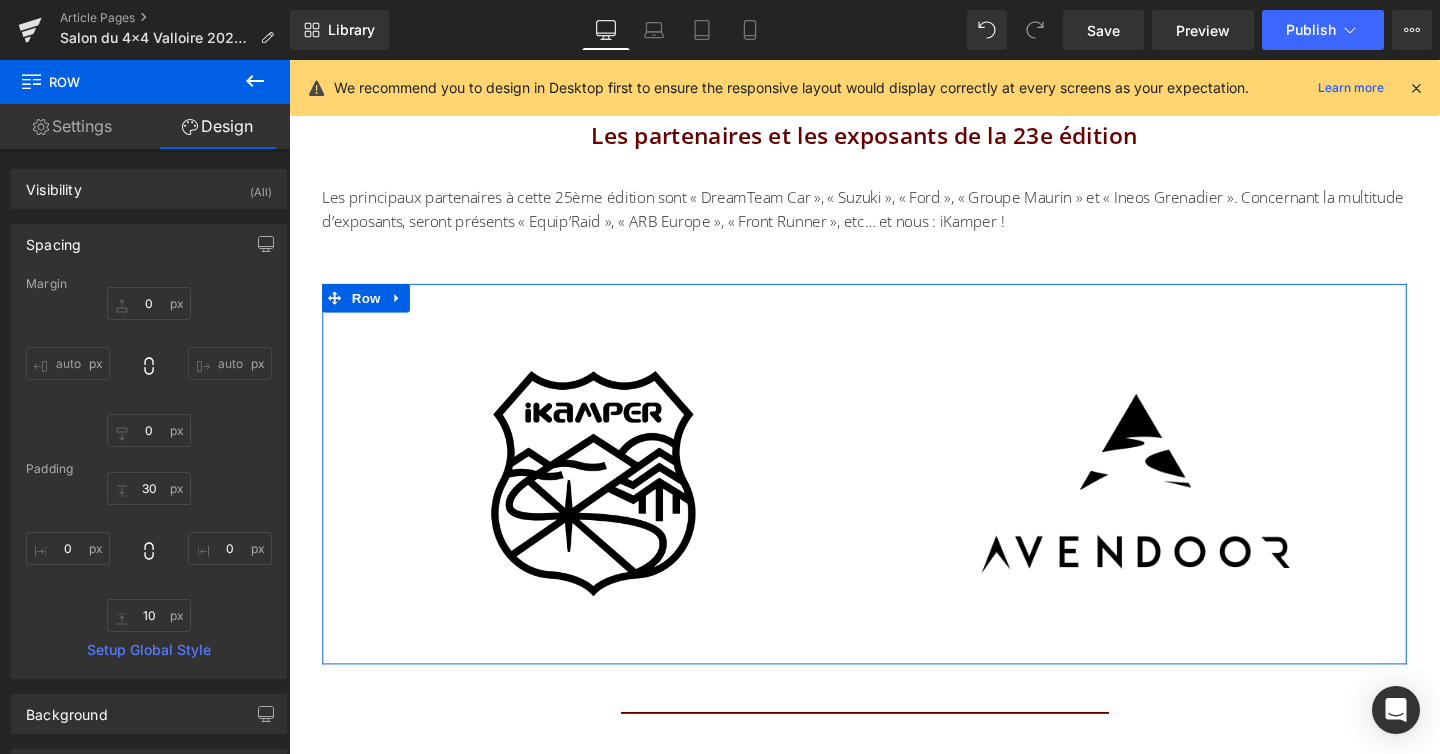 type on "0" 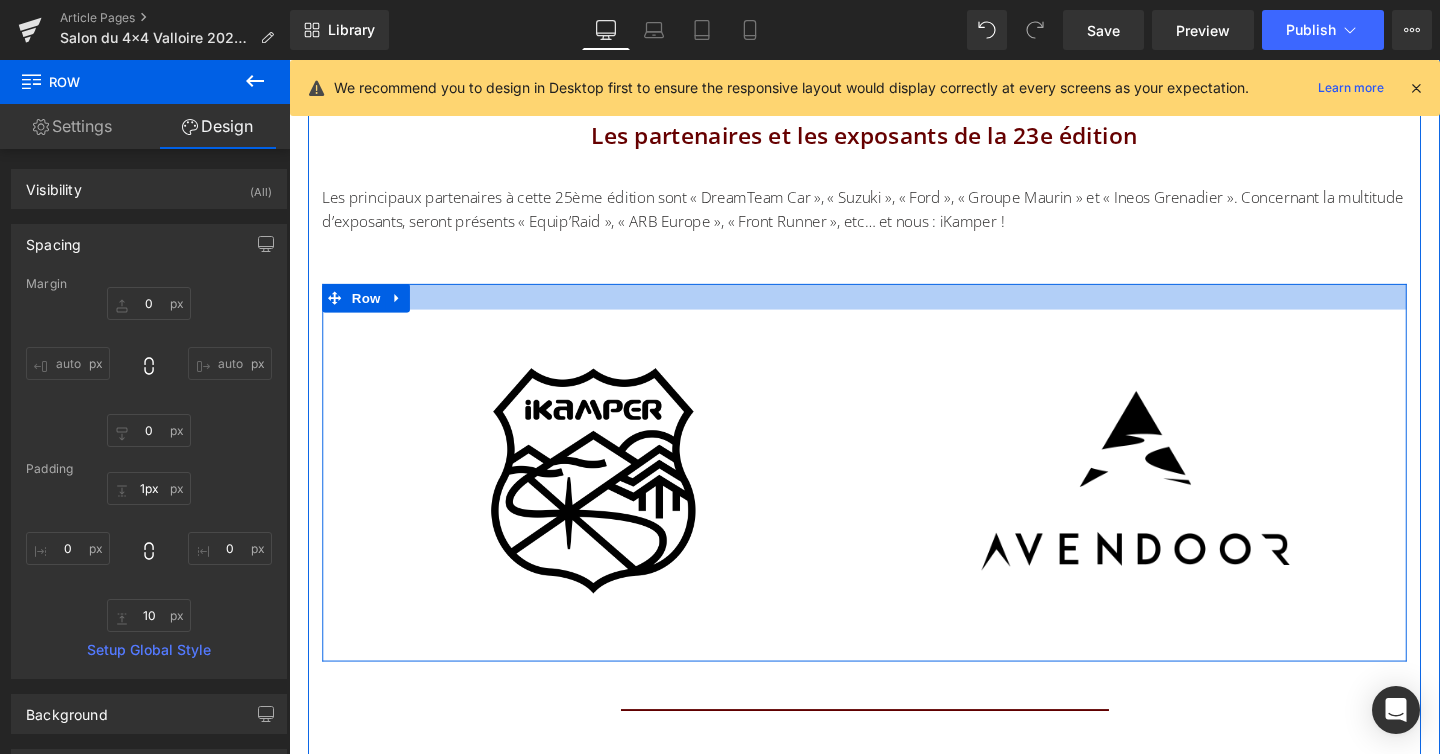 type on "0px" 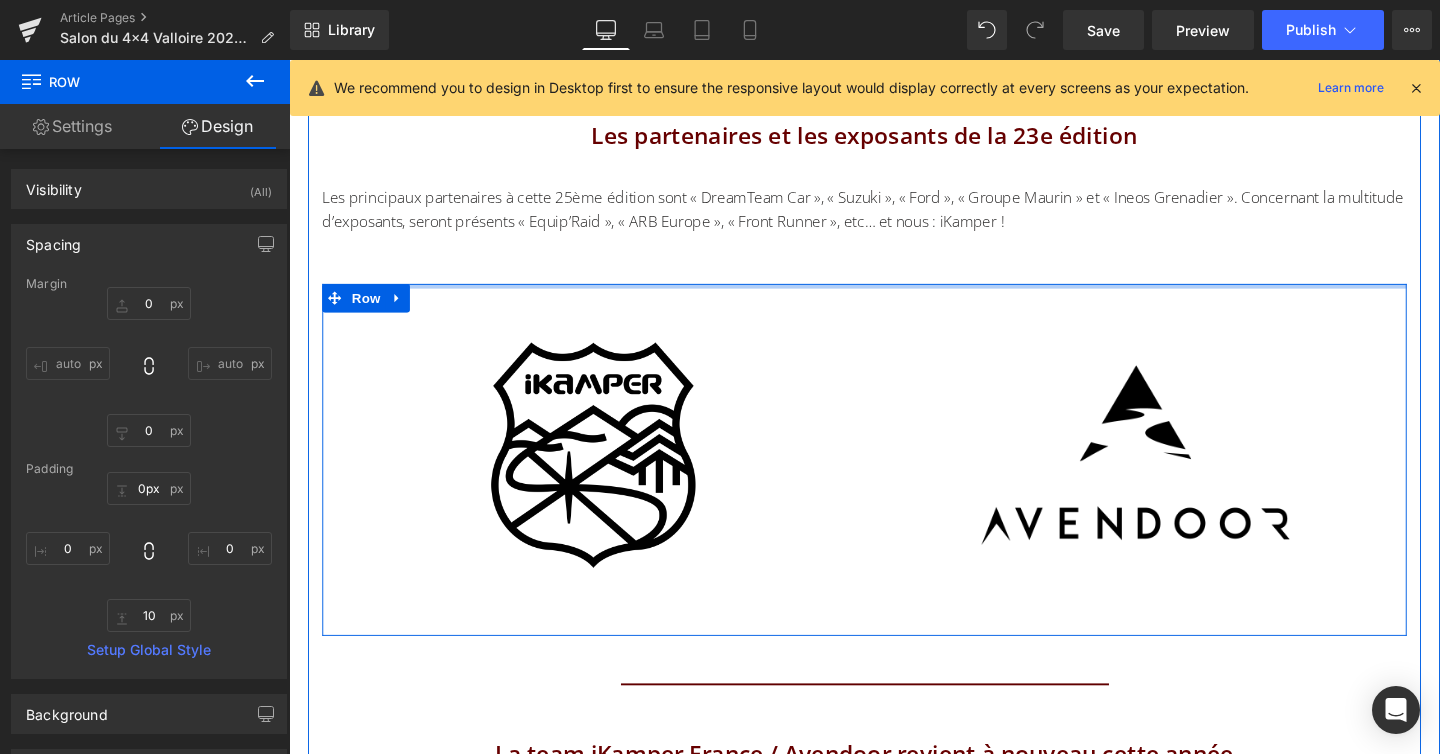 drag, startPoint x: 776, startPoint y: 309, endPoint x: 777, endPoint y: 256, distance: 53.009434 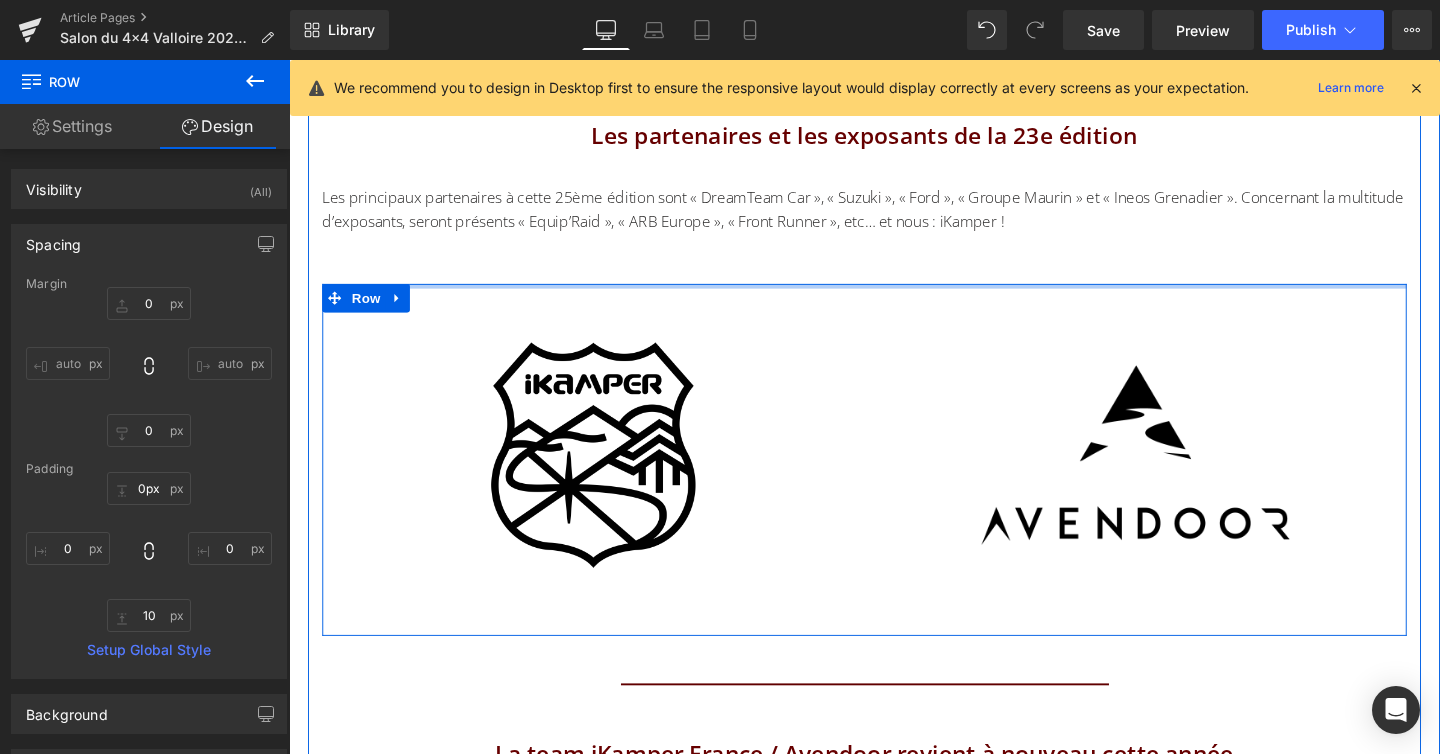 click on "L'essentiel à savoir sur le salon du 4x4 de Valloire 2025 Heading         Le compte à rebours est lancé ! Du [DATE] au [DATE] 2025 aura lieu la 23ème édition du Salon du Tout-Terrain et du Voyage ! Le salon du 4x4 à Valloire c’est plus de 150 exposants dédiés à la communauté des voyageurs autour du monde et aux talents nomades. Ce salon est un évènement unique et inoubliable.  Text Block         Image         Présentation de la foire du tout terrain et du voyage  Heading         Row         Ce rassemblement Français en montagne est un savant mélange entre les voyageurs ou les futurs voyageurs, les professionnels, les organisations touristiques et les différents fournisseurs. C’est un immense regroupement de passionnés du monde du tout-terrain et de l’off road. Text Block         Image         Image         Row         Le programme de l'événement et les activités à ne pas louper  Heading         Row         Image         Les partenaires et les exposants de la 23e édition  Heading" at bounding box center [894, 674] 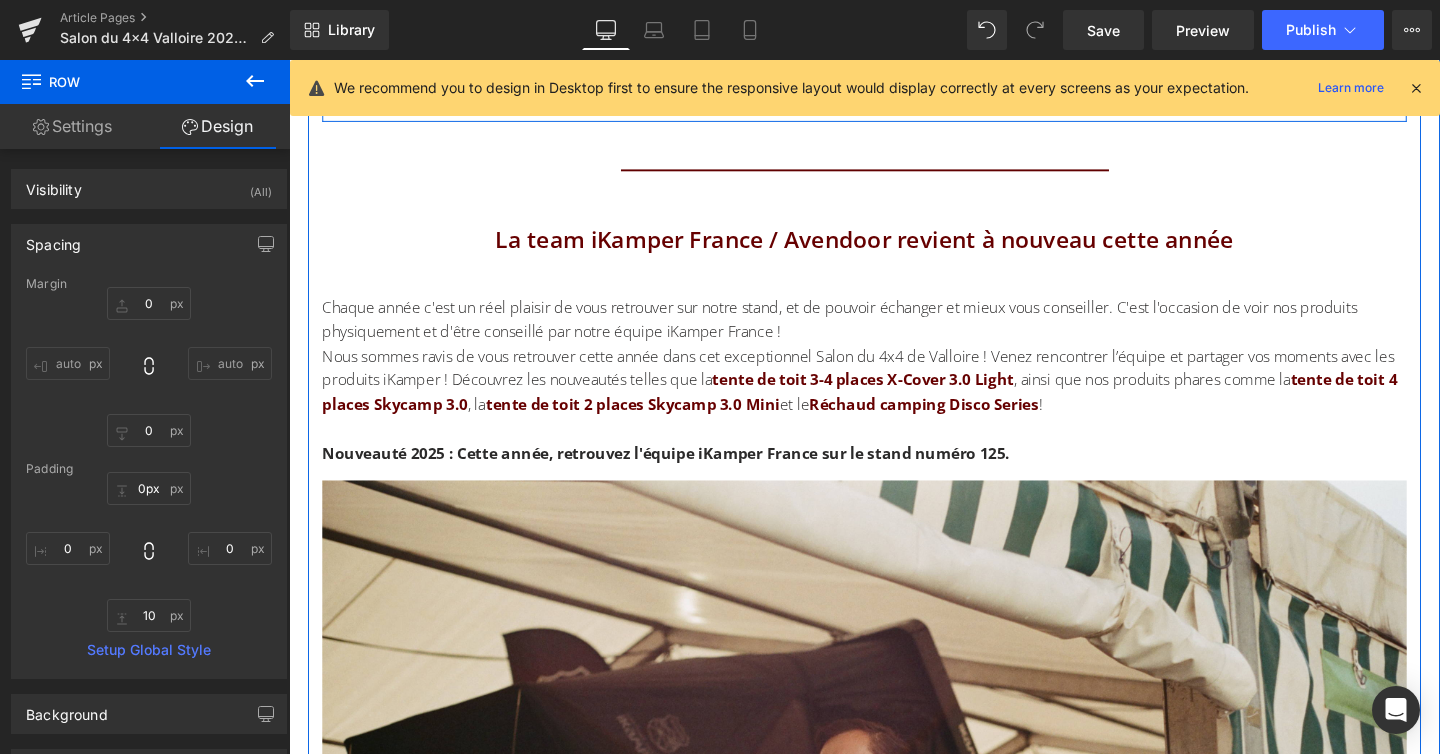 scroll, scrollTop: 4505, scrollLeft: 0, axis: vertical 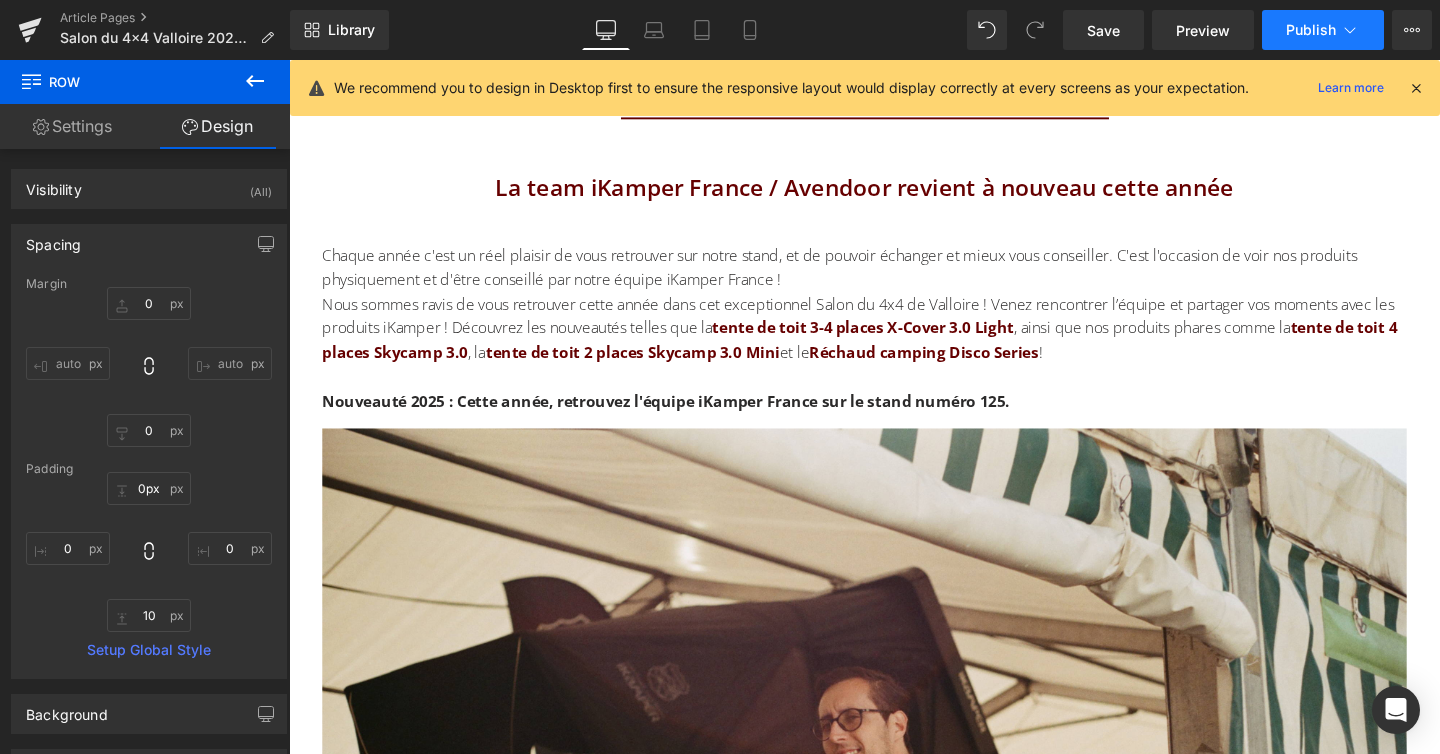 click 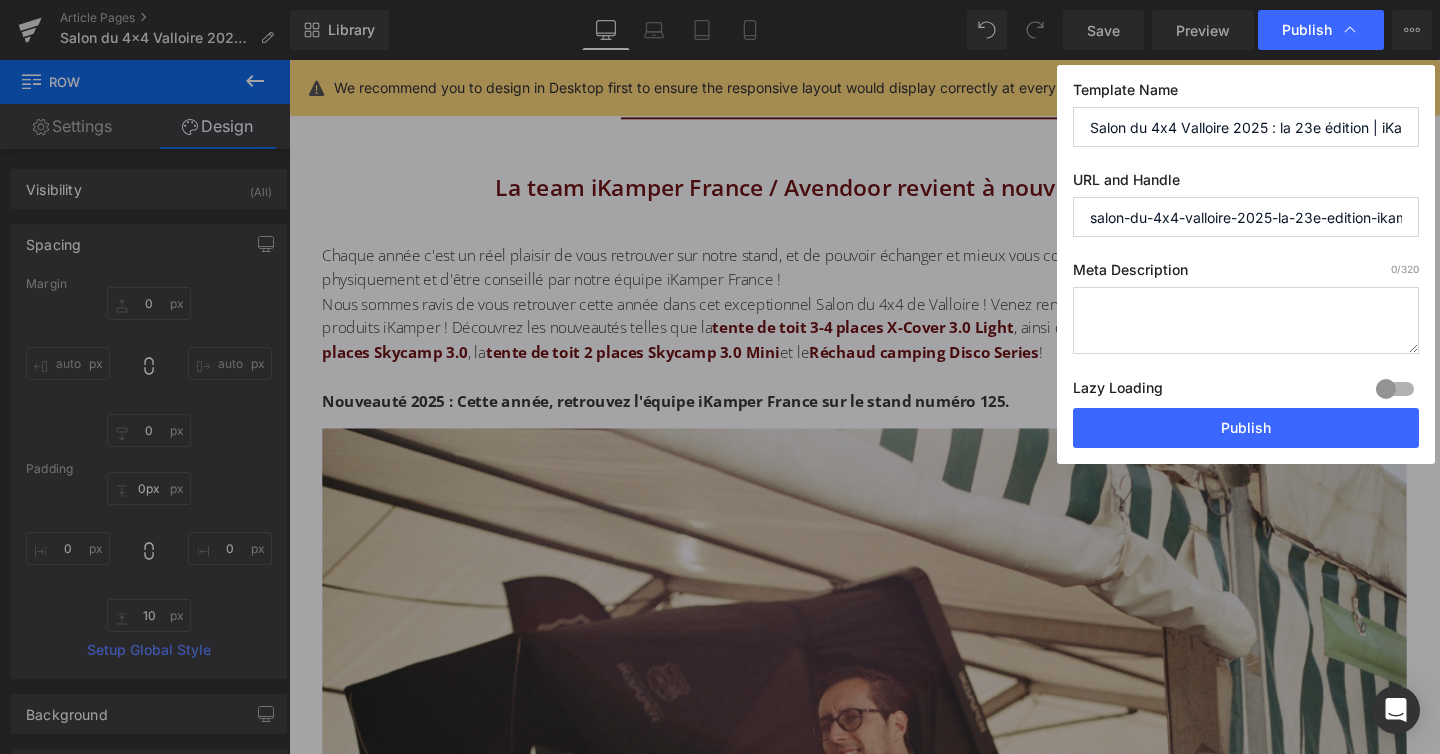 click on "salon-du-4x4-valloire-2025-la-23e-edition-ikamper-france" at bounding box center [1246, 217] 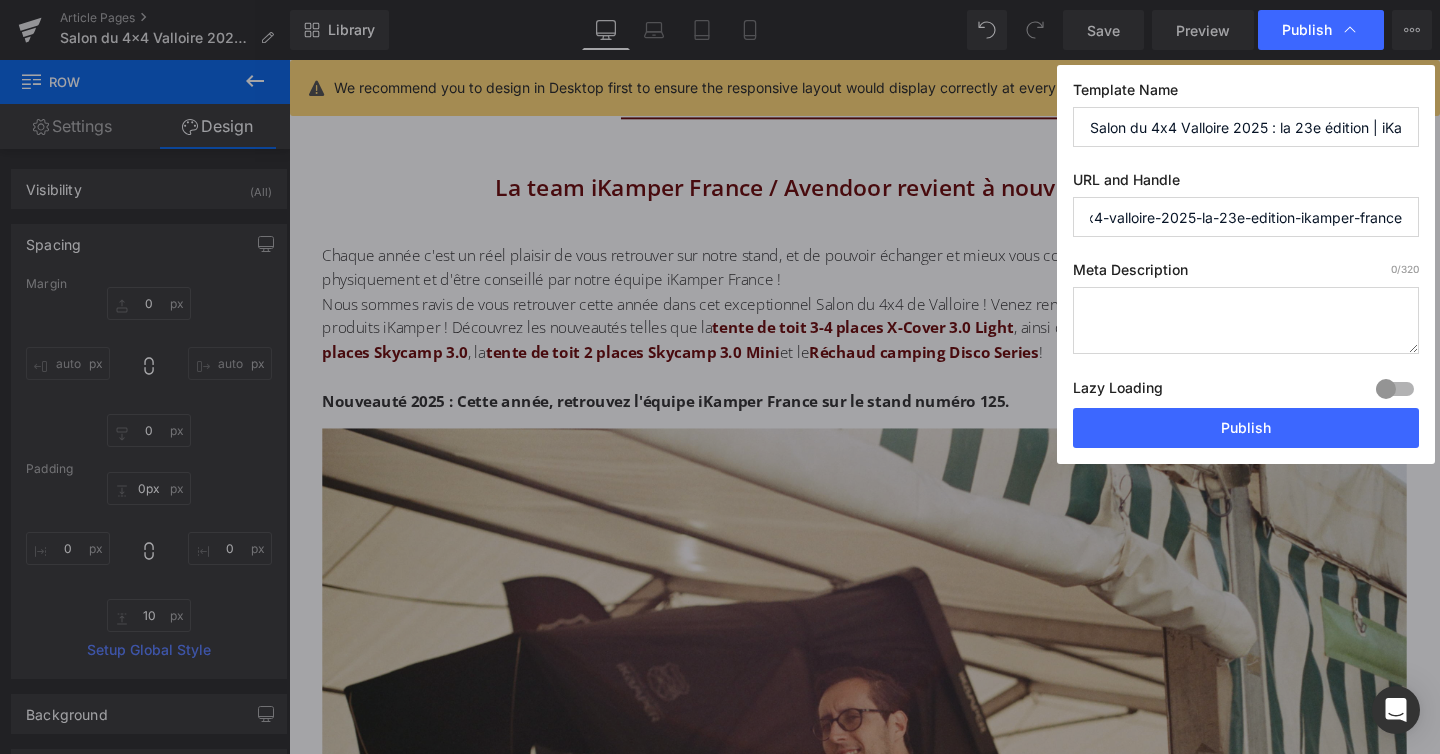 drag, startPoint x: 1277, startPoint y: 220, endPoint x: 1425, endPoint y: 224, distance: 148.05405 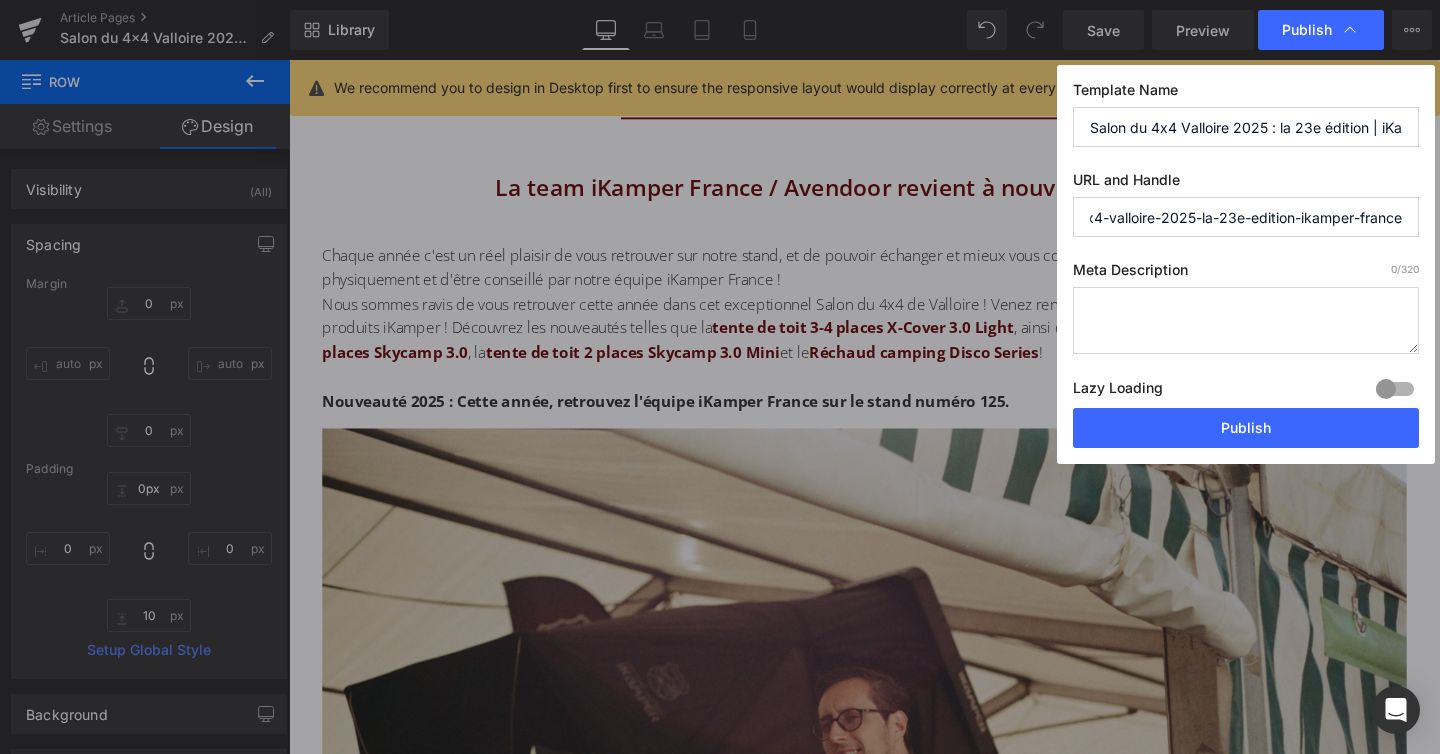 click on "Template Name Salon du 4x4 Valloire 2025 : la 23e édition | iKamper France URL and Handle salon-du-4x4-valloire-2025-la-23e-edition-ikamper-france Meta Description 0 /320
Lazy Loading
Build
Upgrade plan to unlock
Lazy loading helps you improve page loading time, enhance user experience & increase your SEO results.
Lazy loading is available on  Build, Optimize & Enterprise.
You’ve reached the maximum published page number of your plan  (90/999999) .
Upgrade plan to unlock more pages
Publish" at bounding box center (1246, 264) 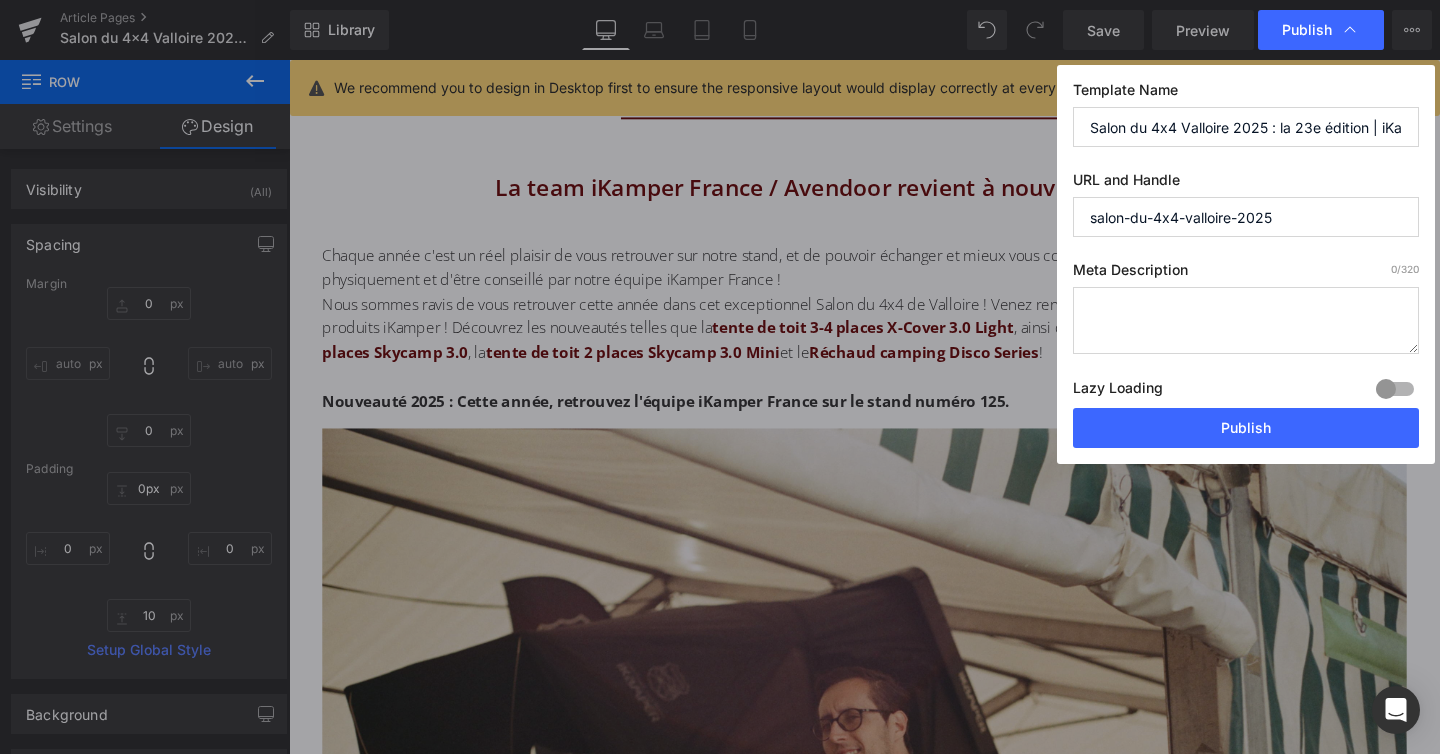 scroll, scrollTop: 0, scrollLeft: 0, axis: both 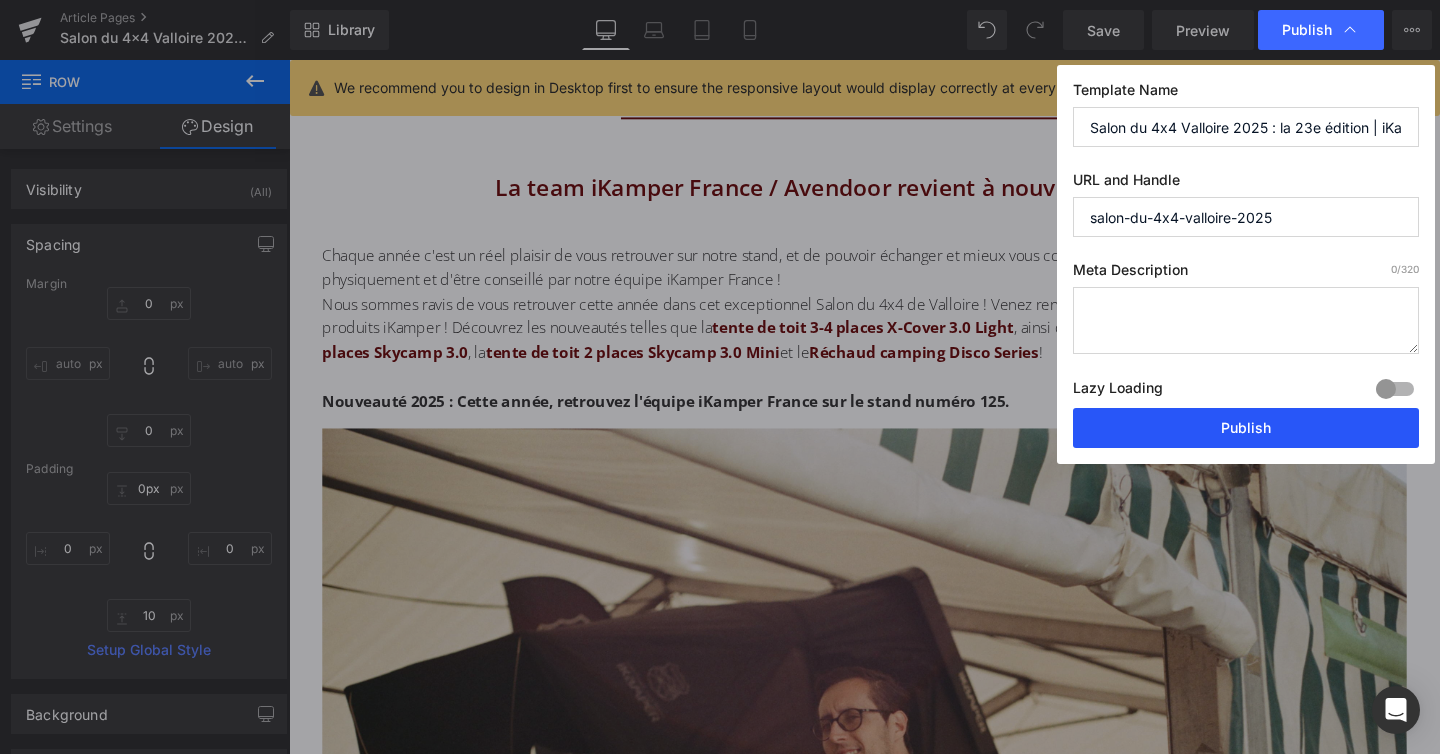 type on "salon-du-4x4-valloire-2025" 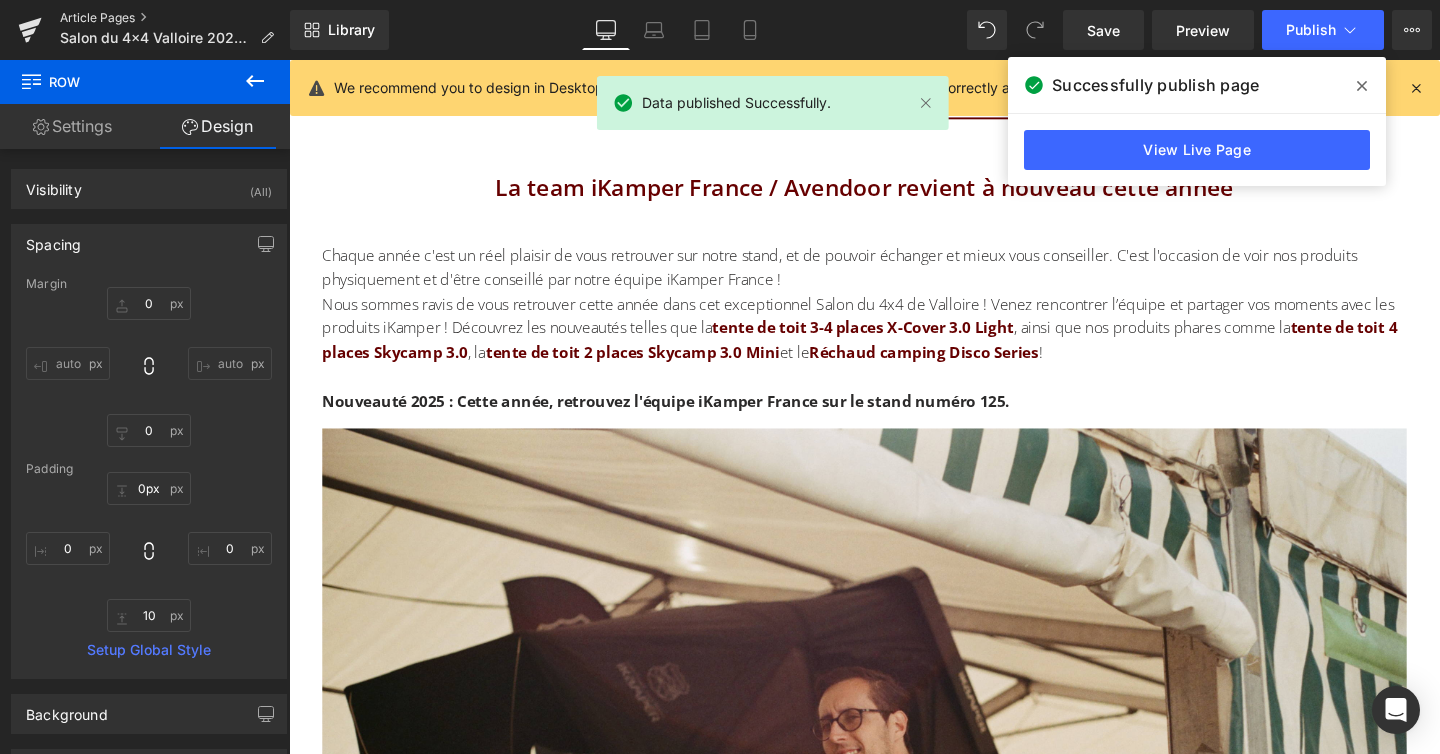 click on "Article Pages" at bounding box center (175, 18) 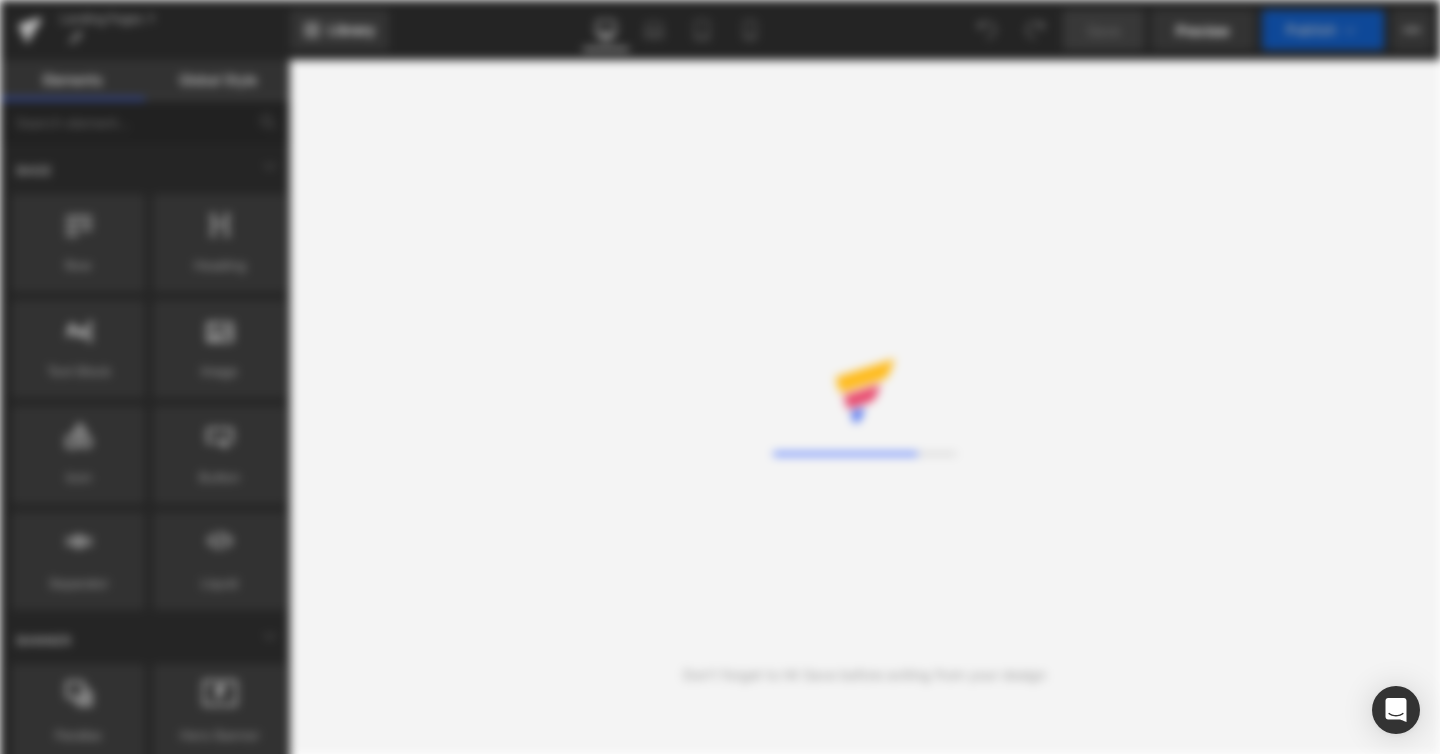 scroll, scrollTop: 0, scrollLeft: 0, axis: both 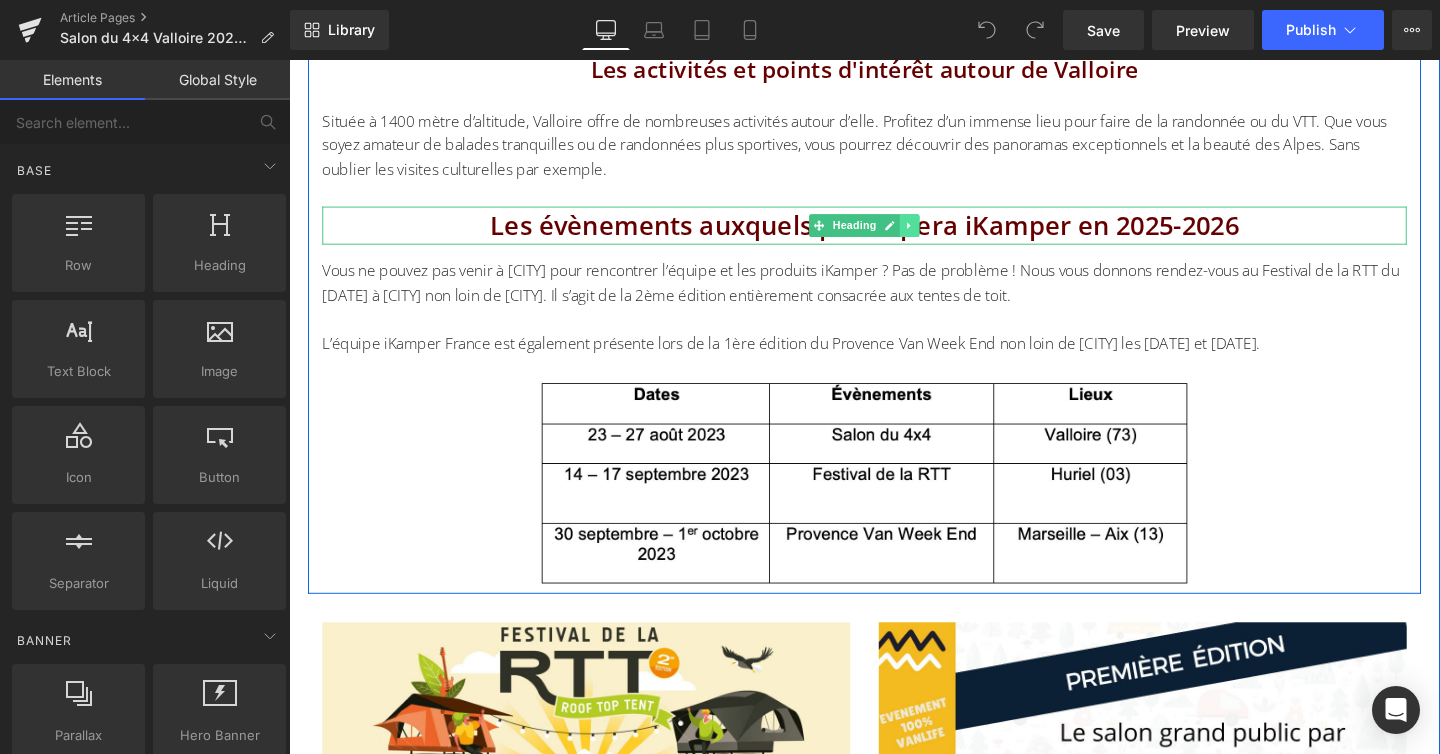 click at bounding box center [941, 234] 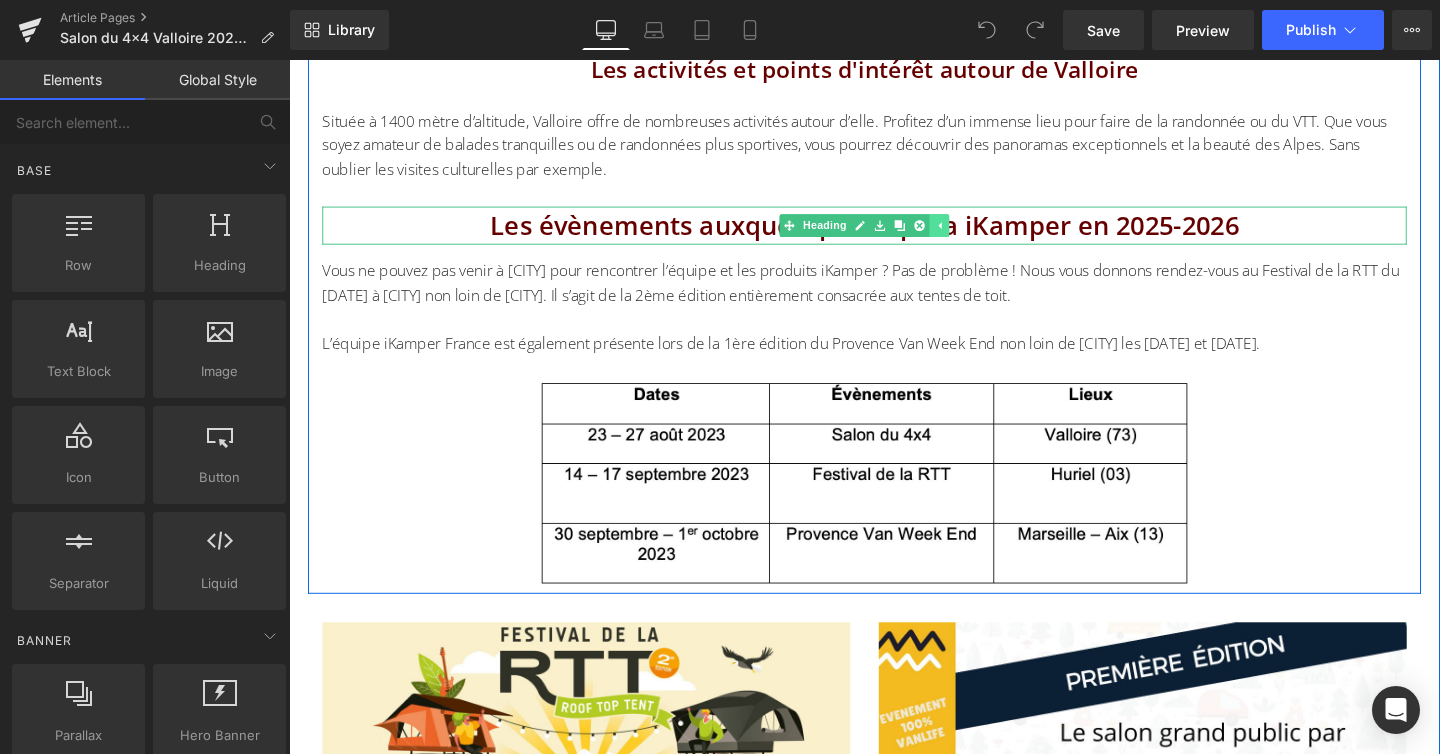 click 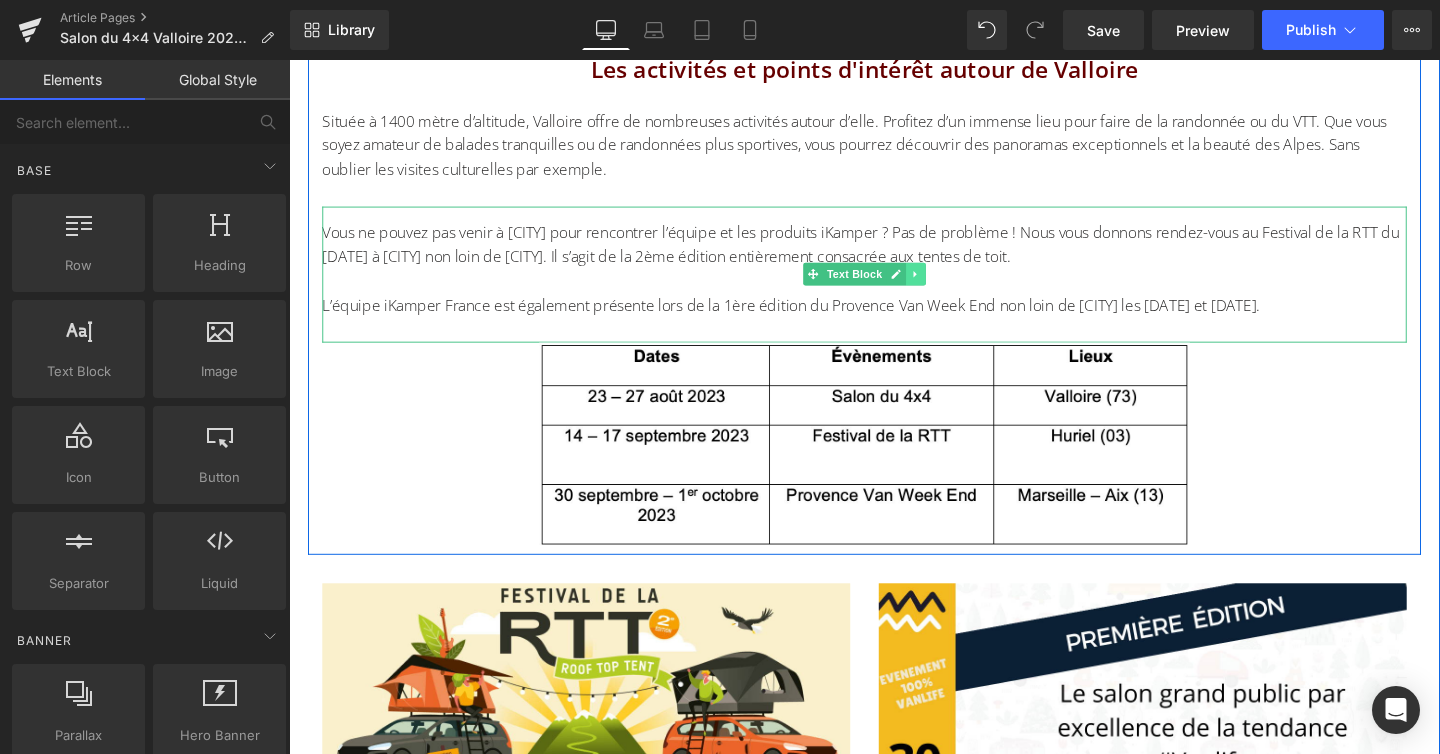 click 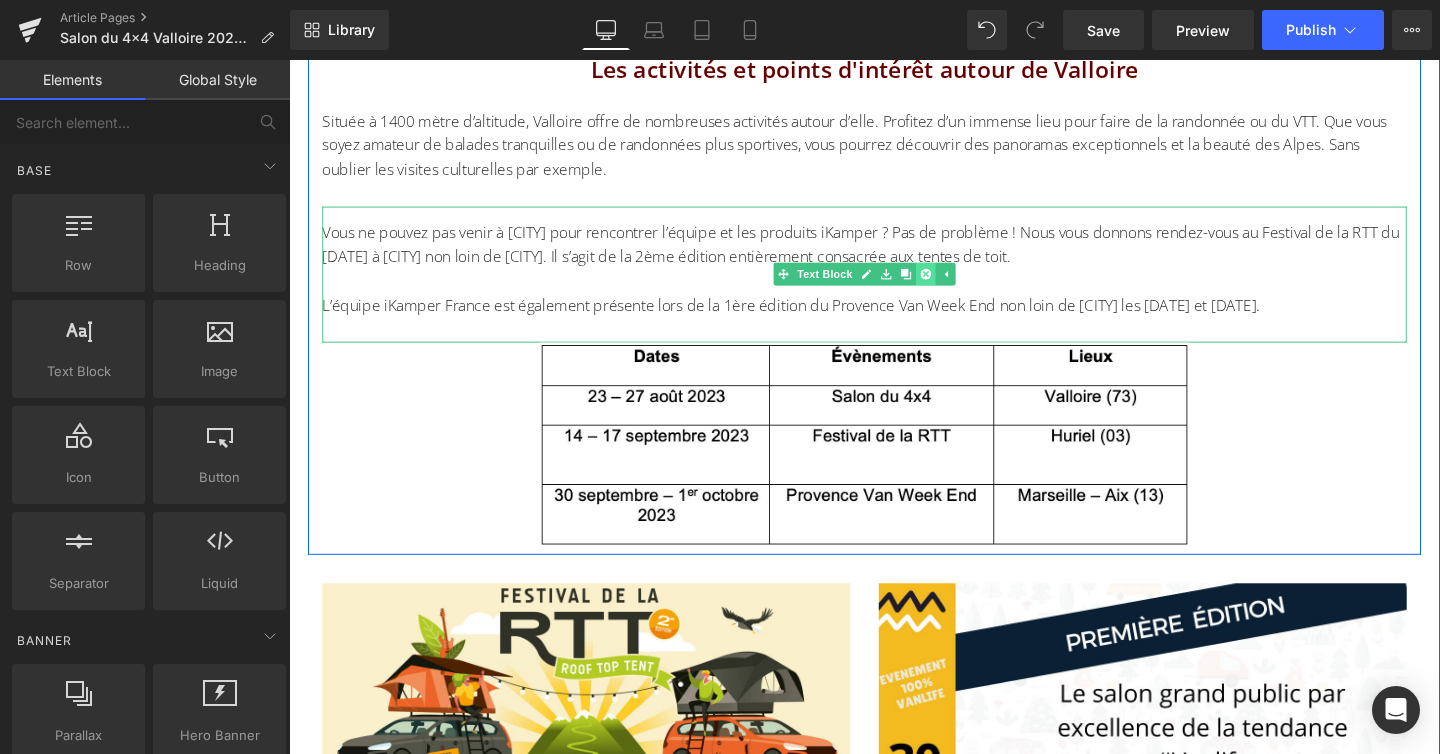click 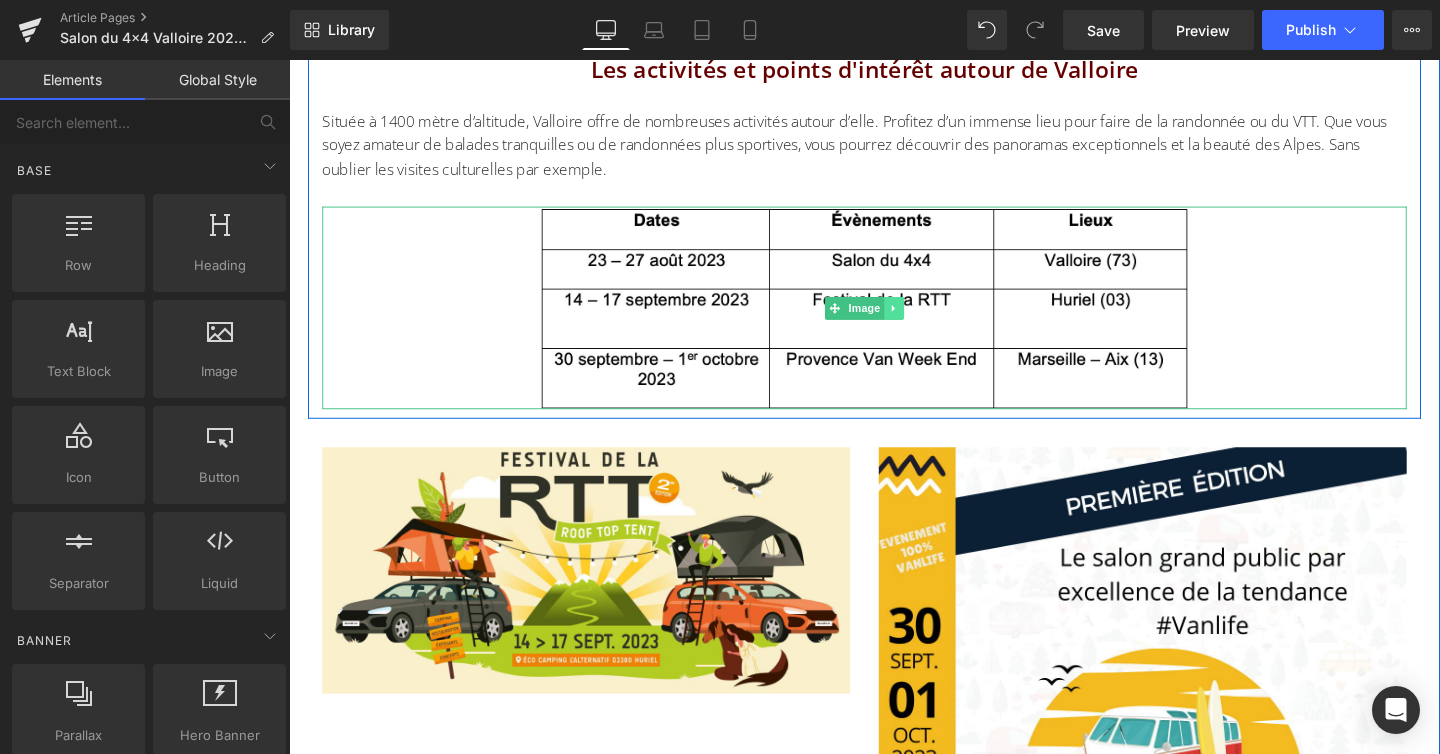 click 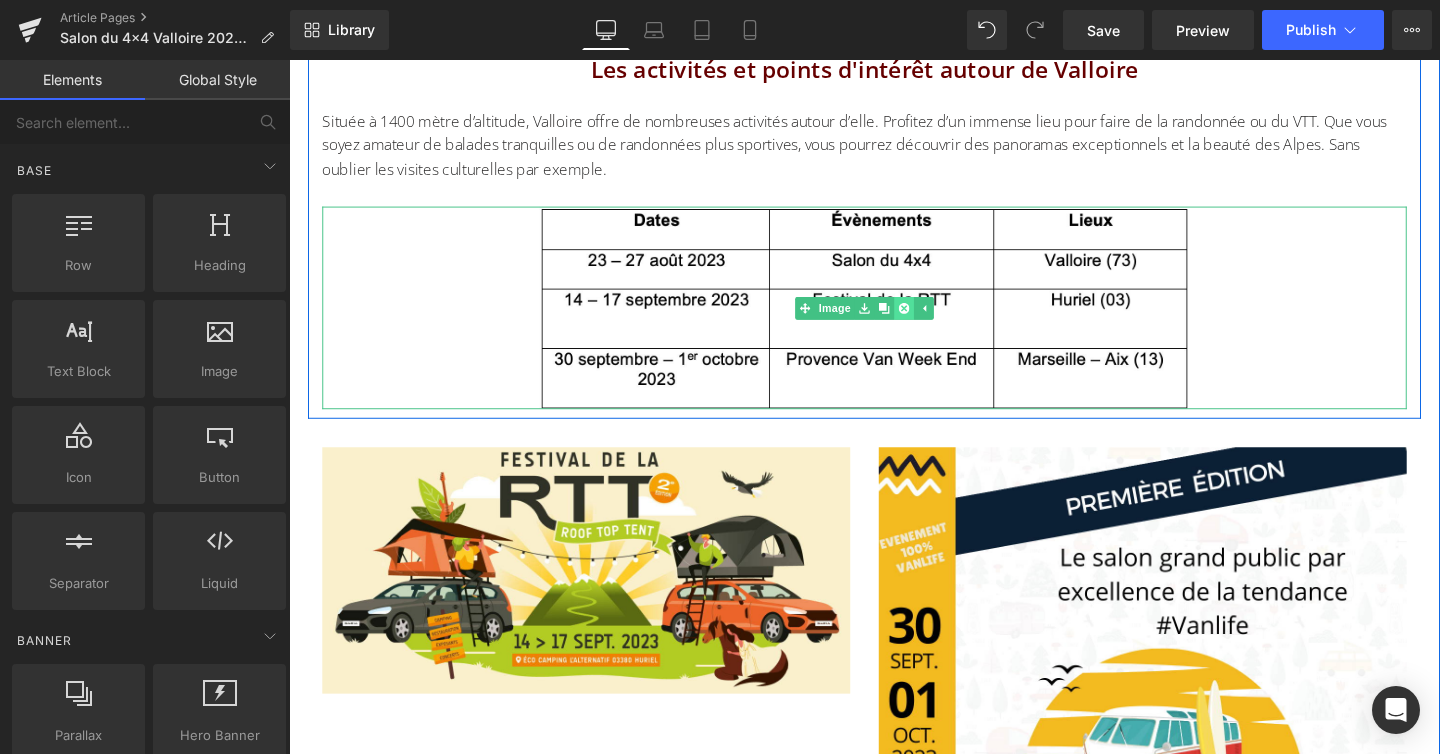 click 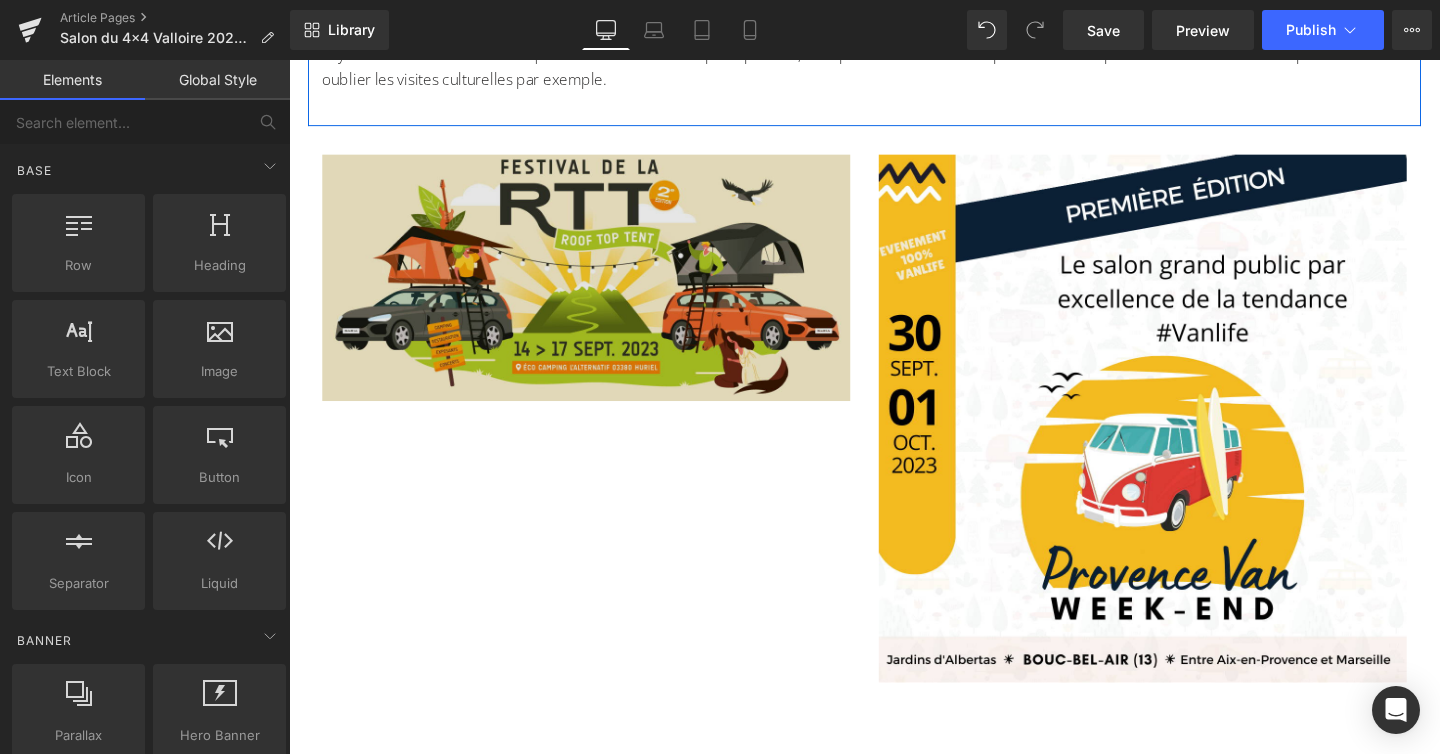 scroll, scrollTop: 7768, scrollLeft: 0, axis: vertical 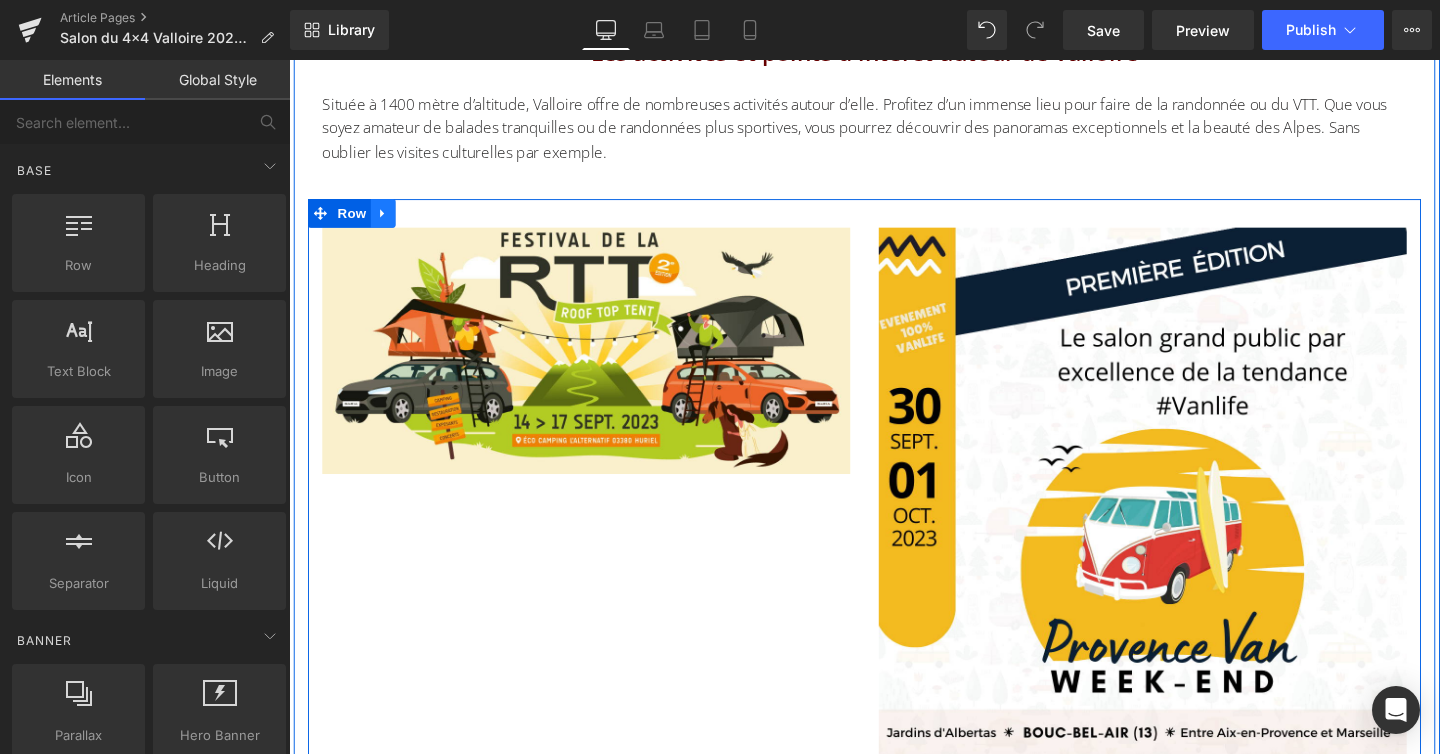 click 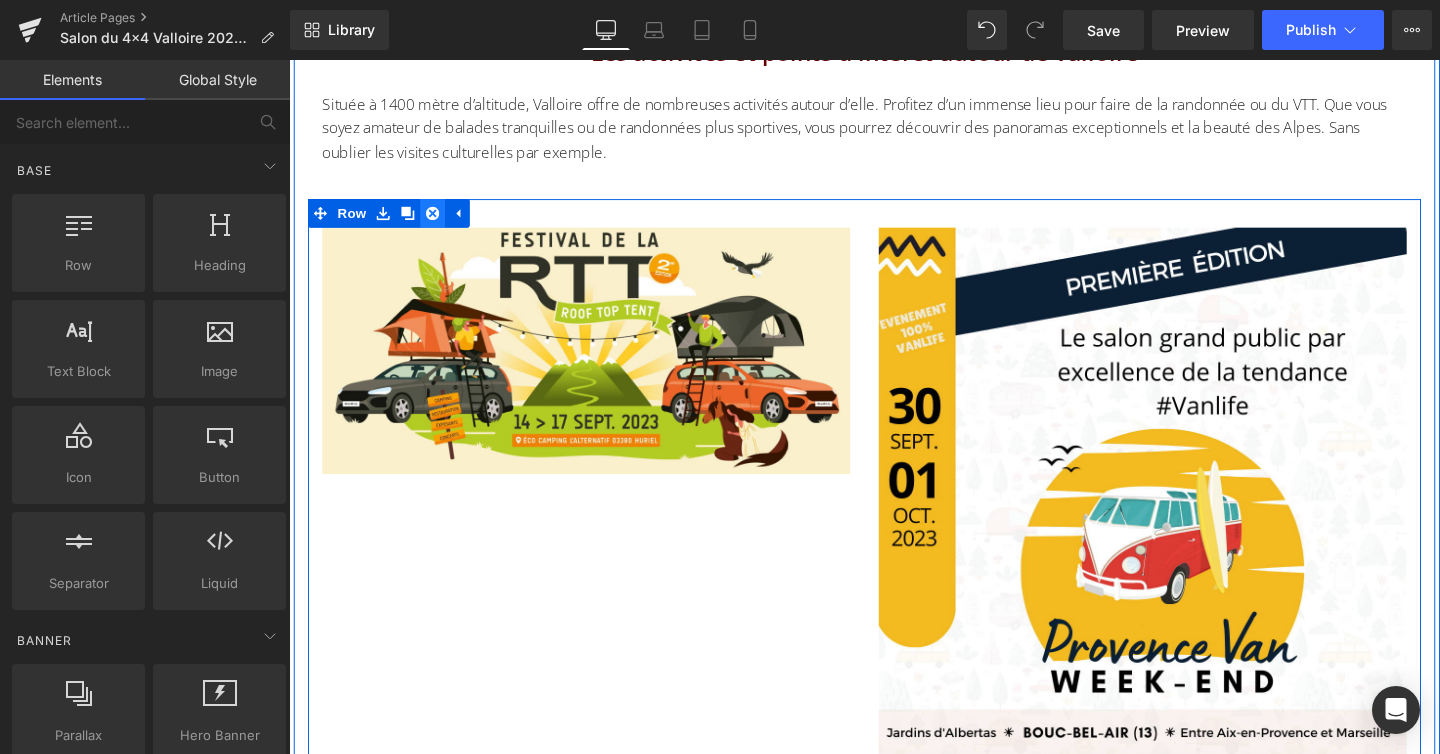 click 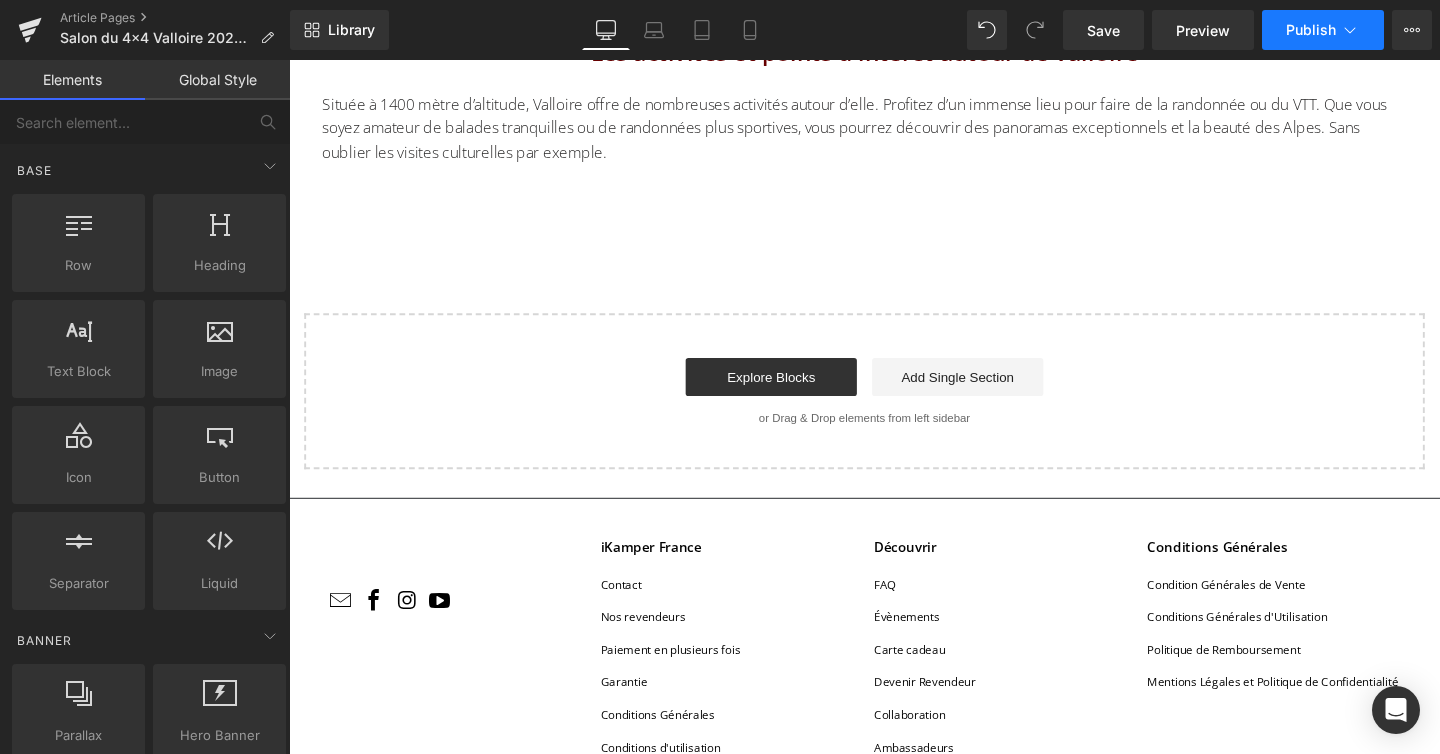 click on "Publish" at bounding box center (1323, 30) 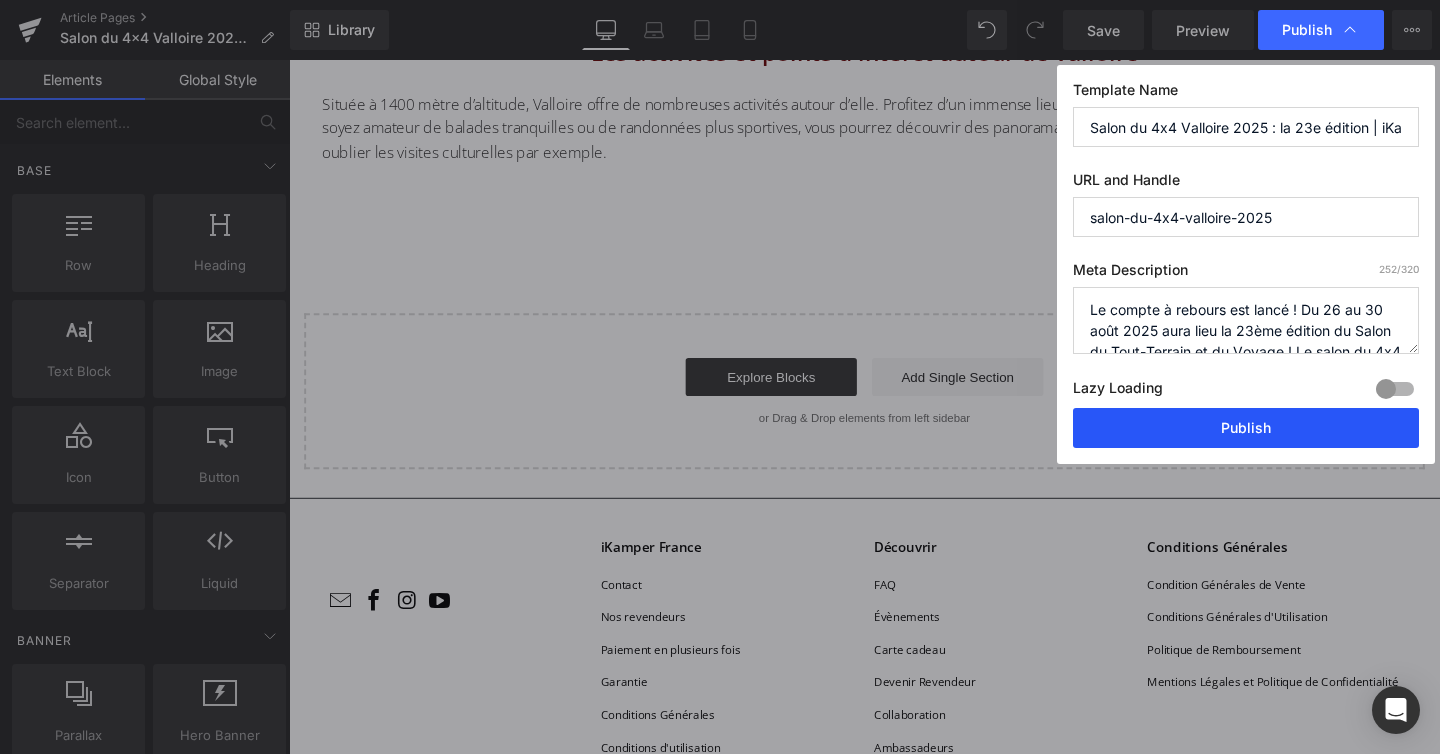 click on "Publish" at bounding box center (1246, 428) 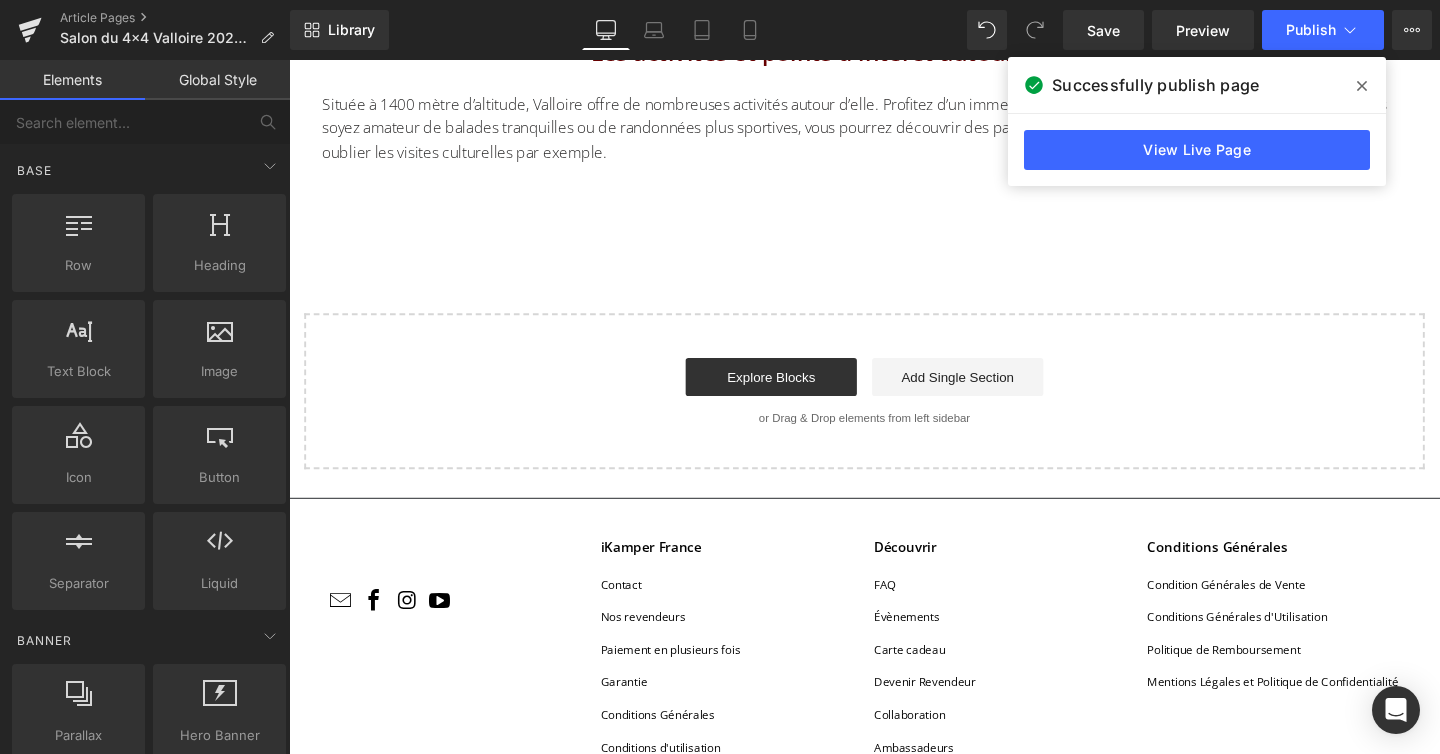 click at bounding box center (1362, 86) 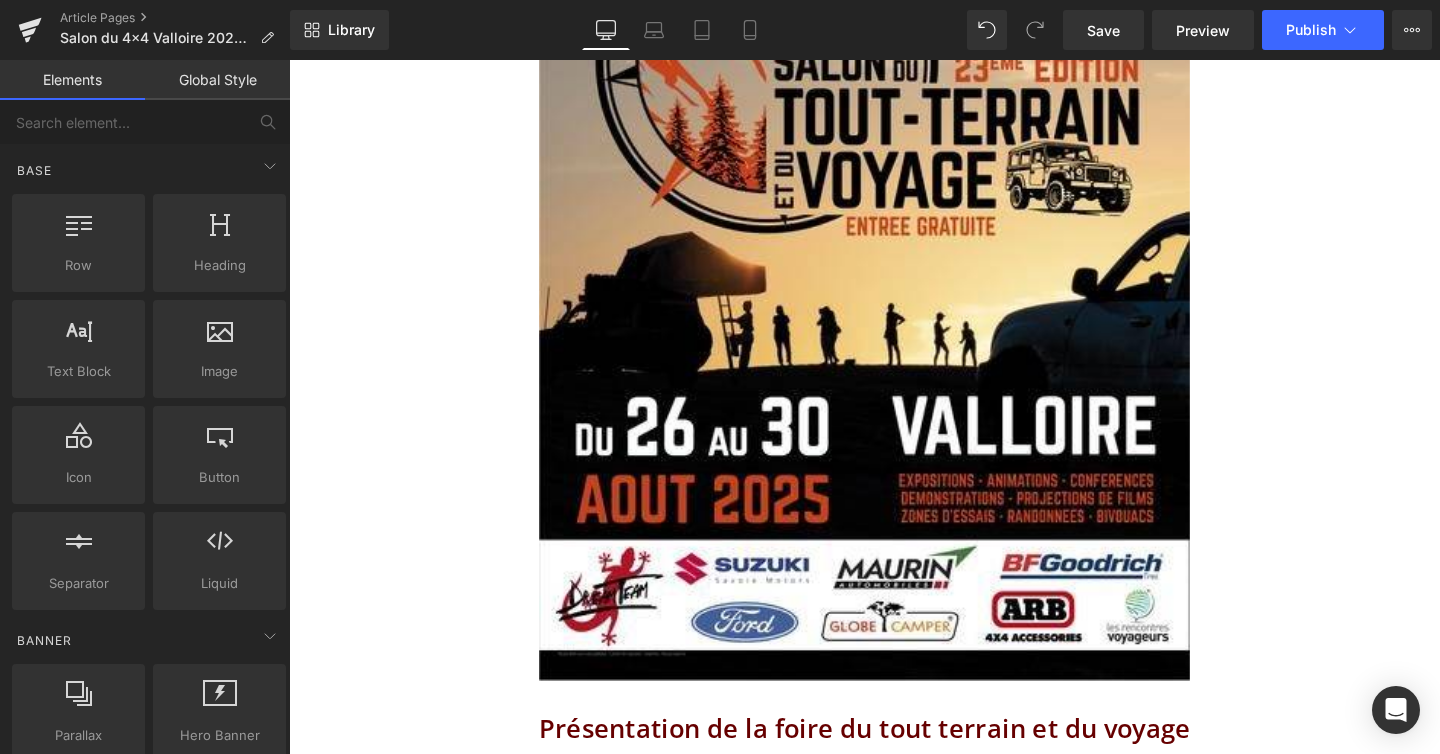 scroll, scrollTop: 1264, scrollLeft: 0, axis: vertical 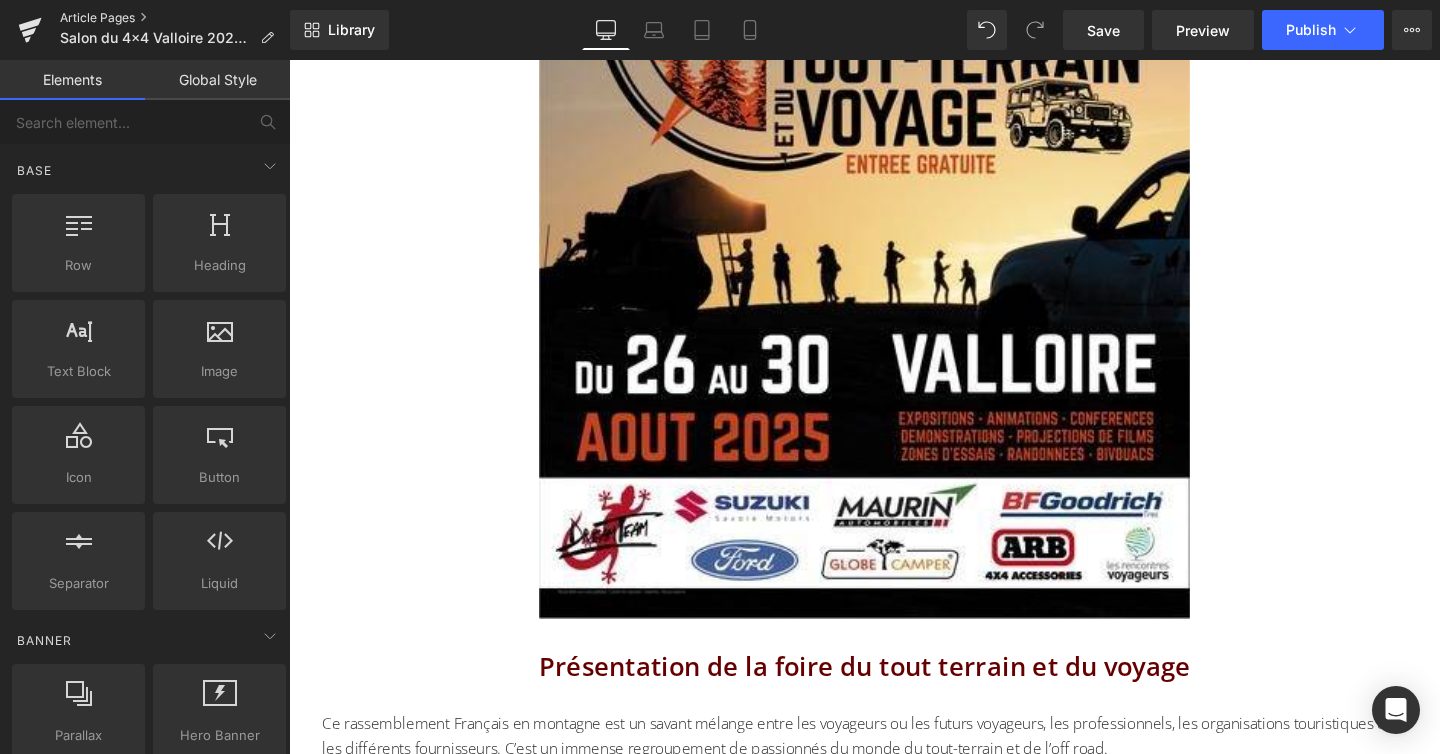 click on "Article Pages" at bounding box center (175, 18) 